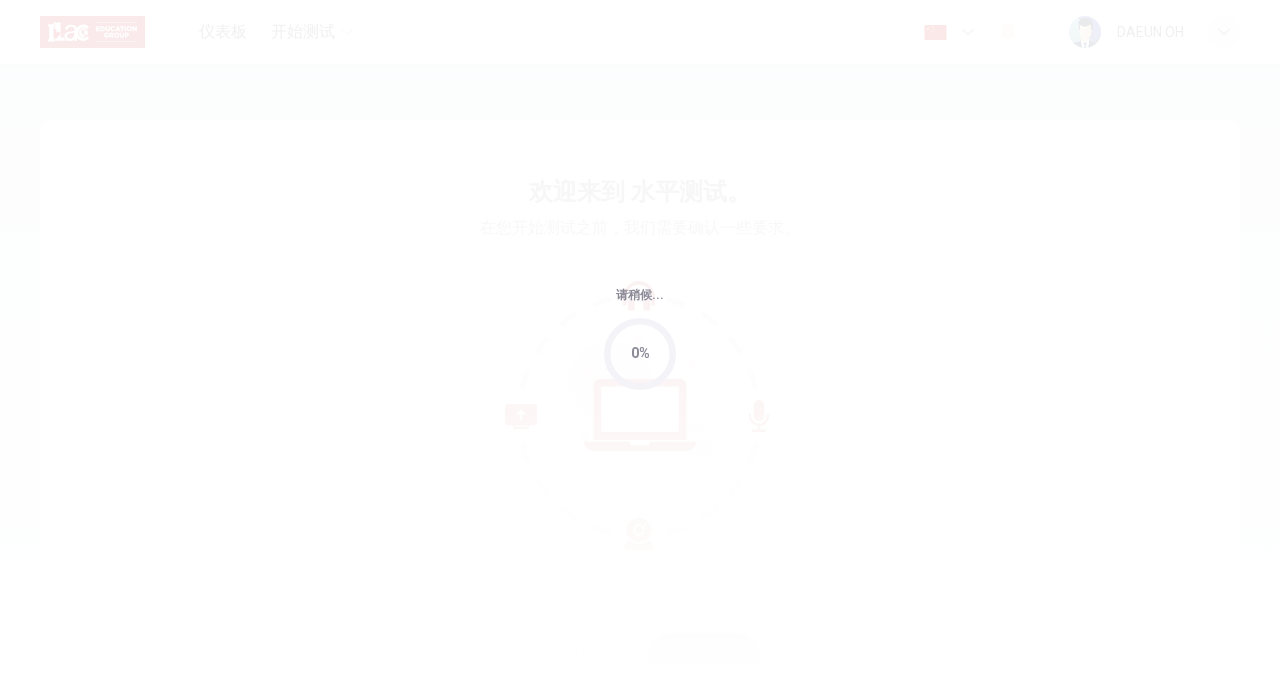 scroll, scrollTop: 0, scrollLeft: 0, axis: both 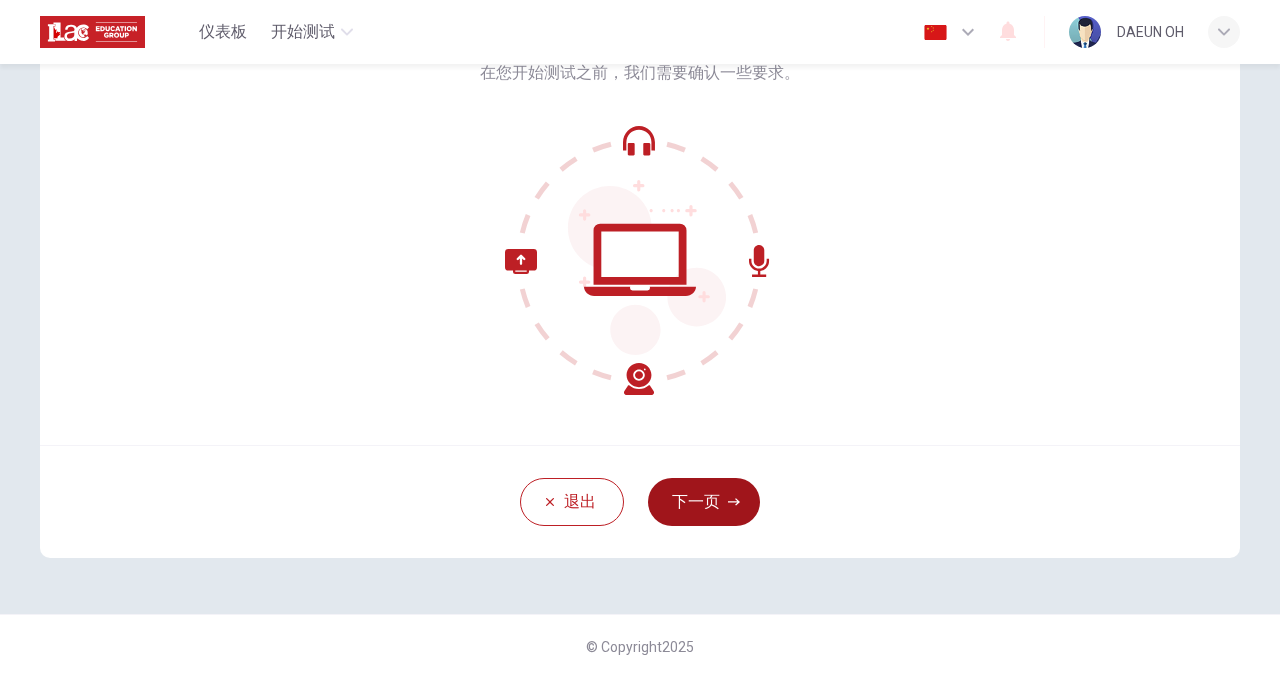 click on "下一页" at bounding box center [704, 502] 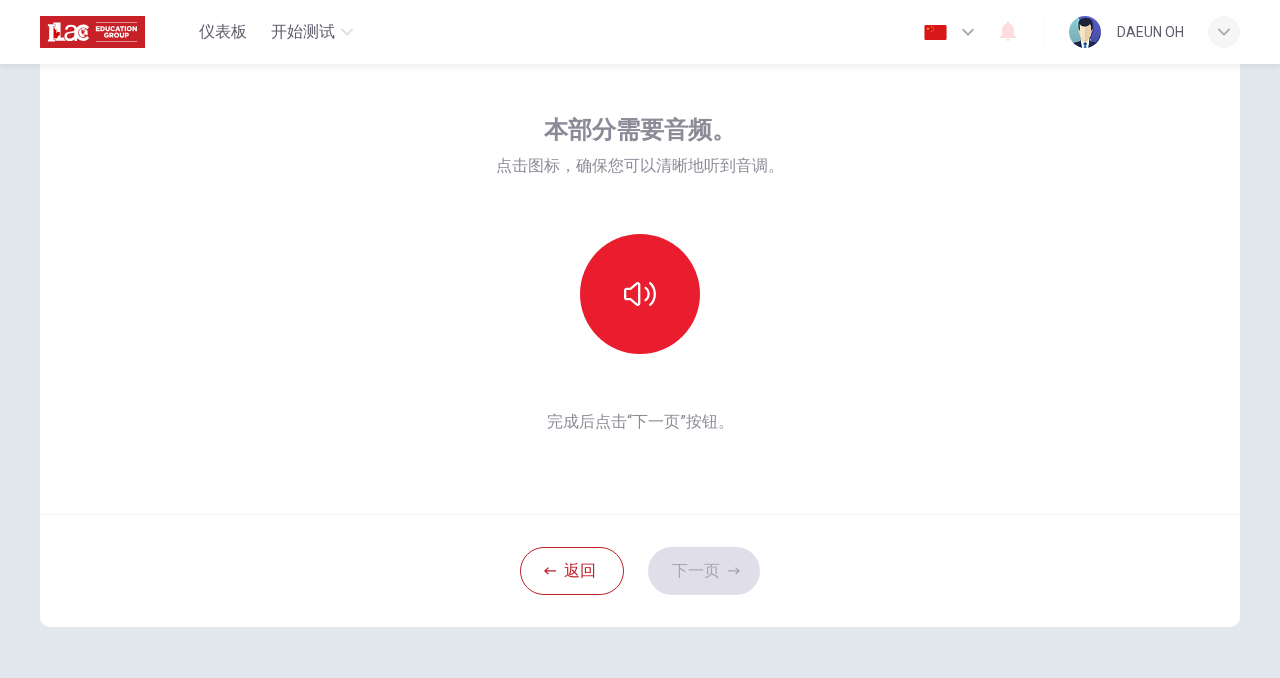 scroll, scrollTop: 57, scrollLeft: 0, axis: vertical 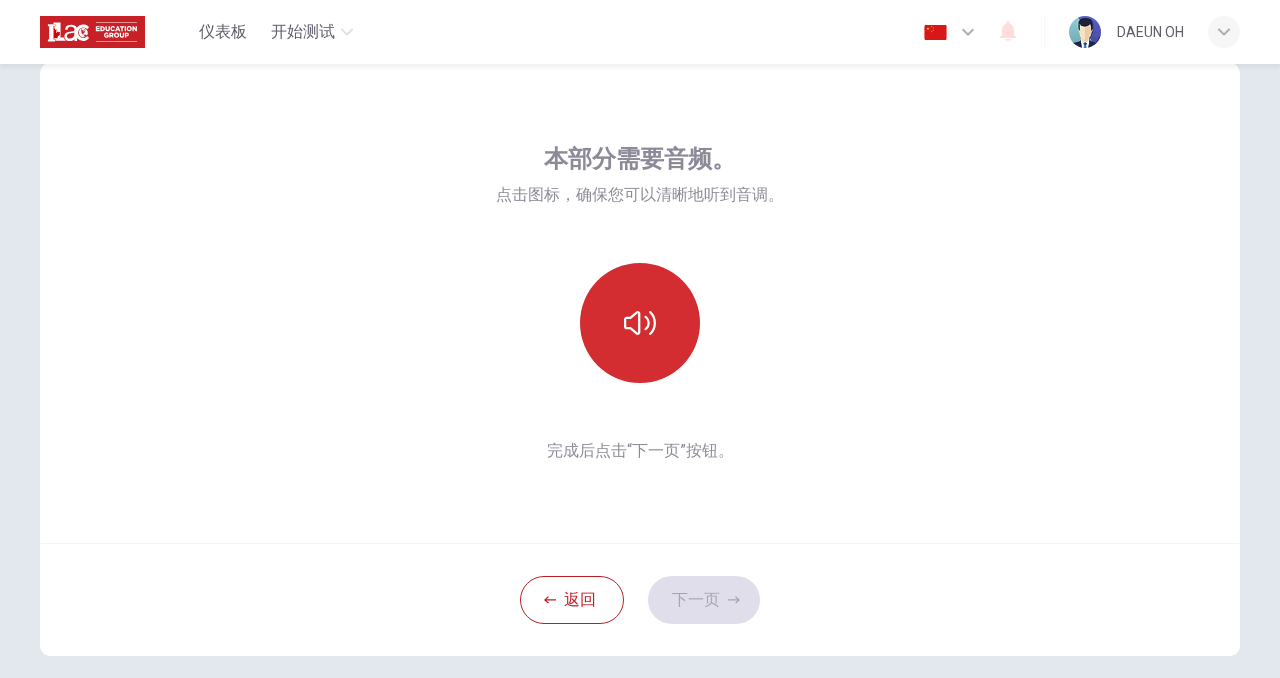 click 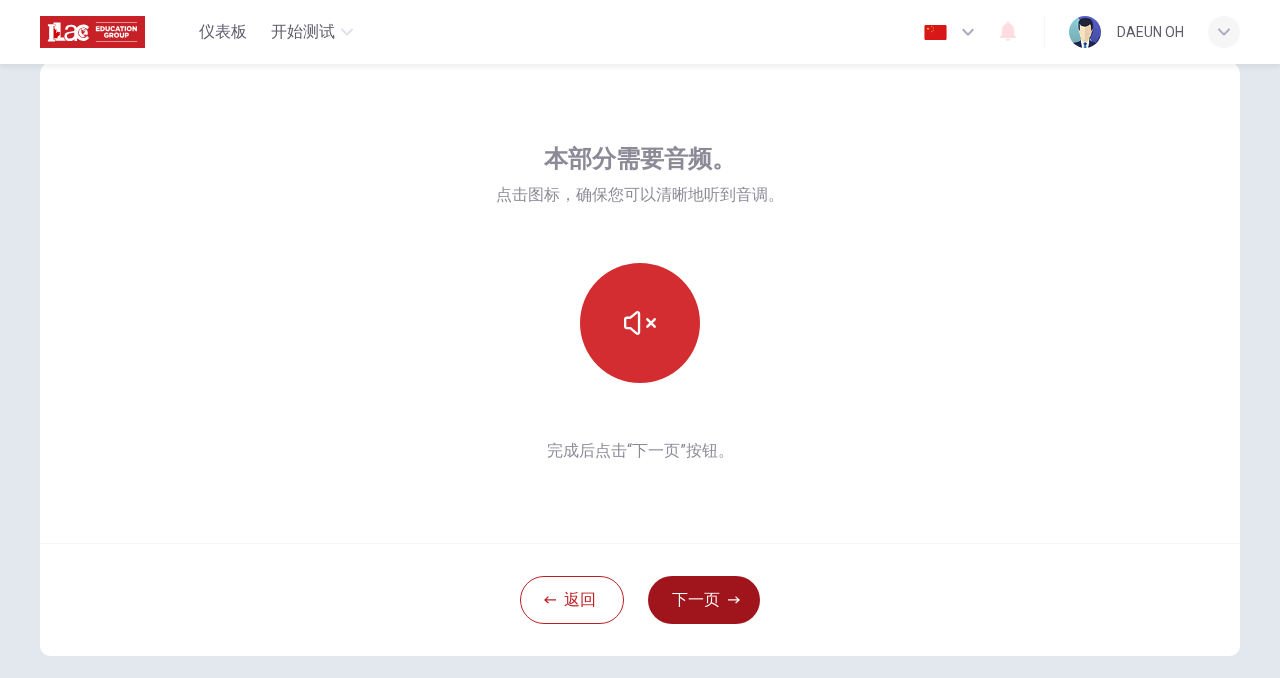click on "下一页" at bounding box center (704, 600) 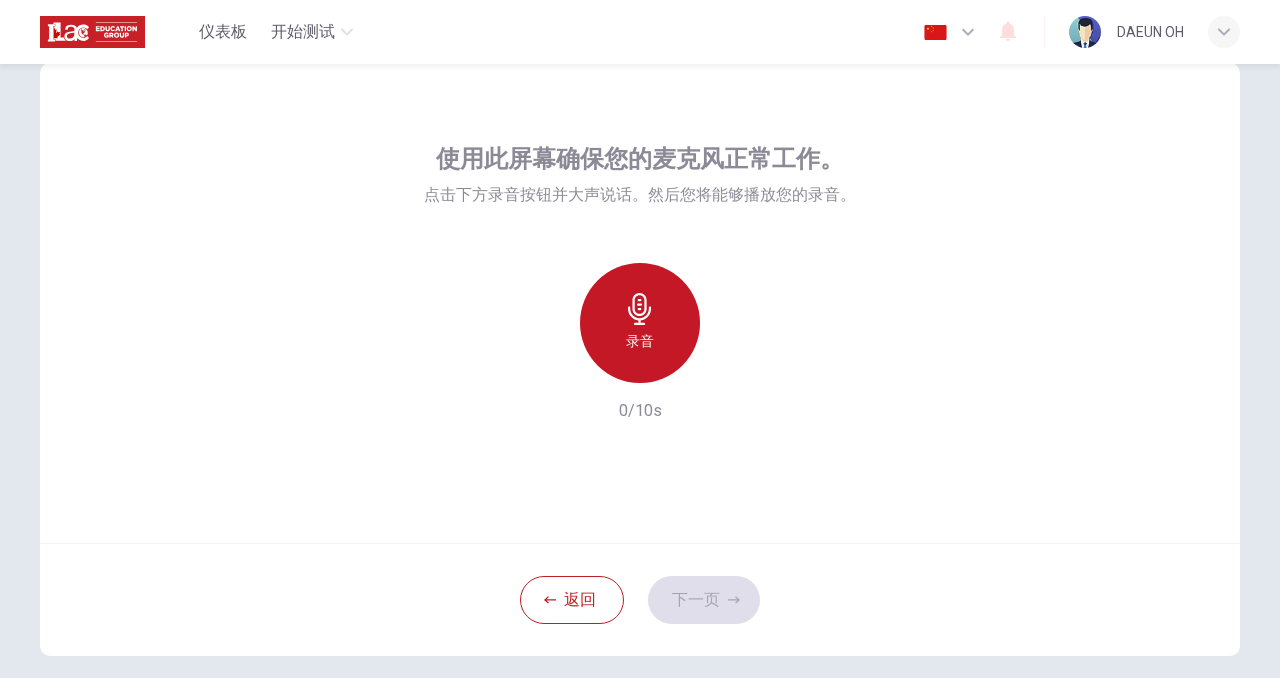 click on "录音" at bounding box center (640, 341) 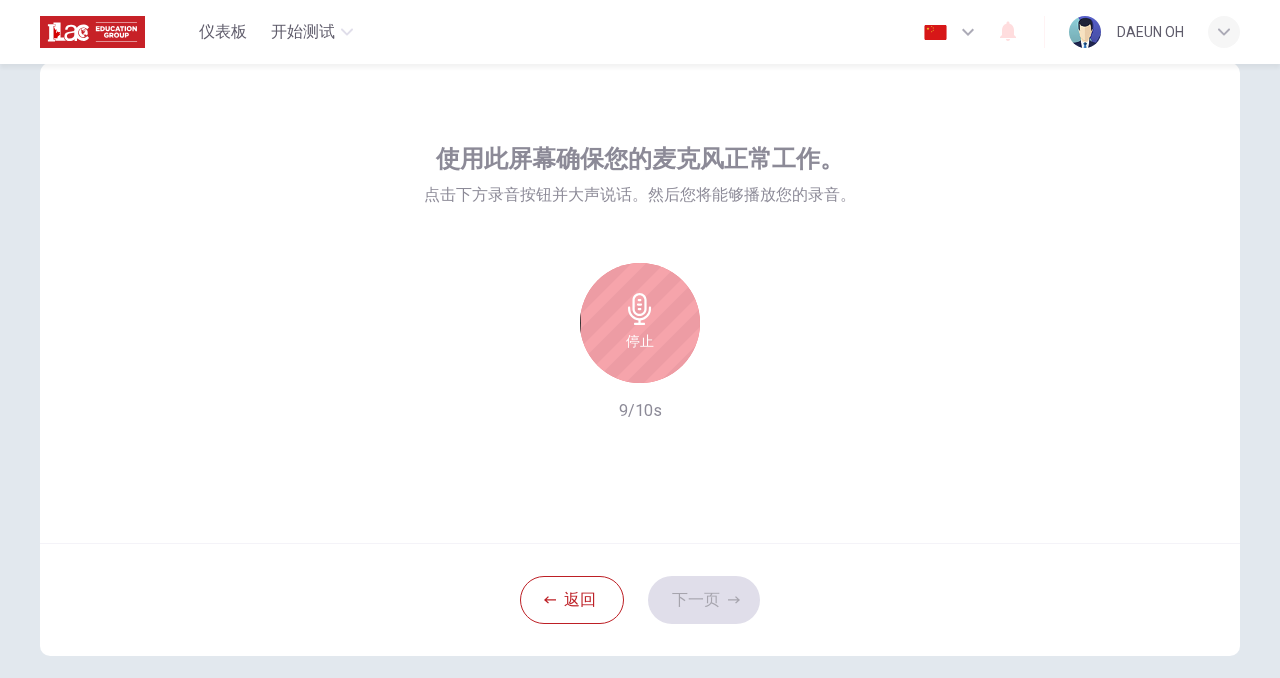 click on "停止" at bounding box center [640, 341] 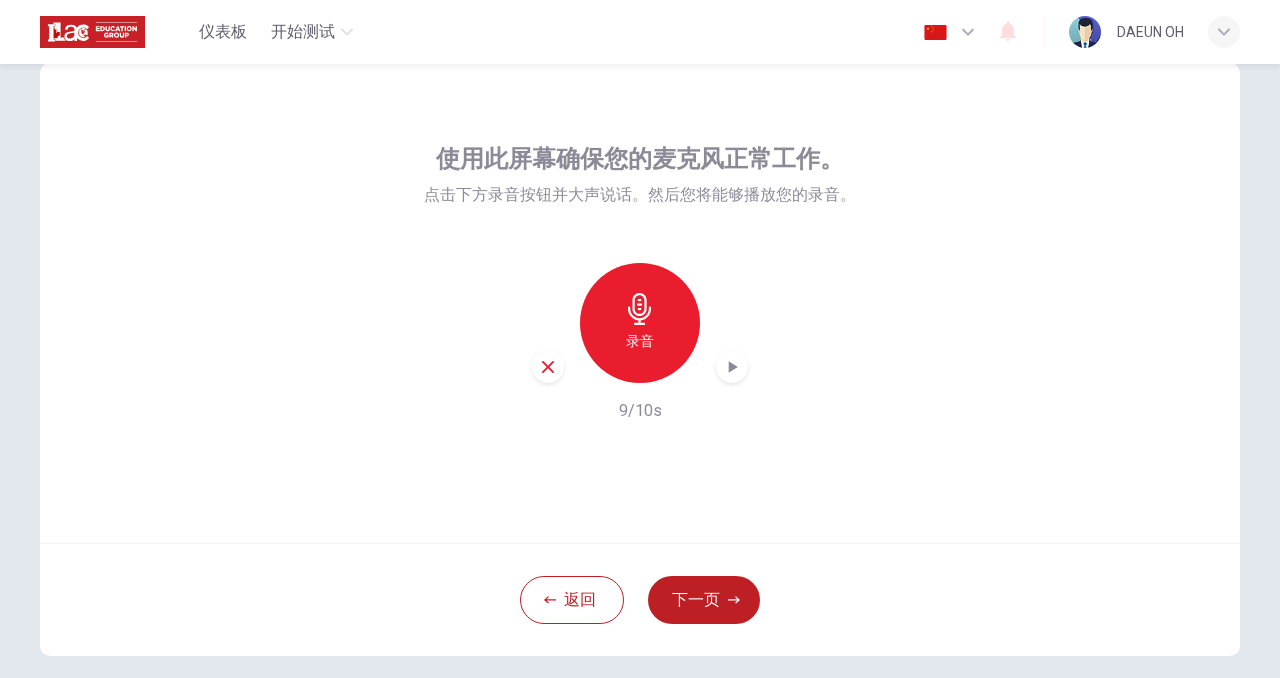 click 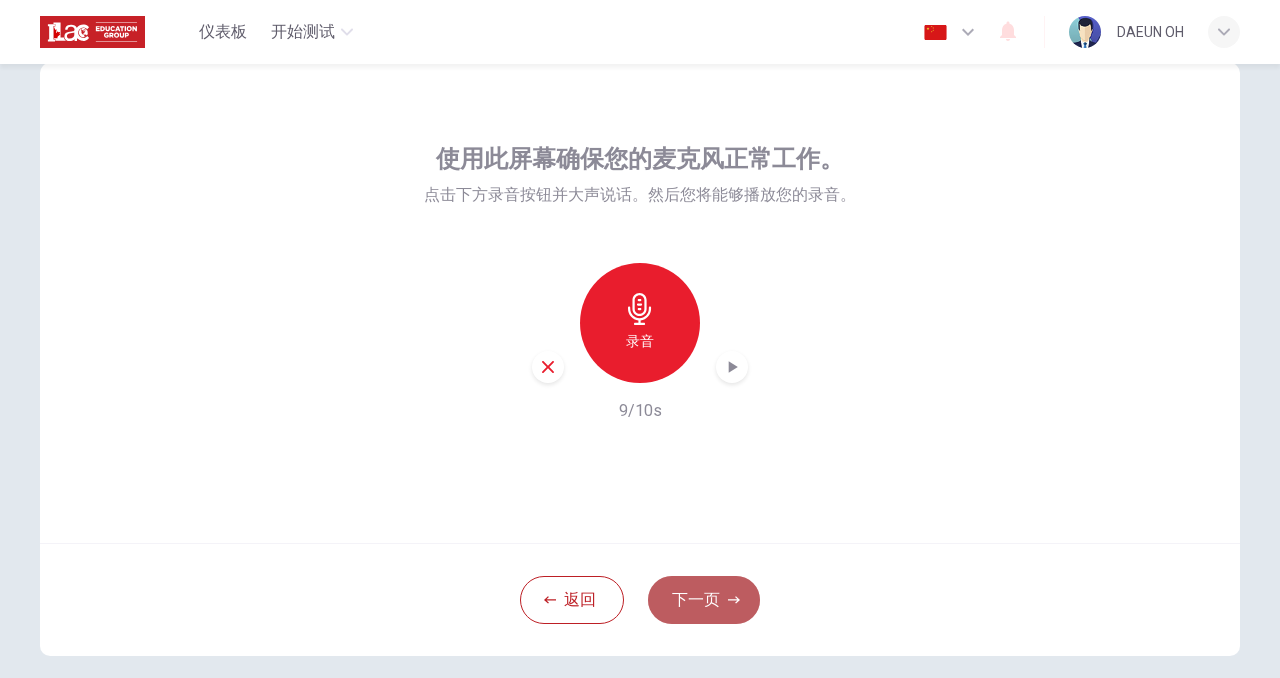 click on "下一页" at bounding box center (704, 600) 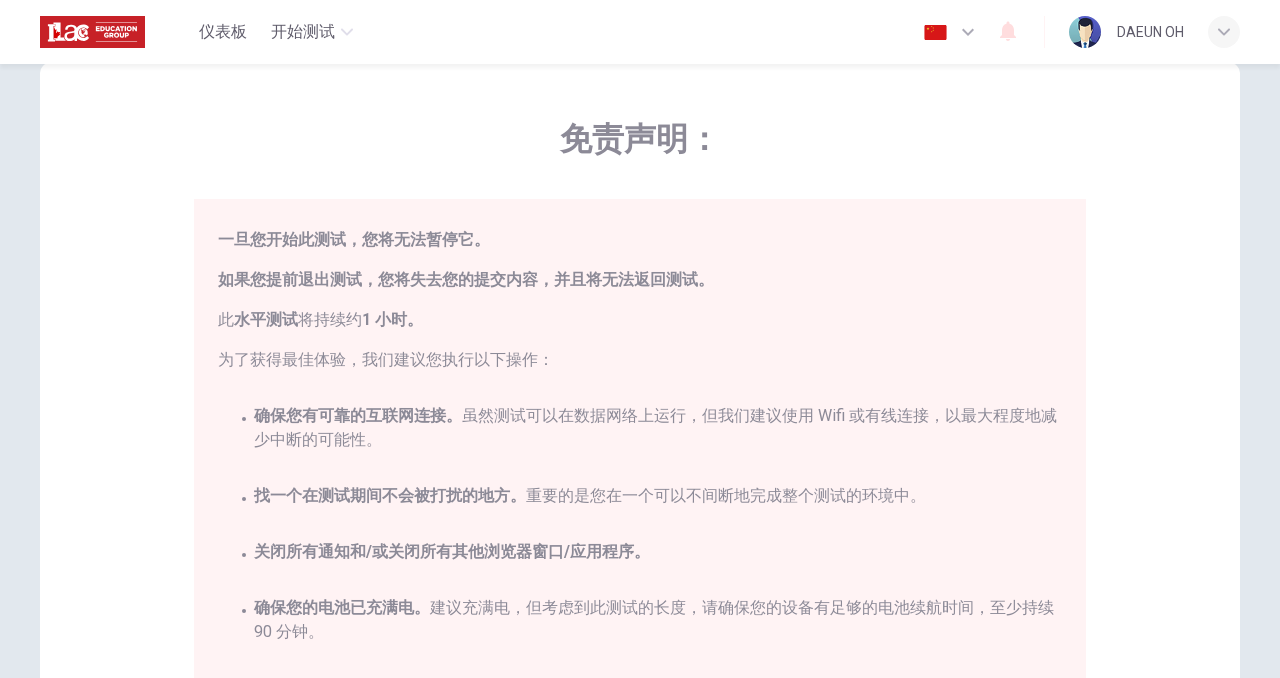 scroll, scrollTop: 45, scrollLeft: 0, axis: vertical 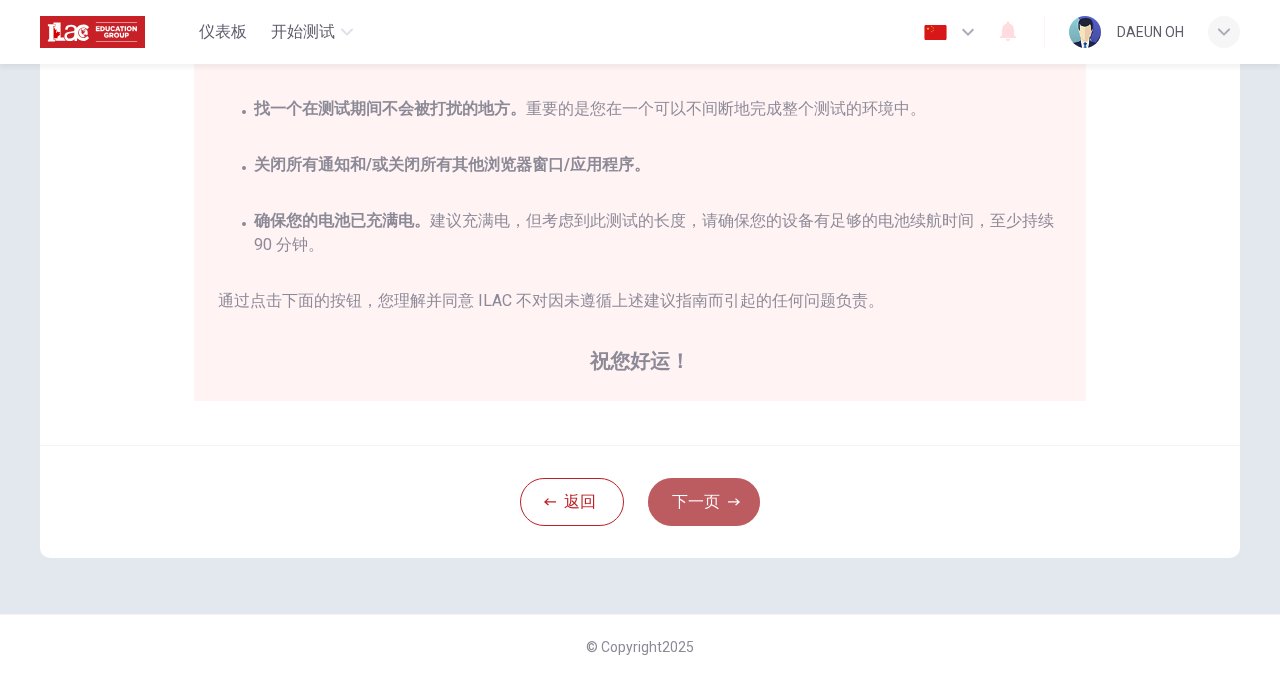 click on "下一页" at bounding box center (704, 502) 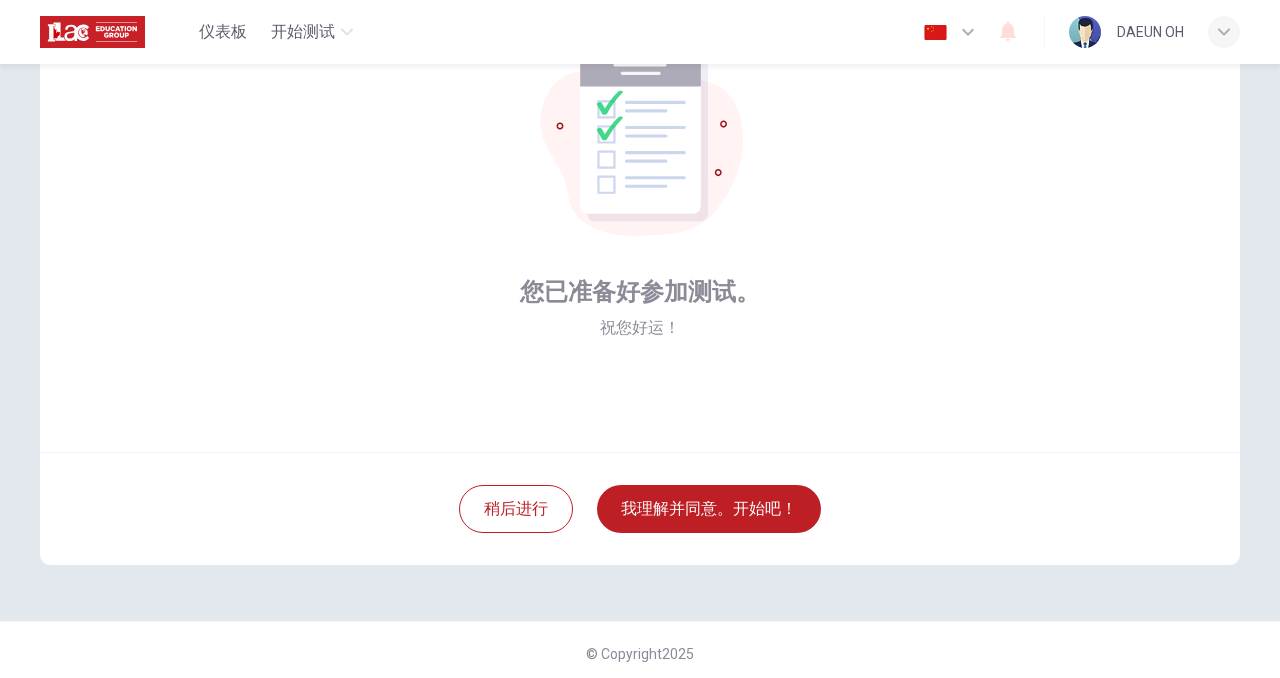 scroll, scrollTop: 155, scrollLeft: 0, axis: vertical 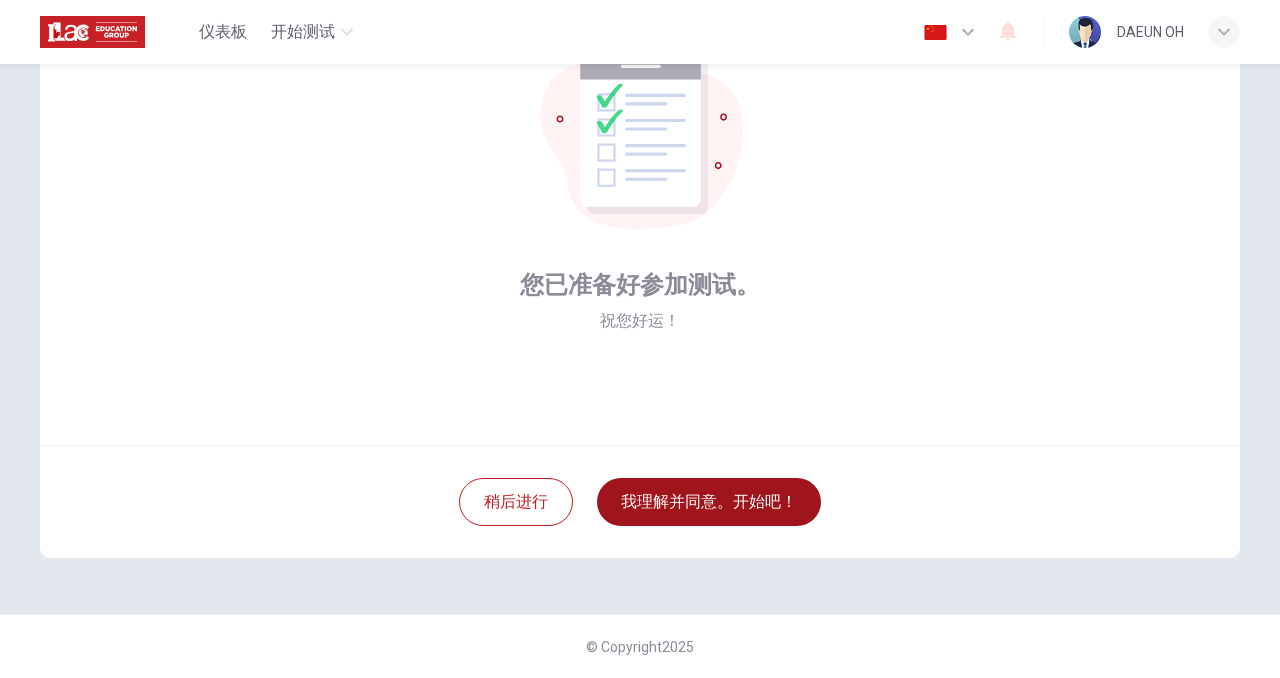 click on "我理解并同意。开始吧！" at bounding box center (709, 502) 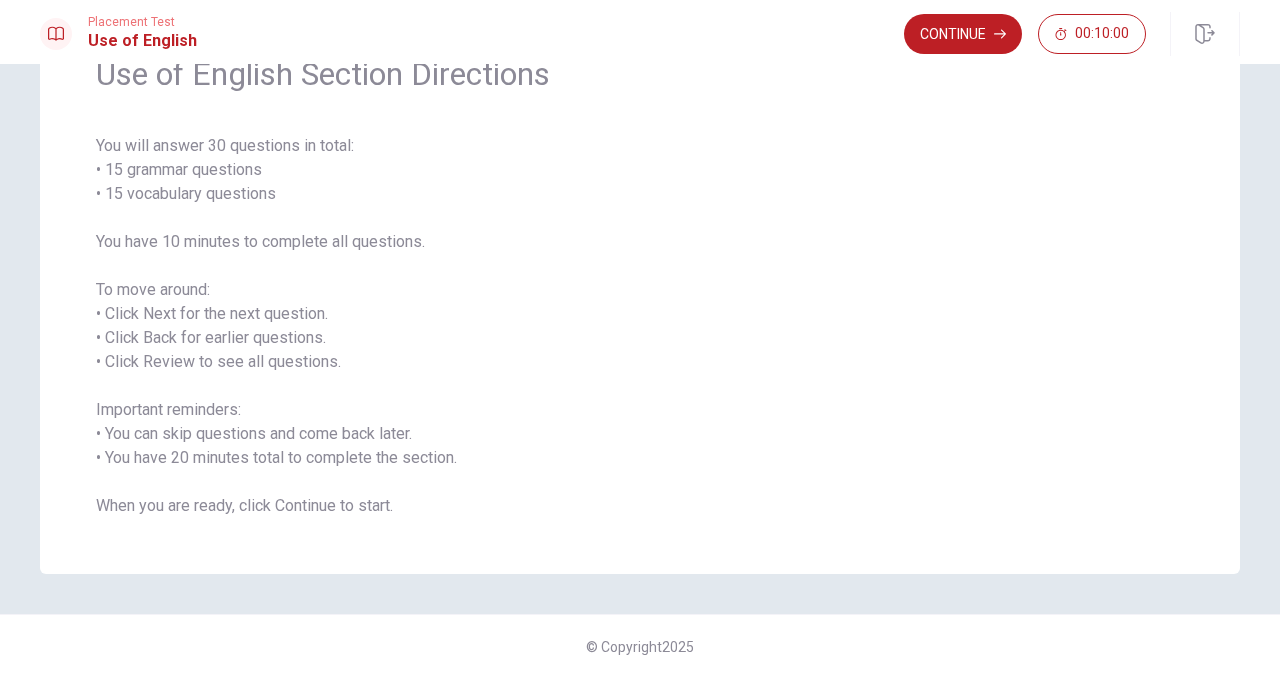 scroll, scrollTop: 0, scrollLeft: 0, axis: both 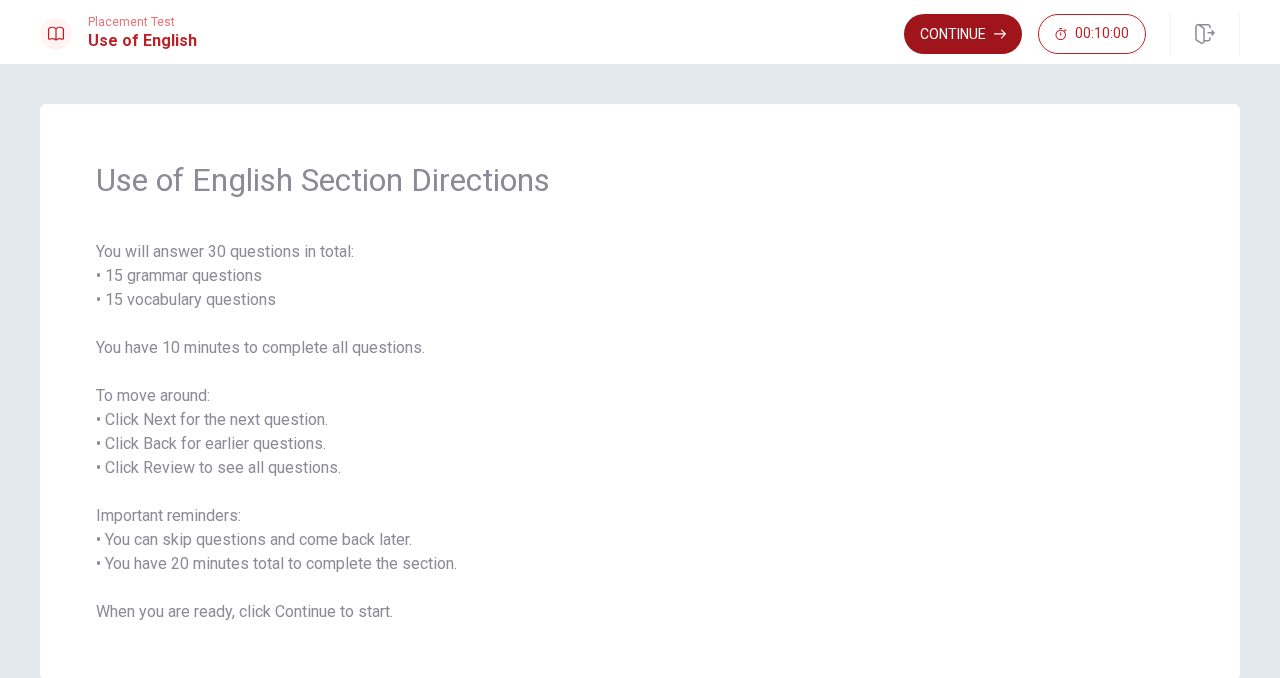 click on "Continue" at bounding box center [963, 34] 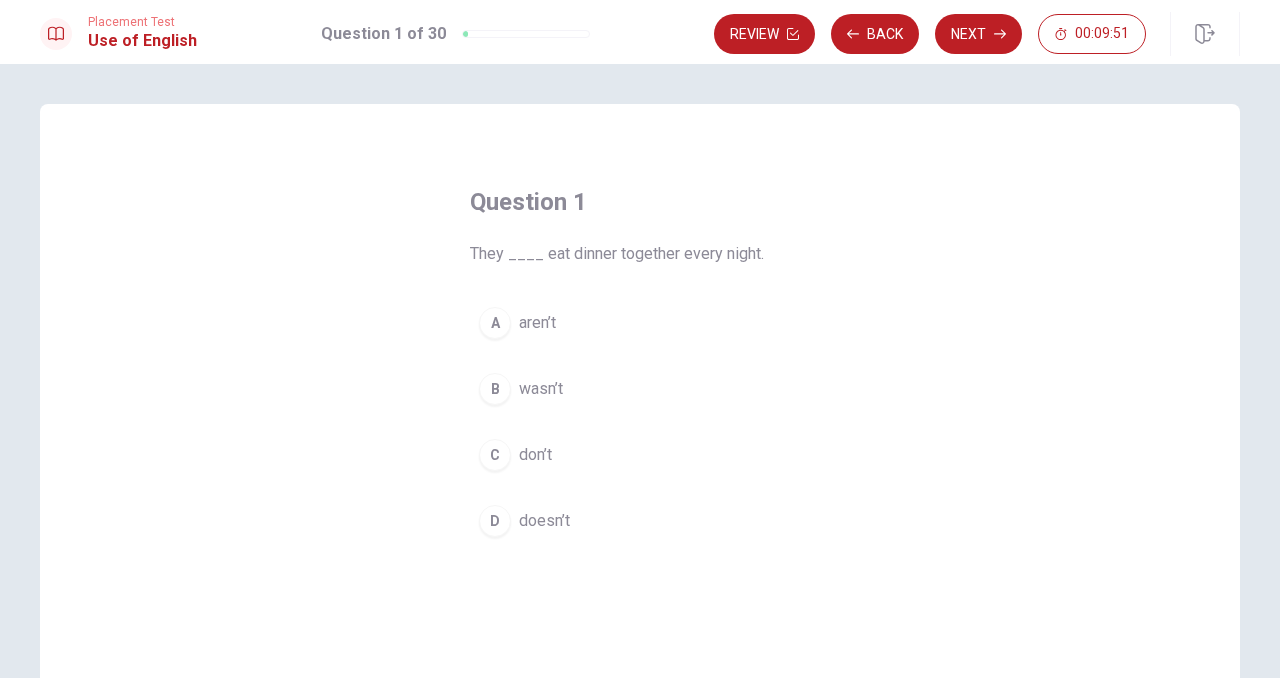 click on "doesn’t" at bounding box center [544, 521] 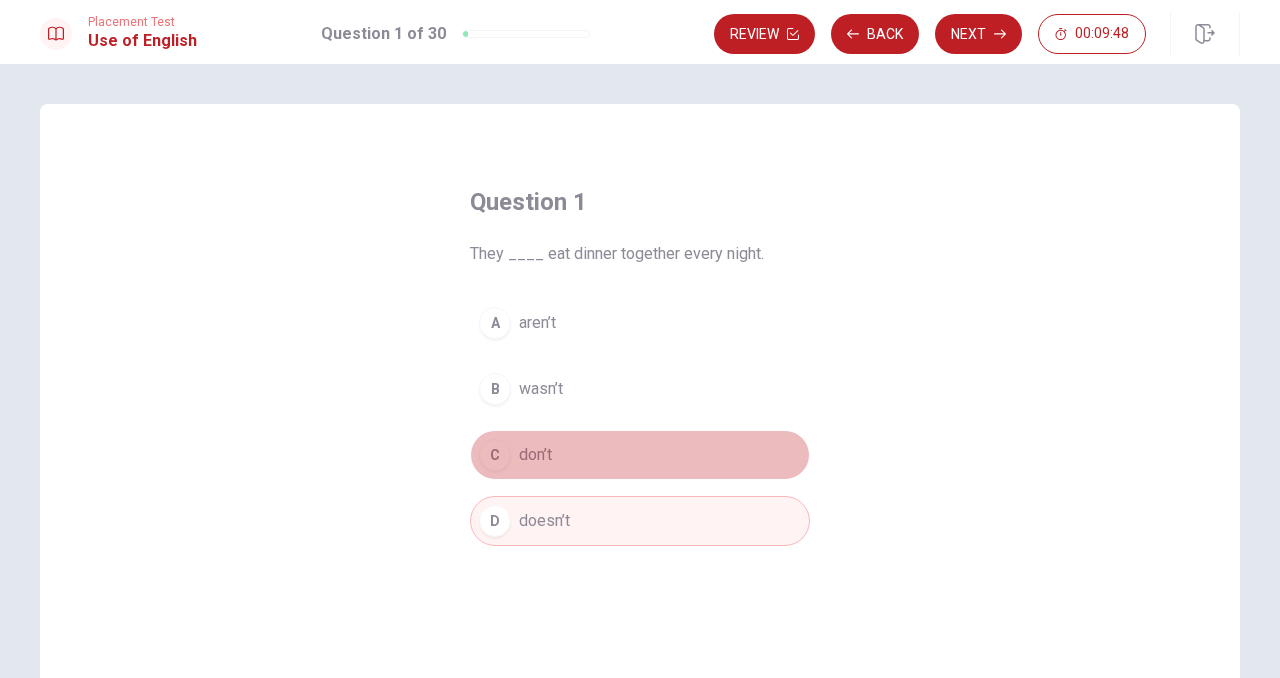 click on "don’t" at bounding box center (535, 455) 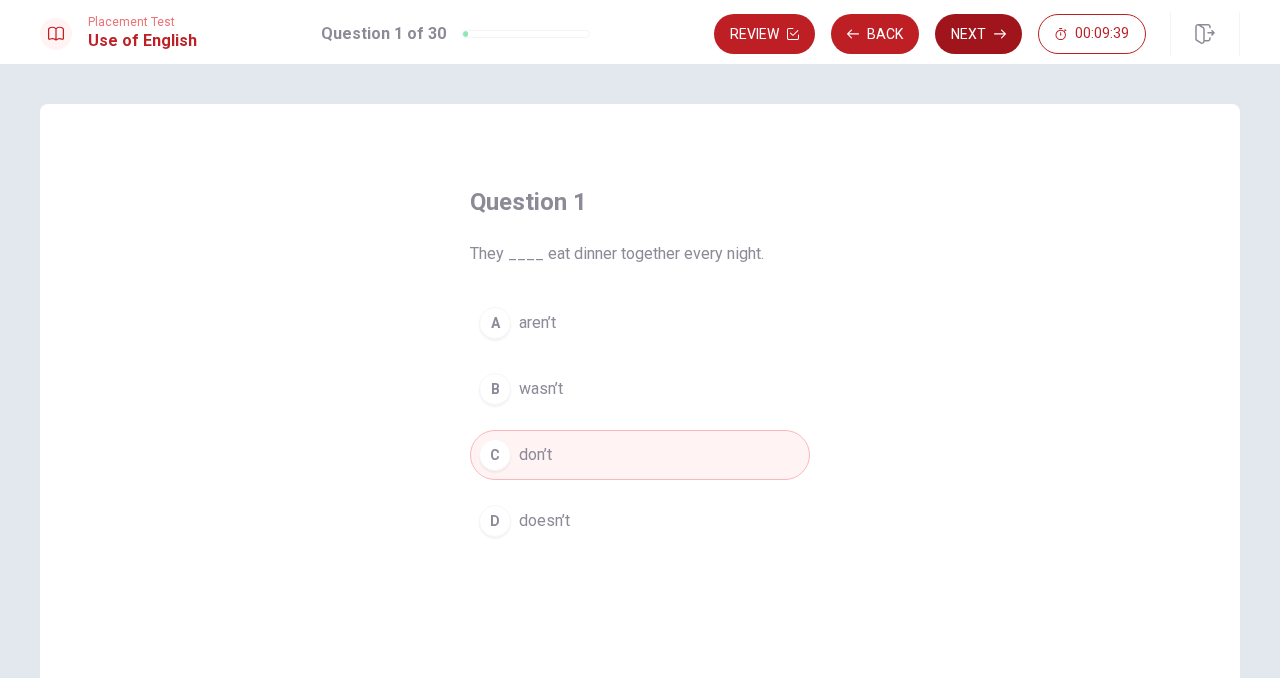 click on "Next" at bounding box center (978, 34) 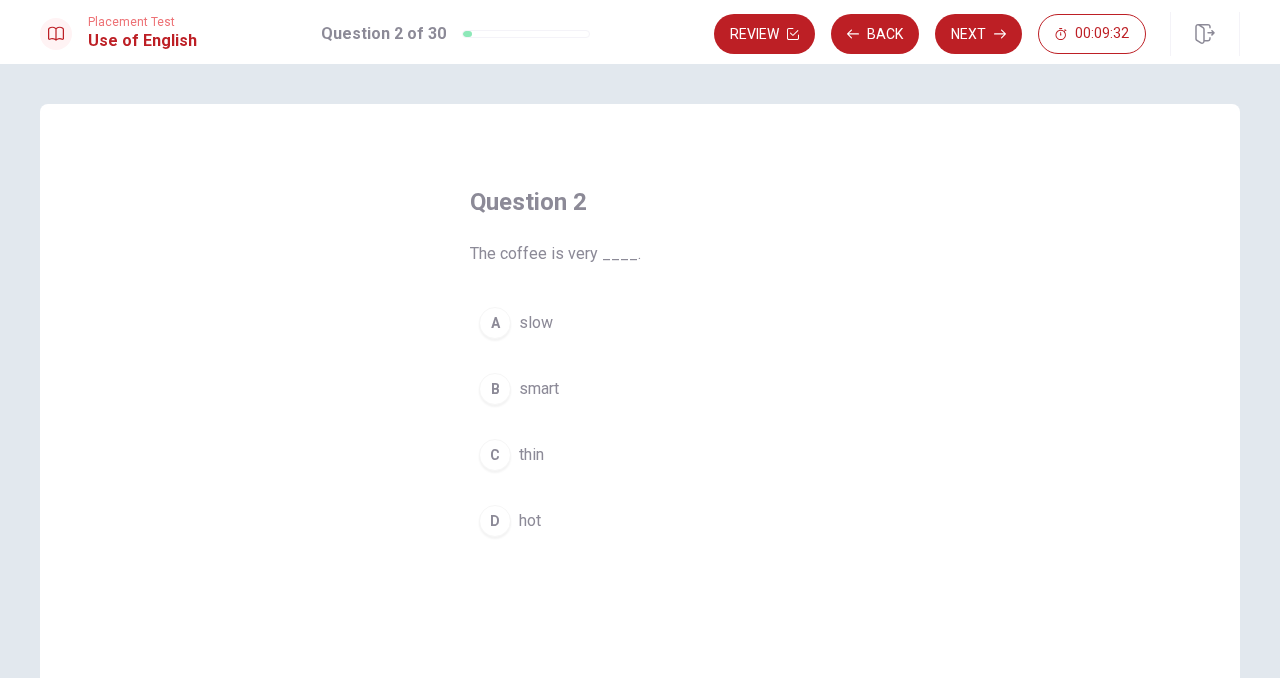 click on "D" at bounding box center (495, 521) 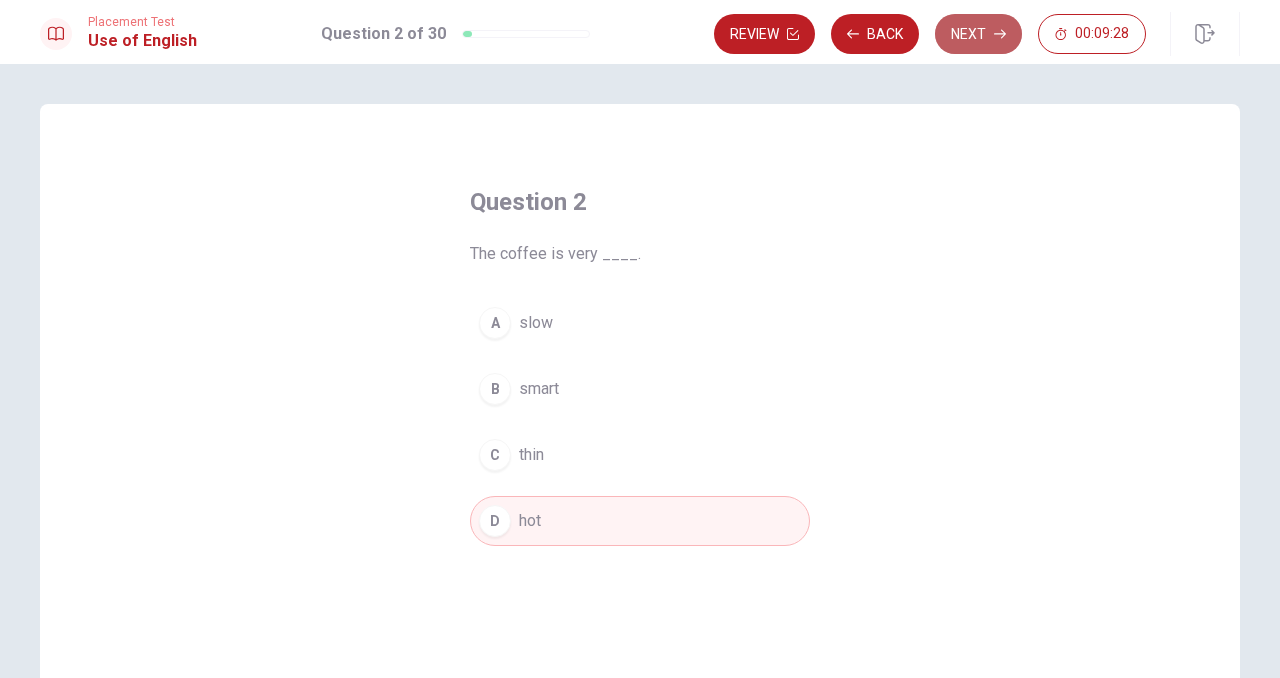click on "Next" at bounding box center [978, 34] 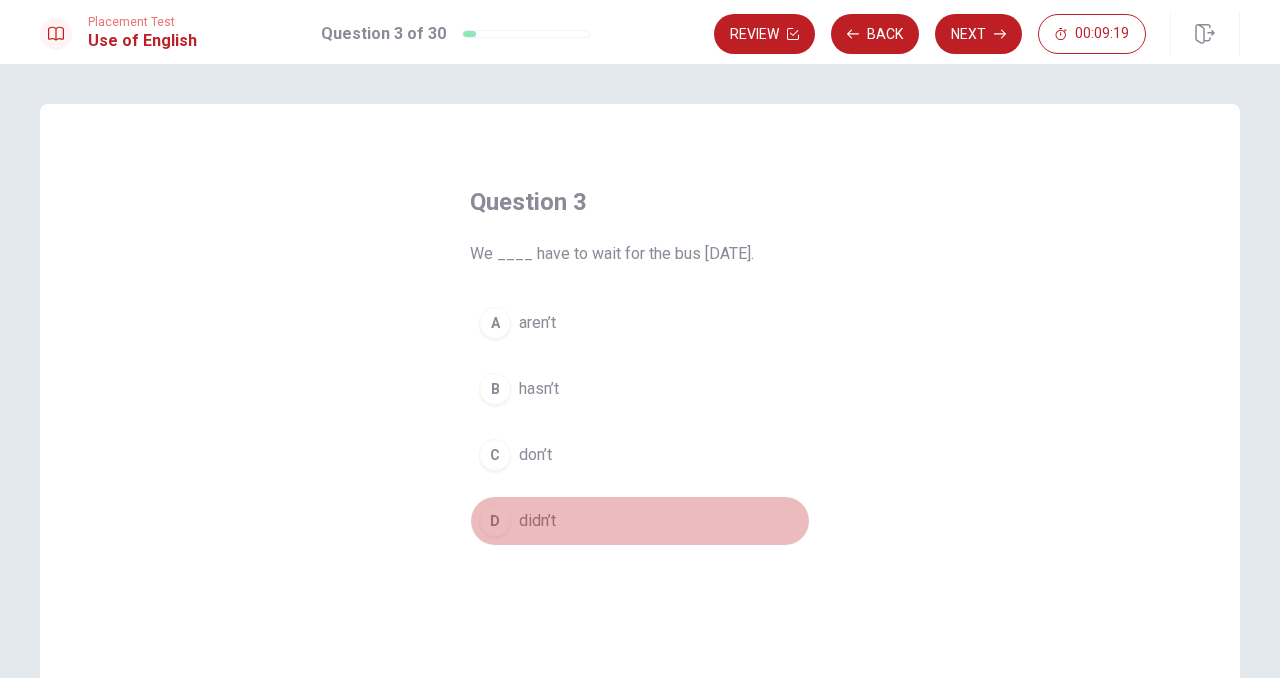 click on "didn’t" at bounding box center [537, 521] 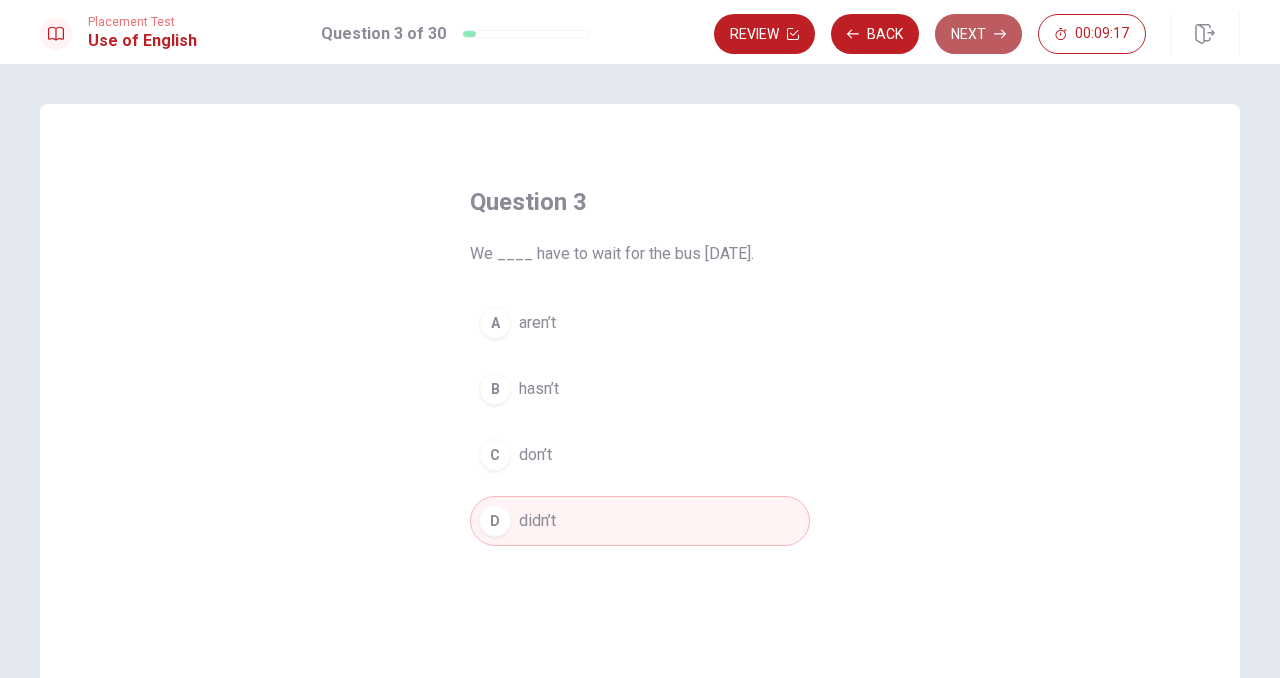 click on "Next" at bounding box center (978, 34) 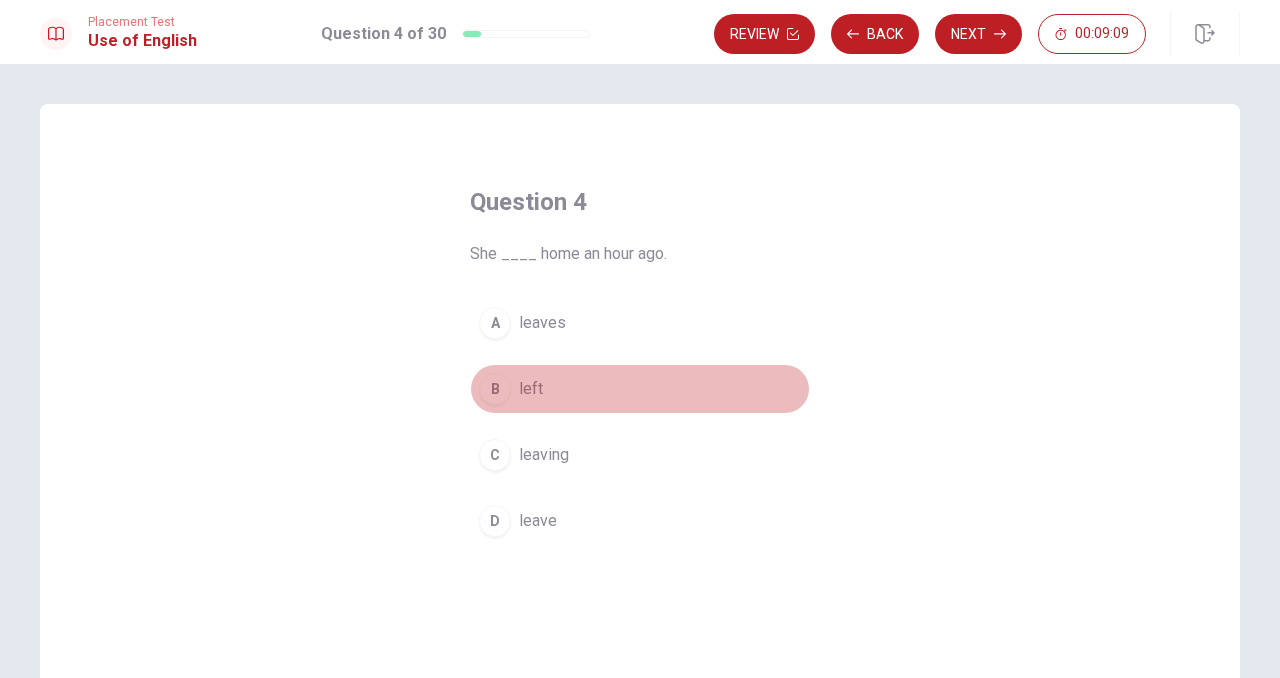 click on "left" at bounding box center (531, 389) 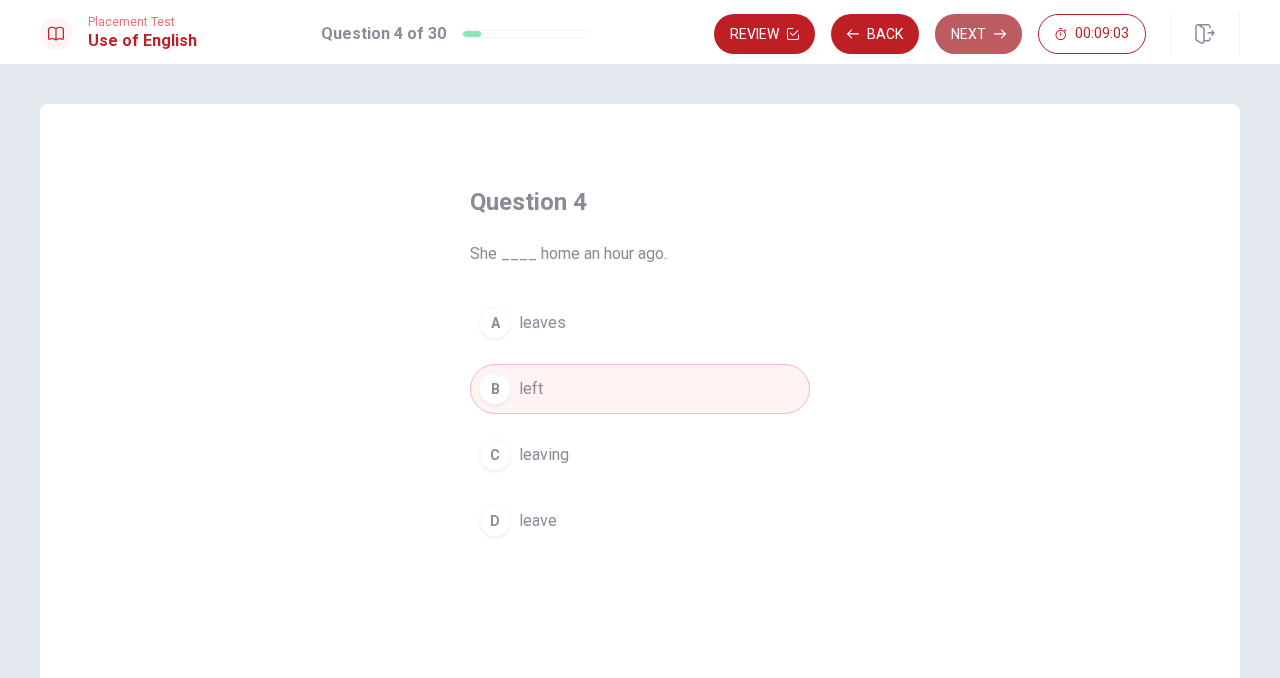 click on "Next" at bounding box center (978, 34) 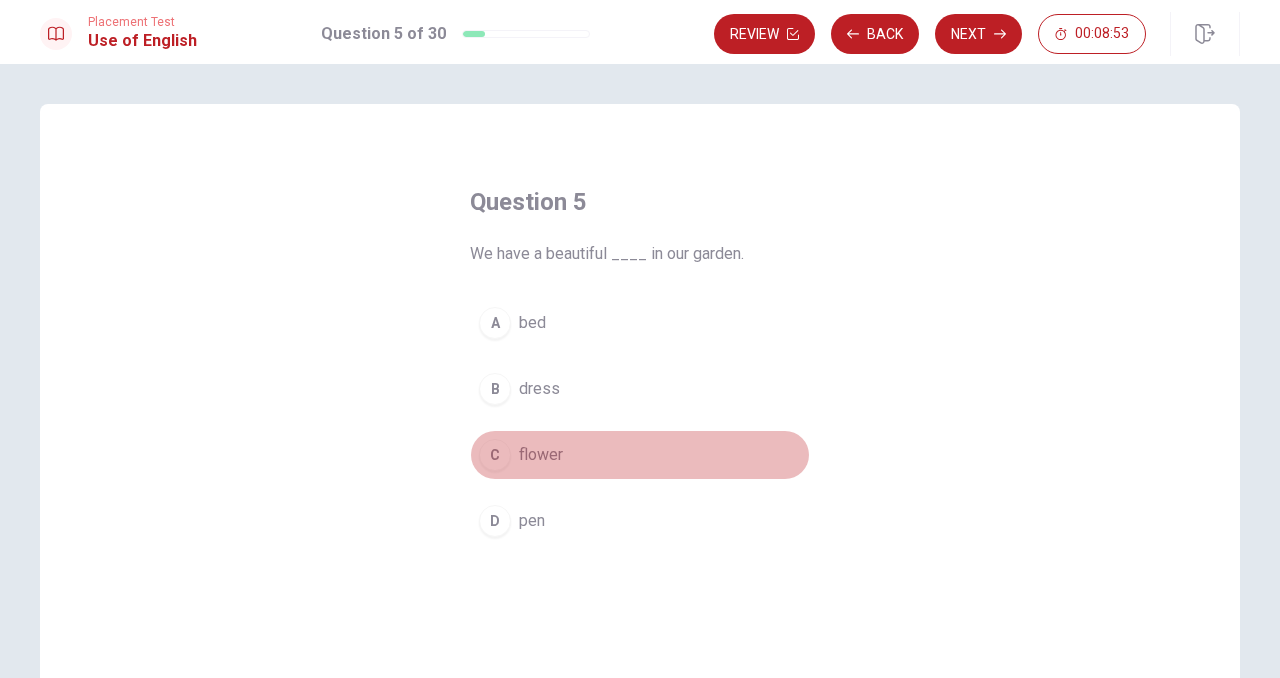 click on "flower" at bounding box center [541, 455] 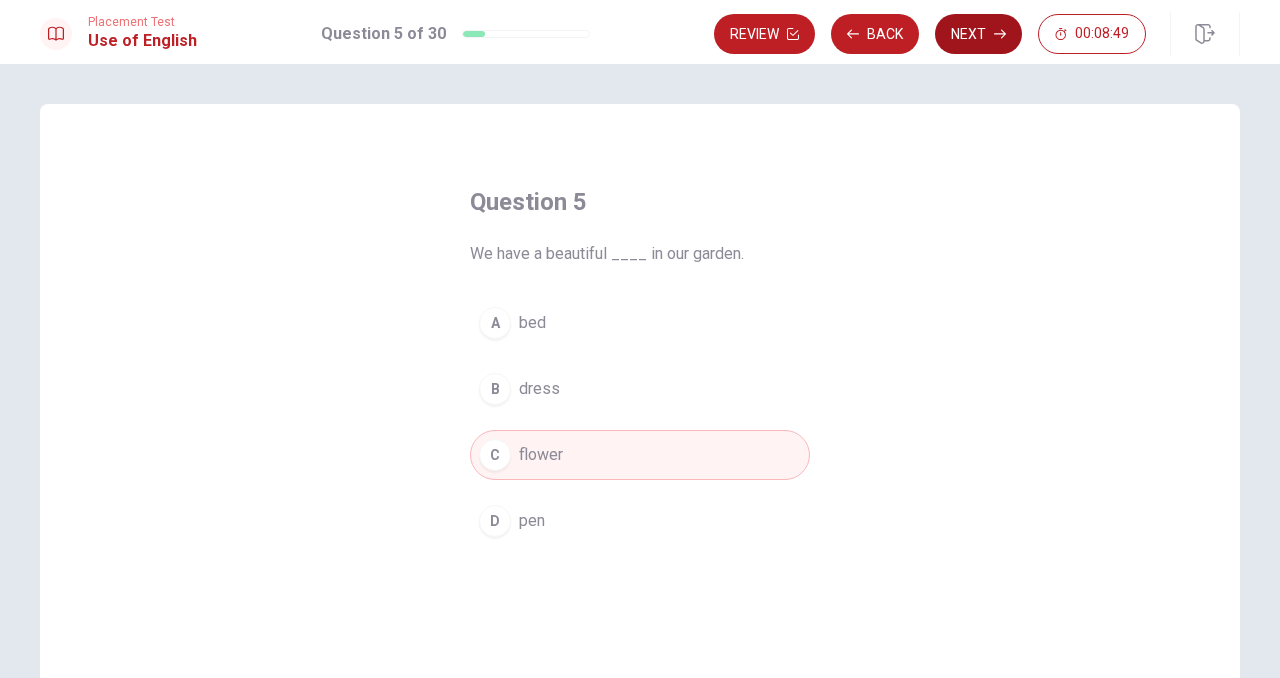 click on "Next" at bounding box center [978, 34] 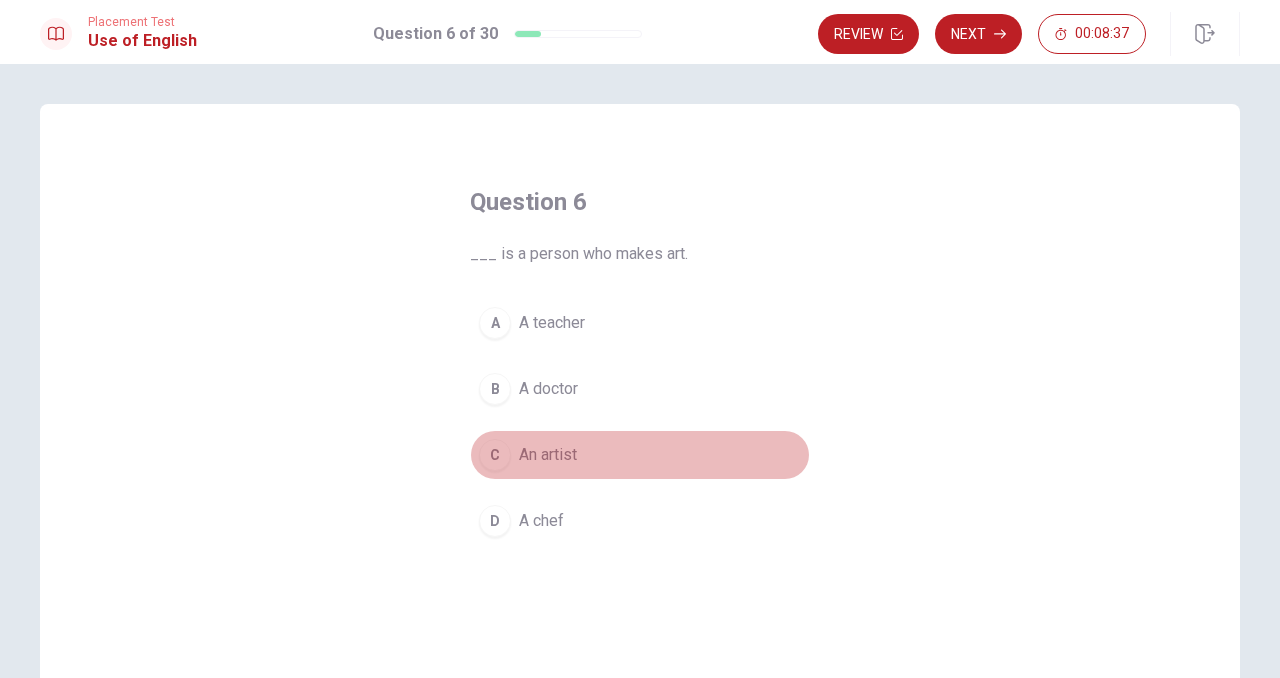 click on "An artist" at bounding box center [548, 455] 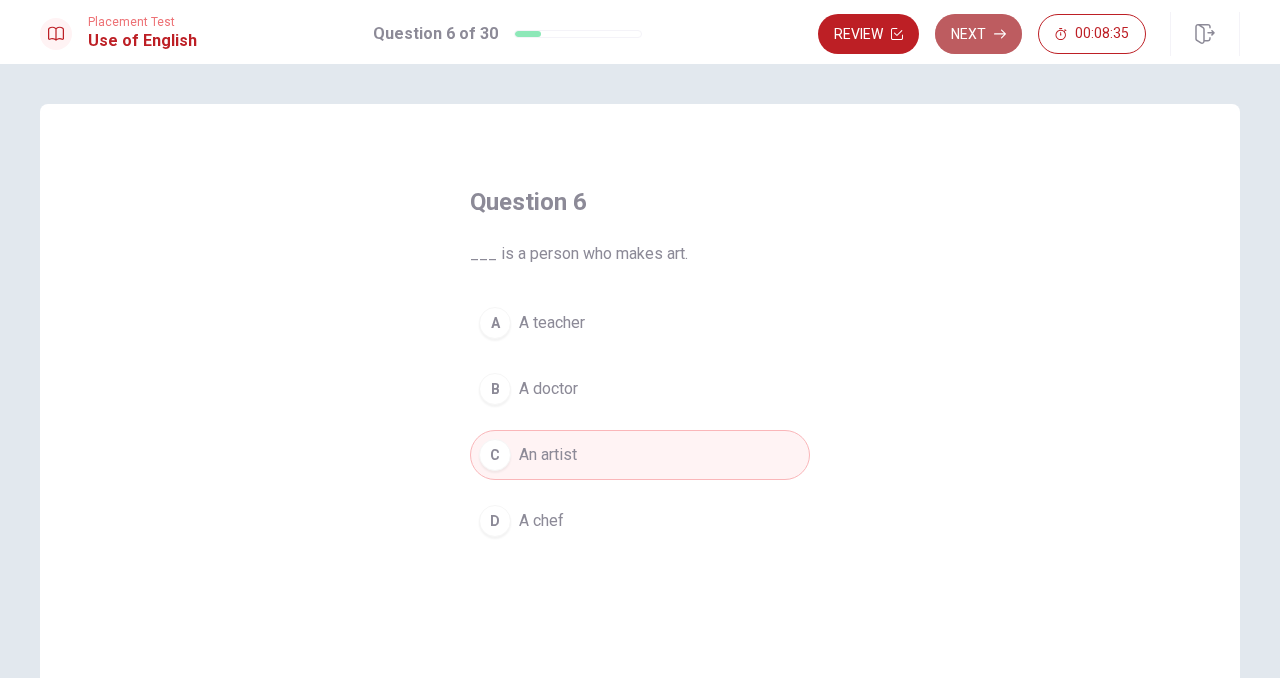click on "Next" at bounding box center (978, 34) 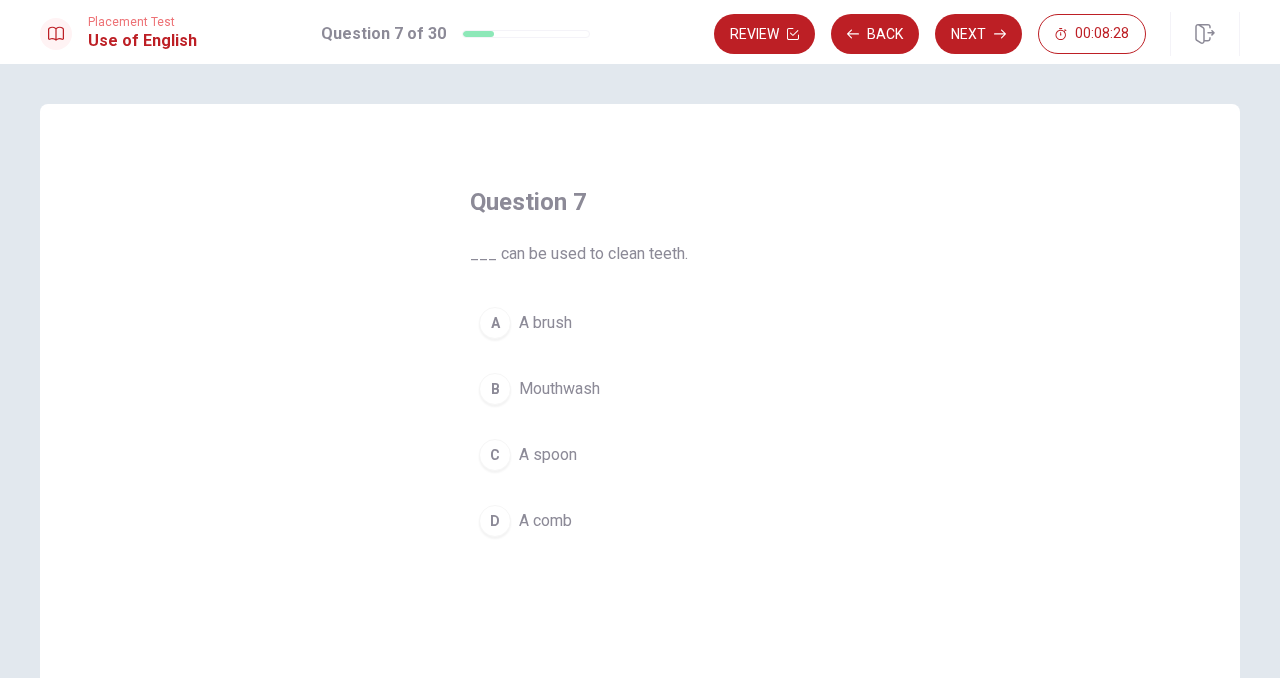 click on "A brush" at bounding box center [545, 323] 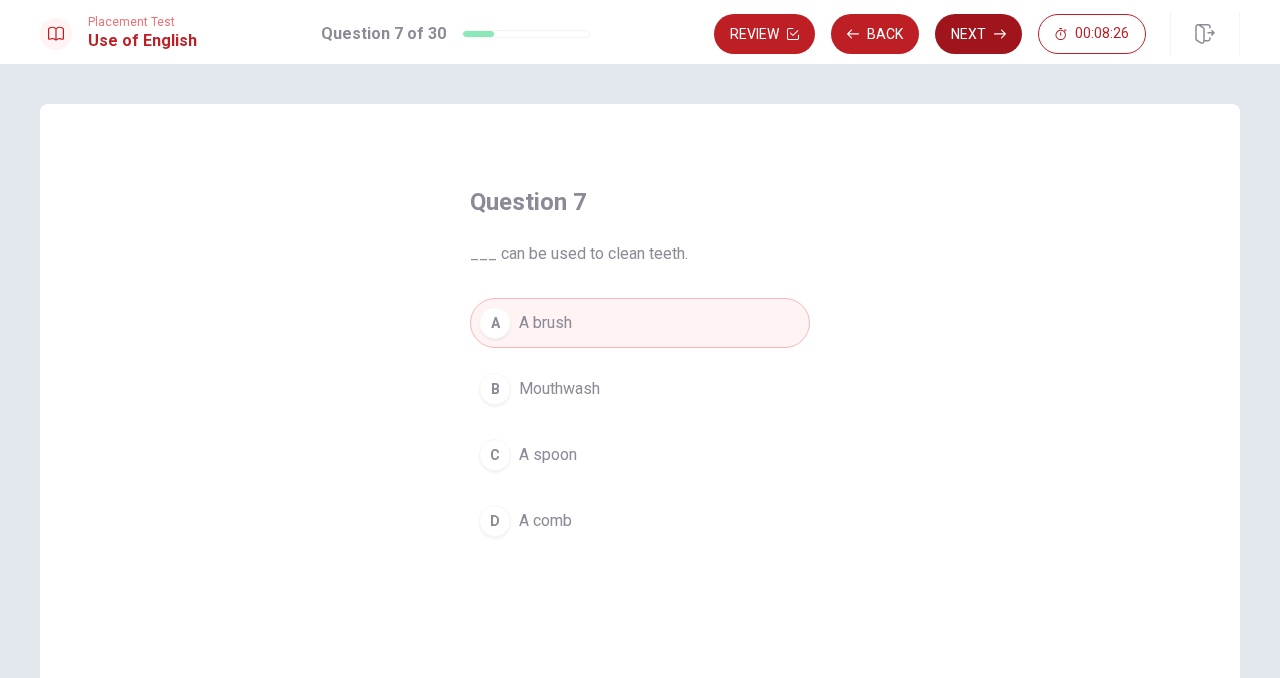 click on "Next" at bounding box center [978, 34] 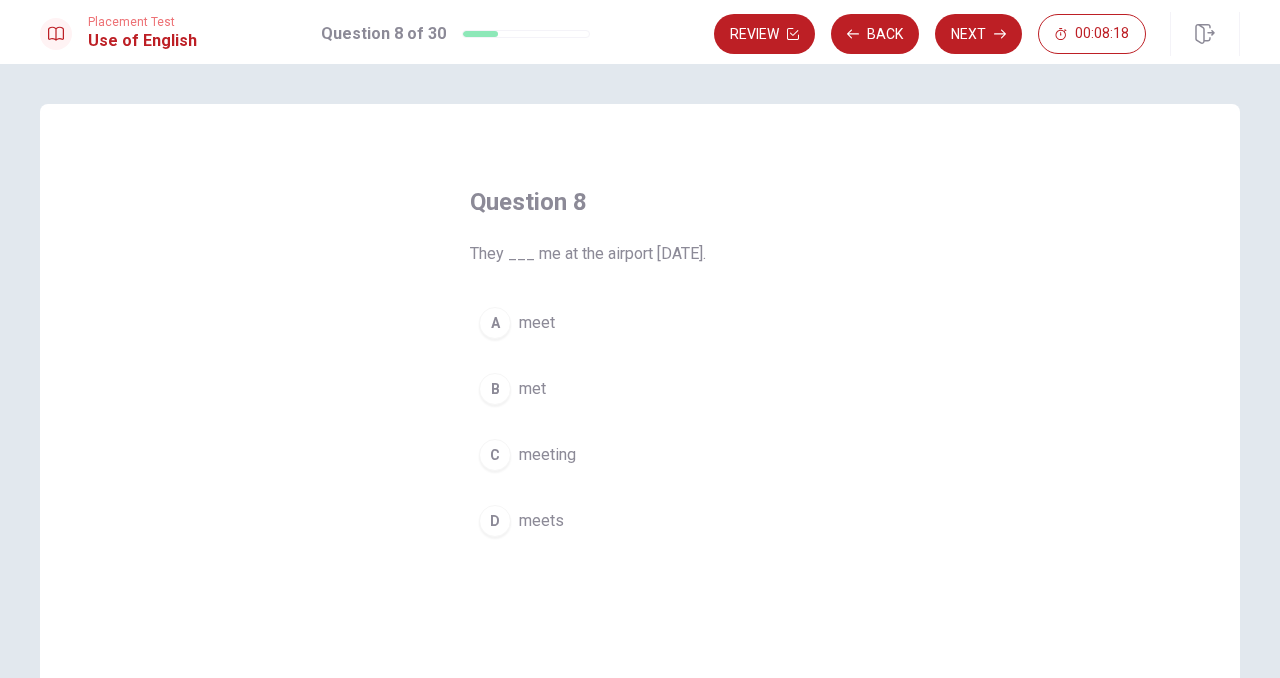 click on "met" at bounding box center (532, 389) 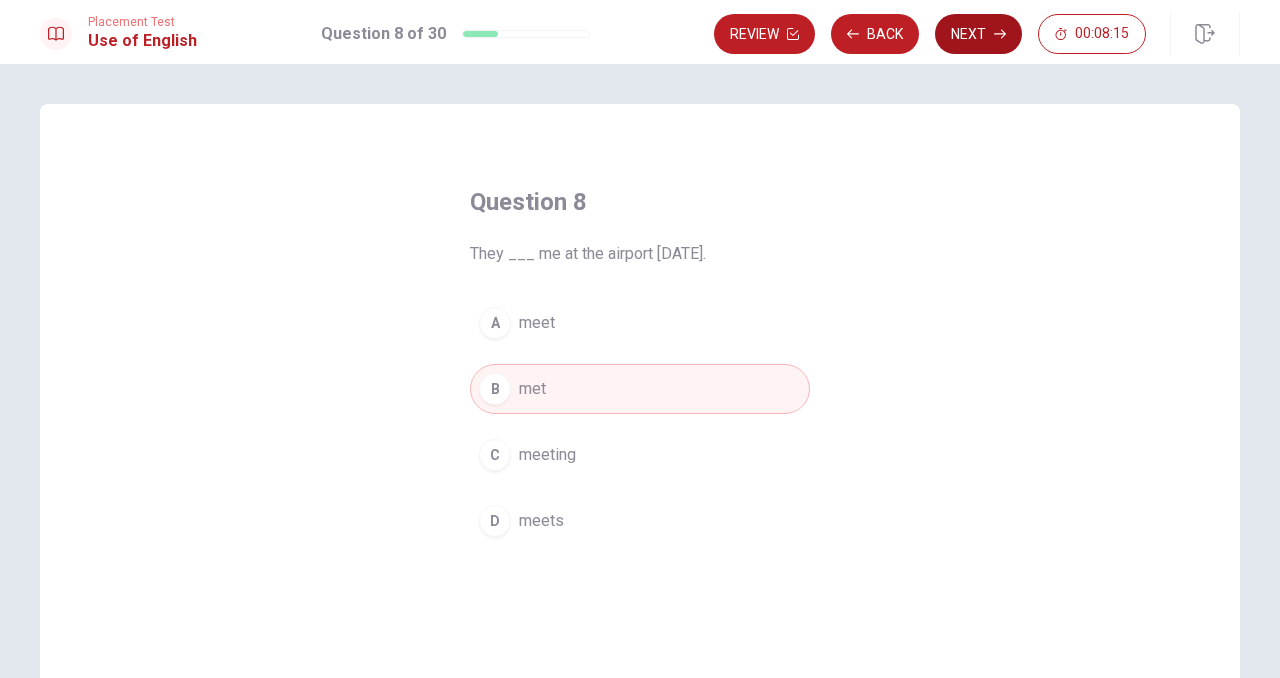 click on "Next" at bounding box center [978, 34] 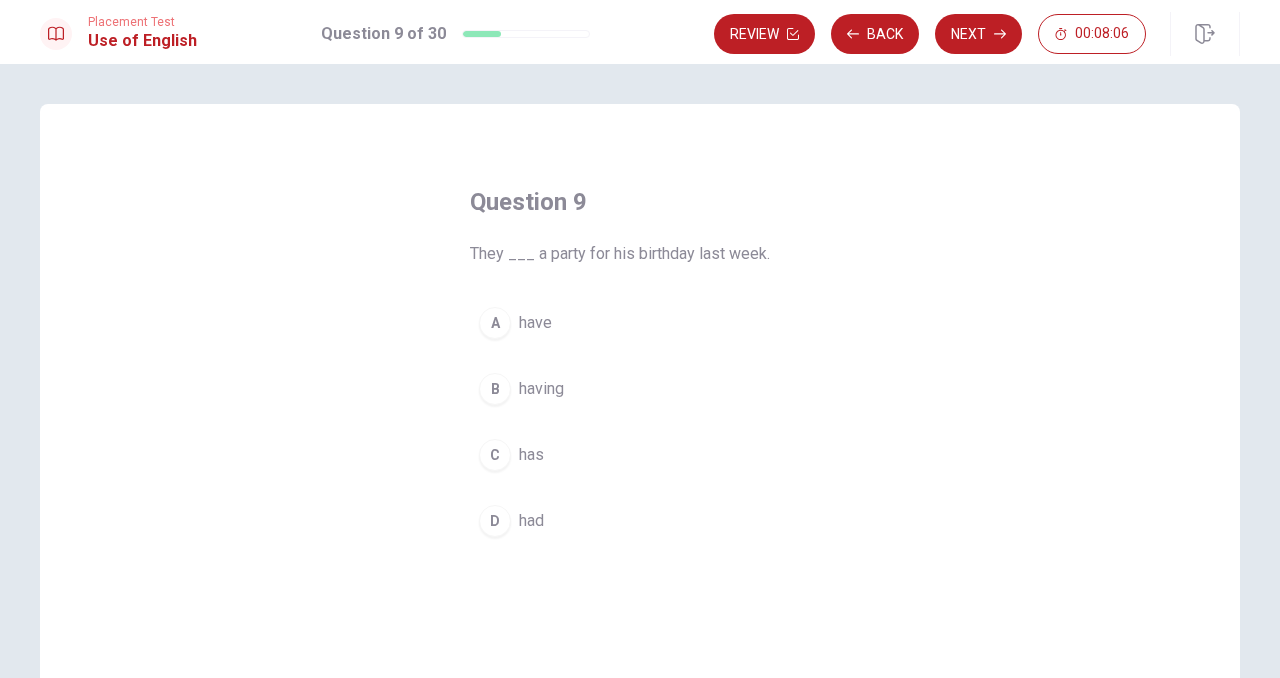 click on "had" at bounding box center (531, 521) 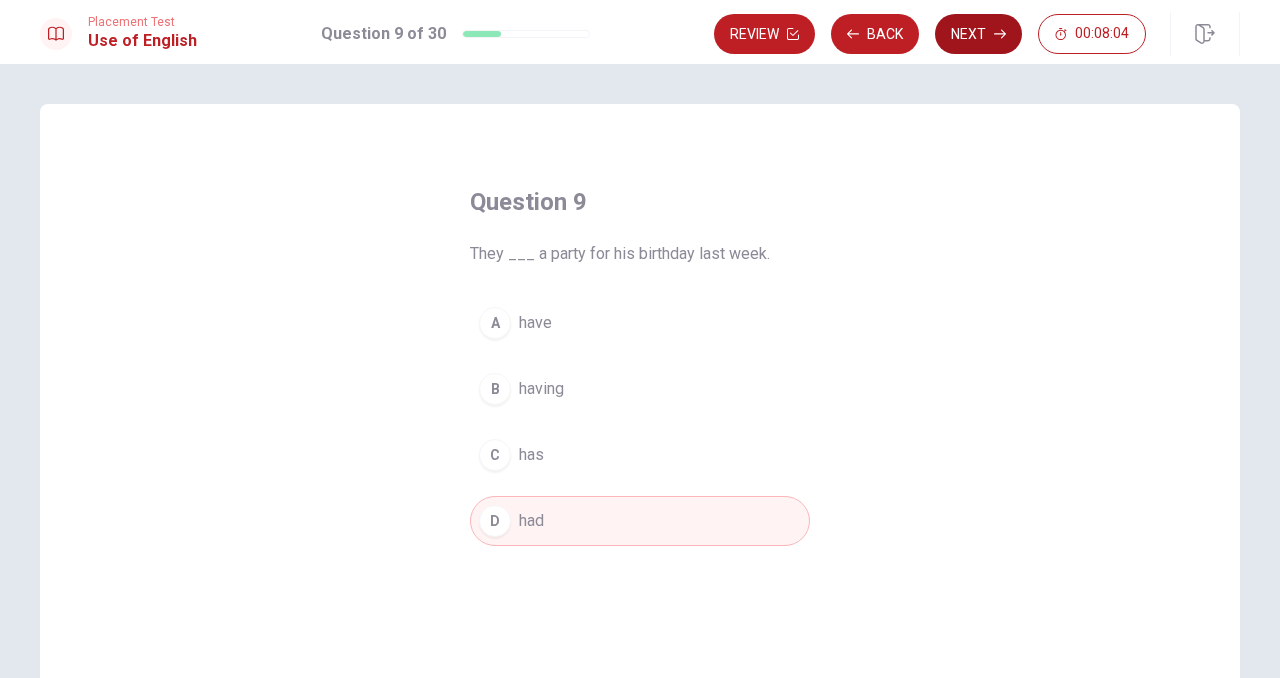 click on "Next" at bounding box center (978, 34) 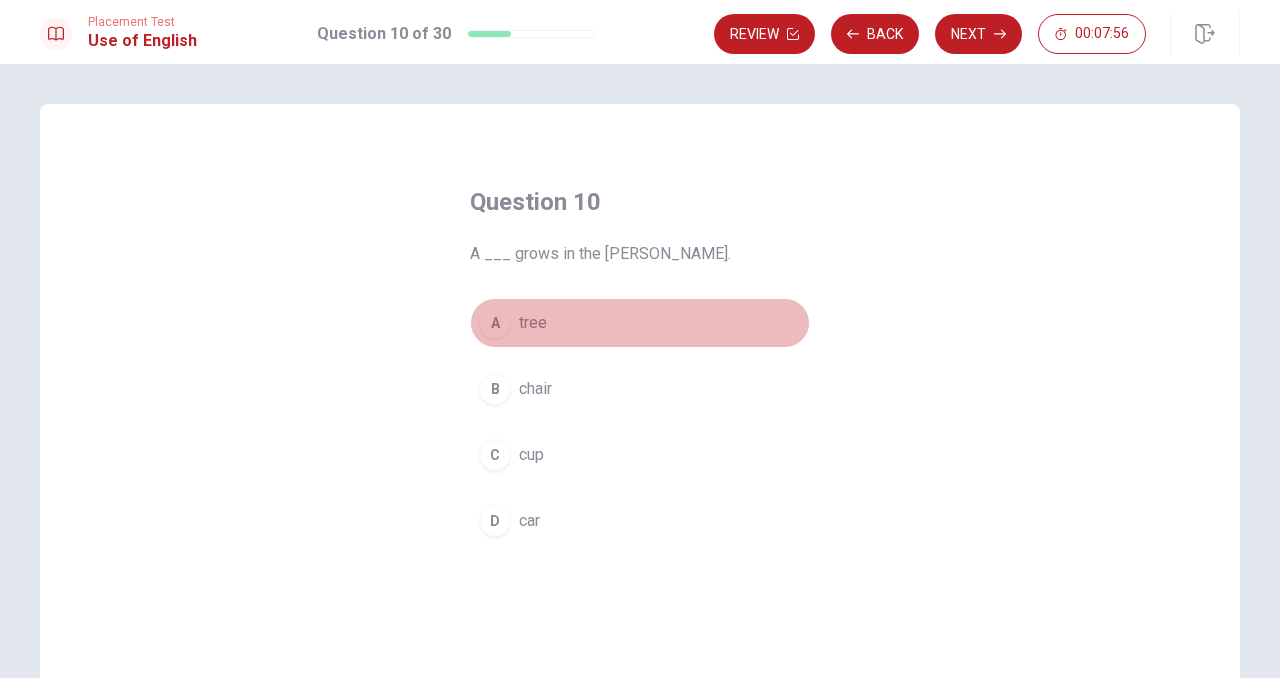 click on "tree" at bounding box center (533, 323) 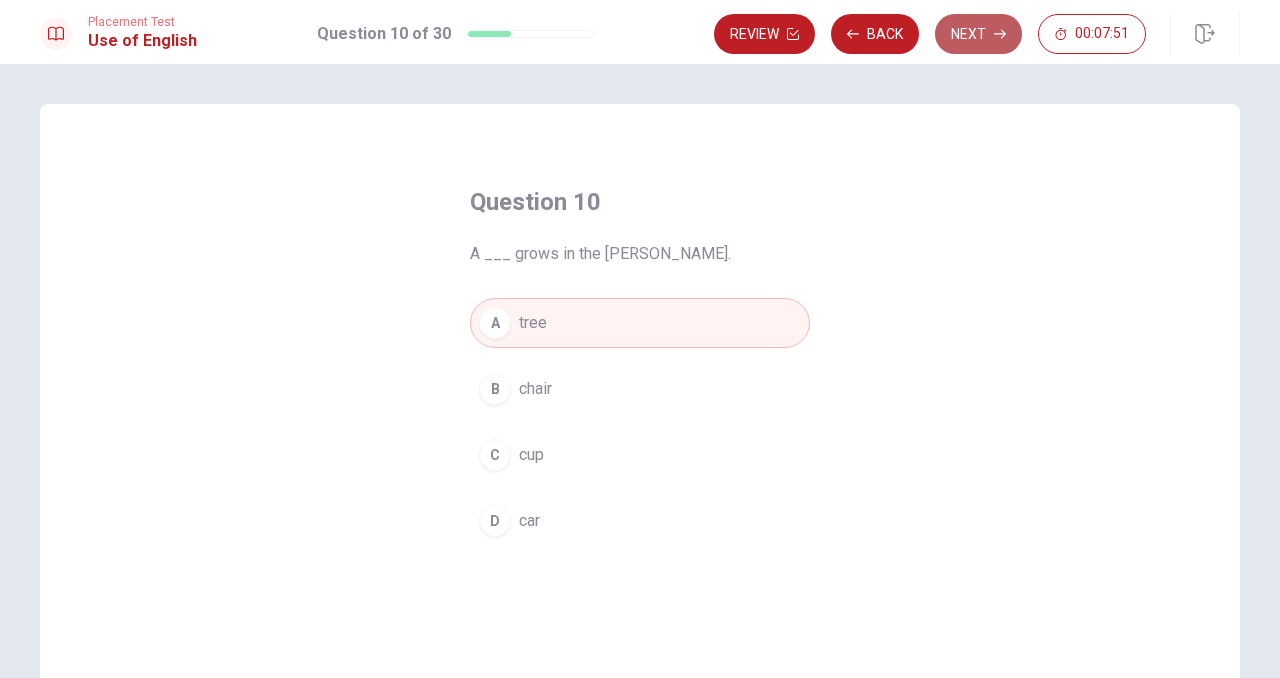 click on "Next" at bounding box center (978, 34) 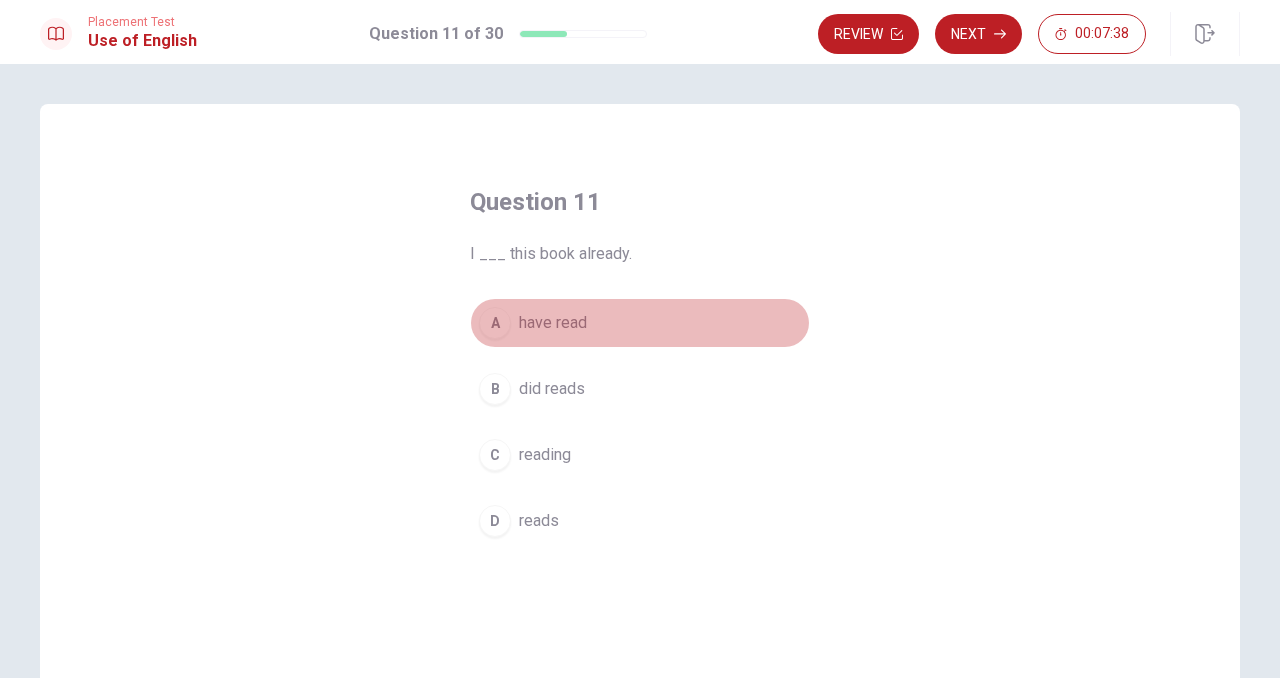 click on "have read" at bounding box center (553, 323) 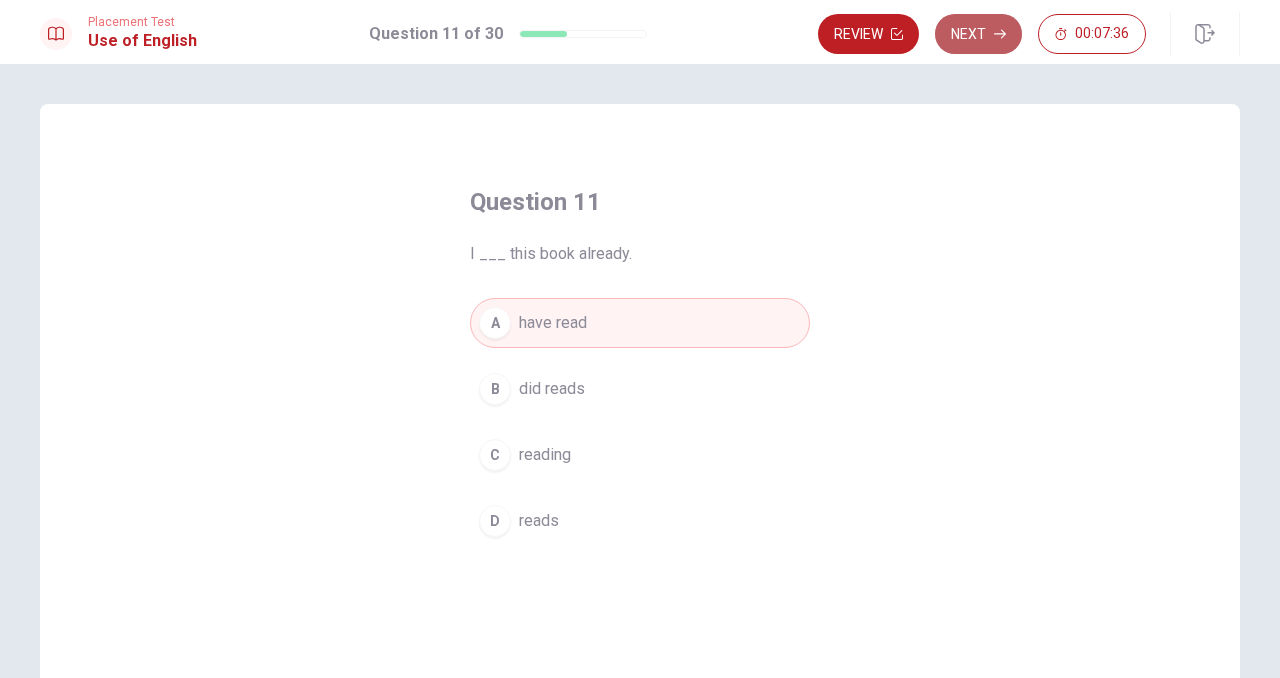 click on "Next" at bounding box center (978, 34) 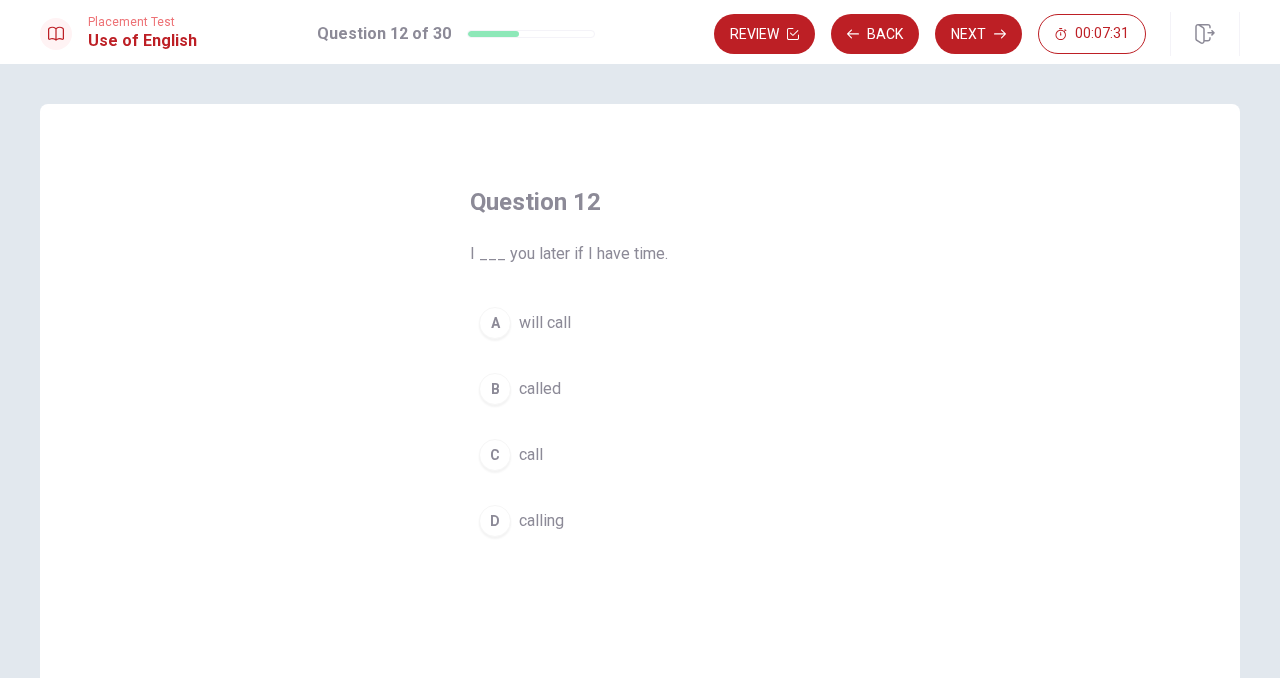 click on "will call" at bounding box center [545, 323] 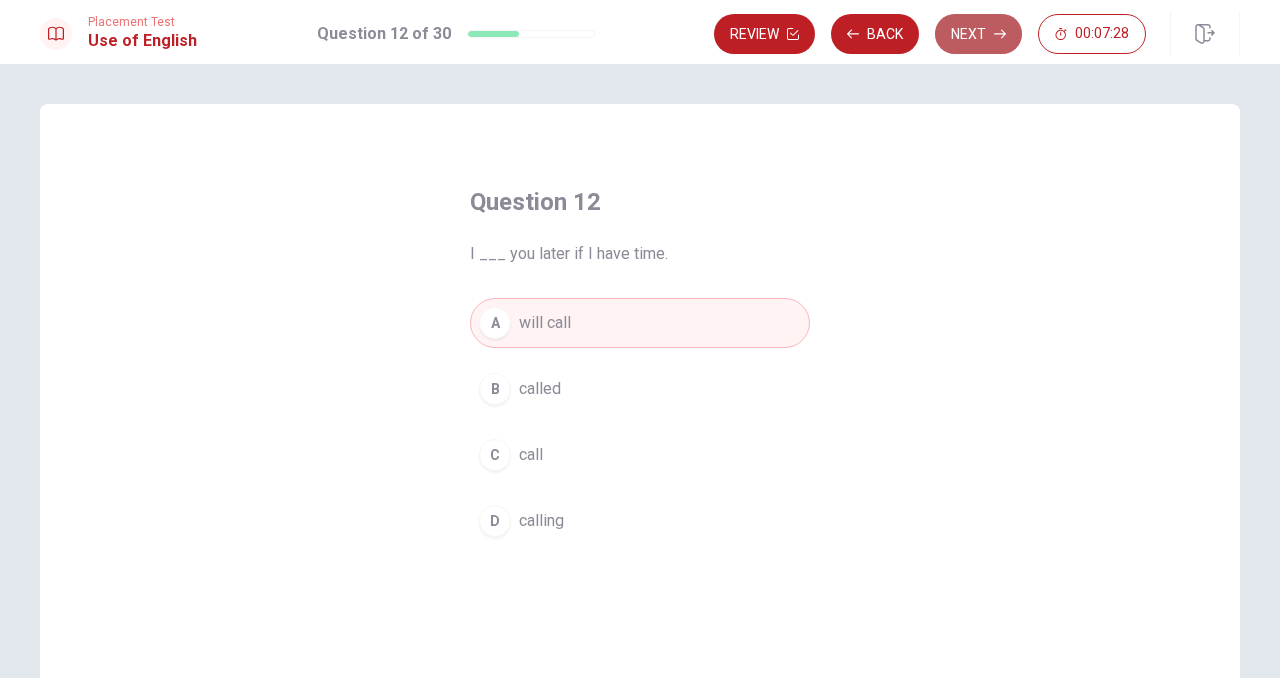 click on "Next" at bounding box center [978, 34] 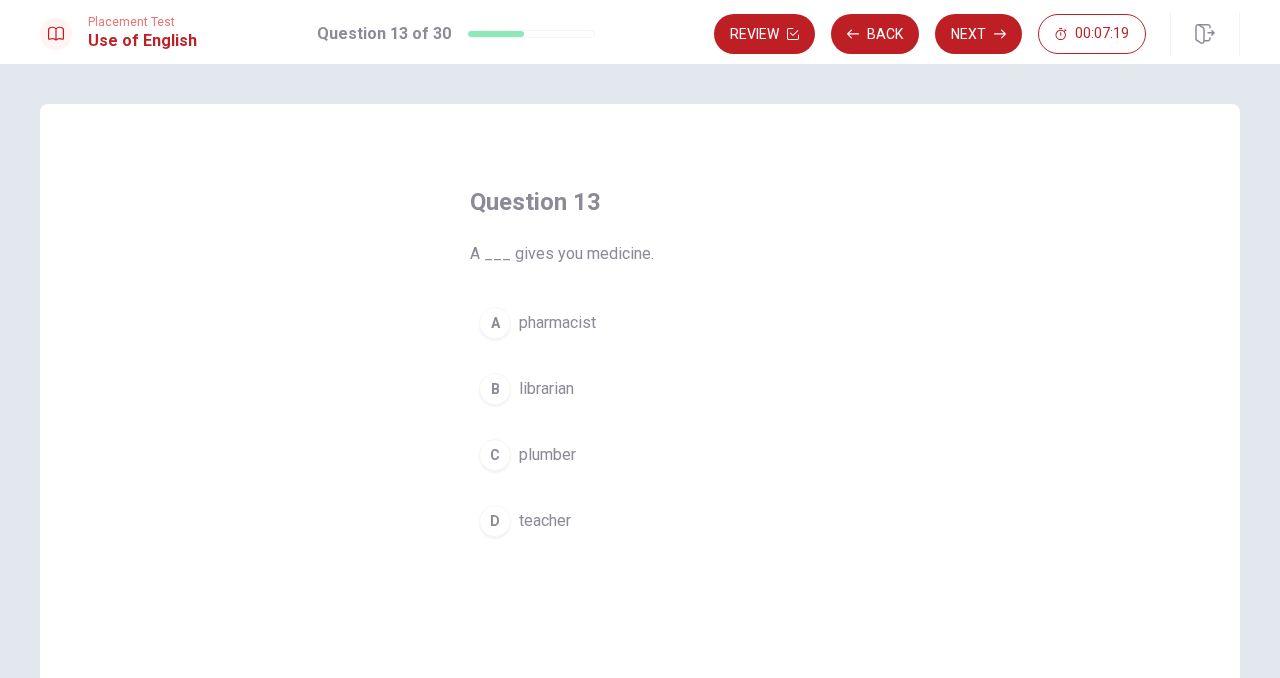 click on "pharmacist" at bounding box center (557, 323) 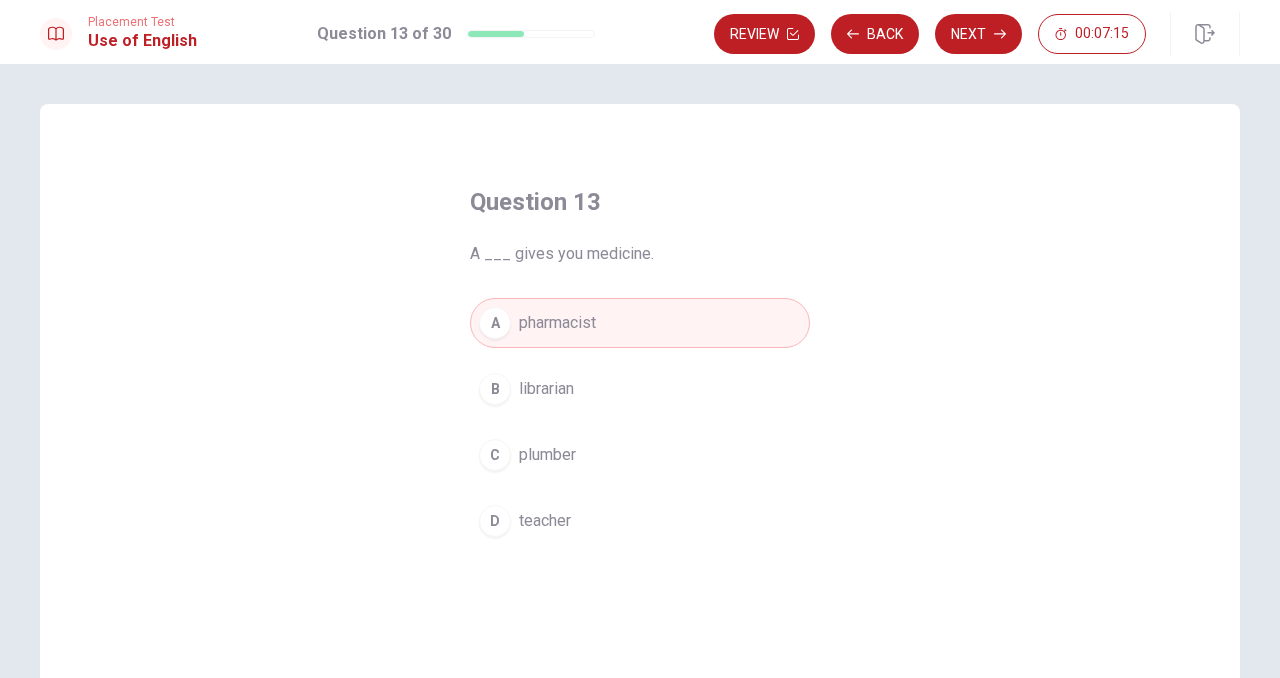 click on "Next" at bounding box center (978, 34) 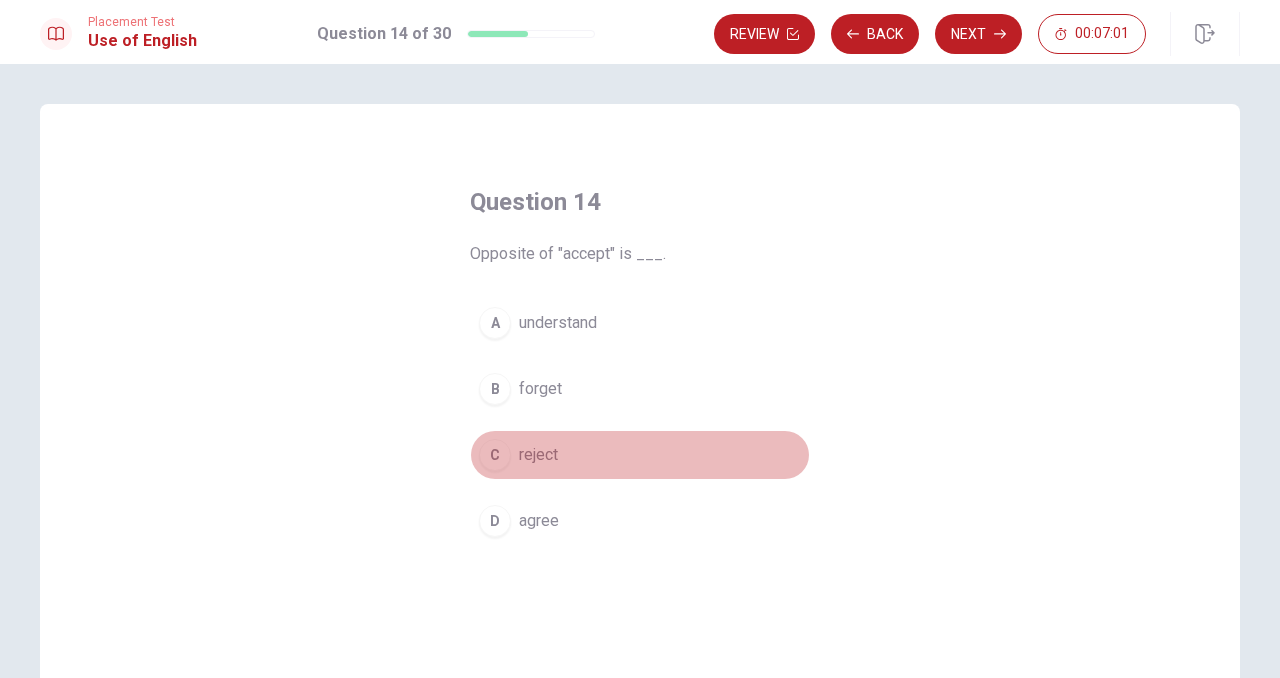 click on "C reject" at bounding box center (640, 455) 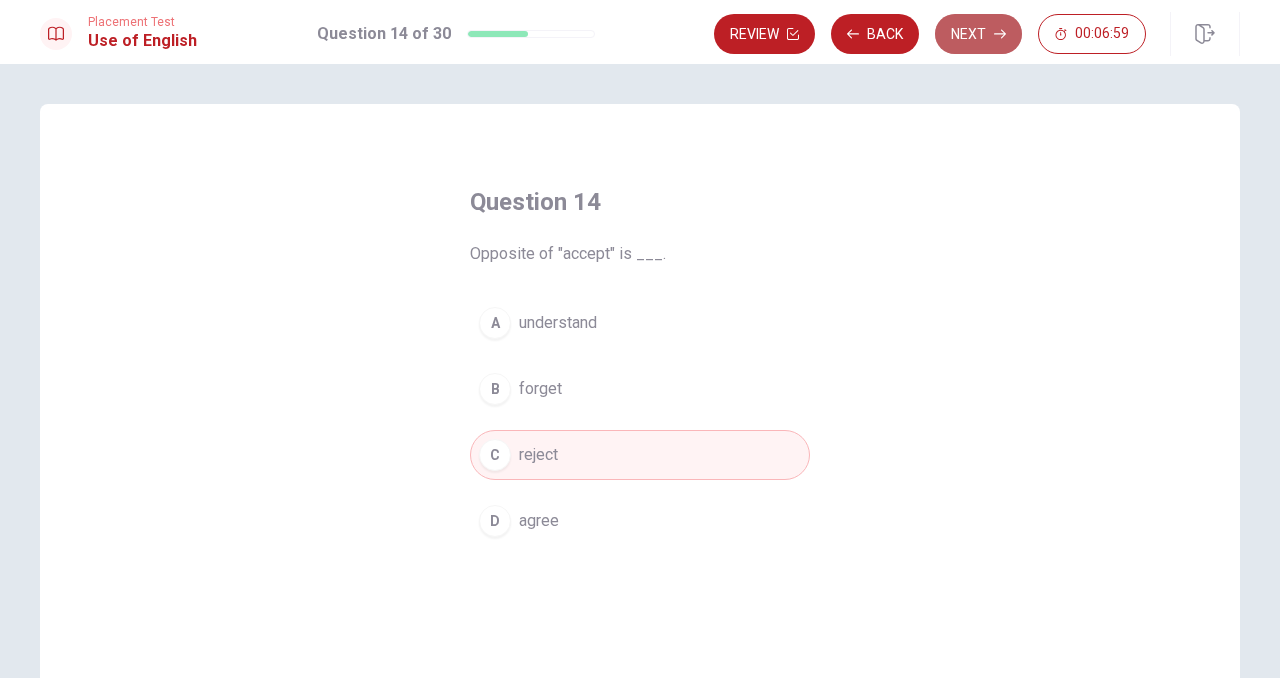 click on "Next" at bounding box center [978, 34] 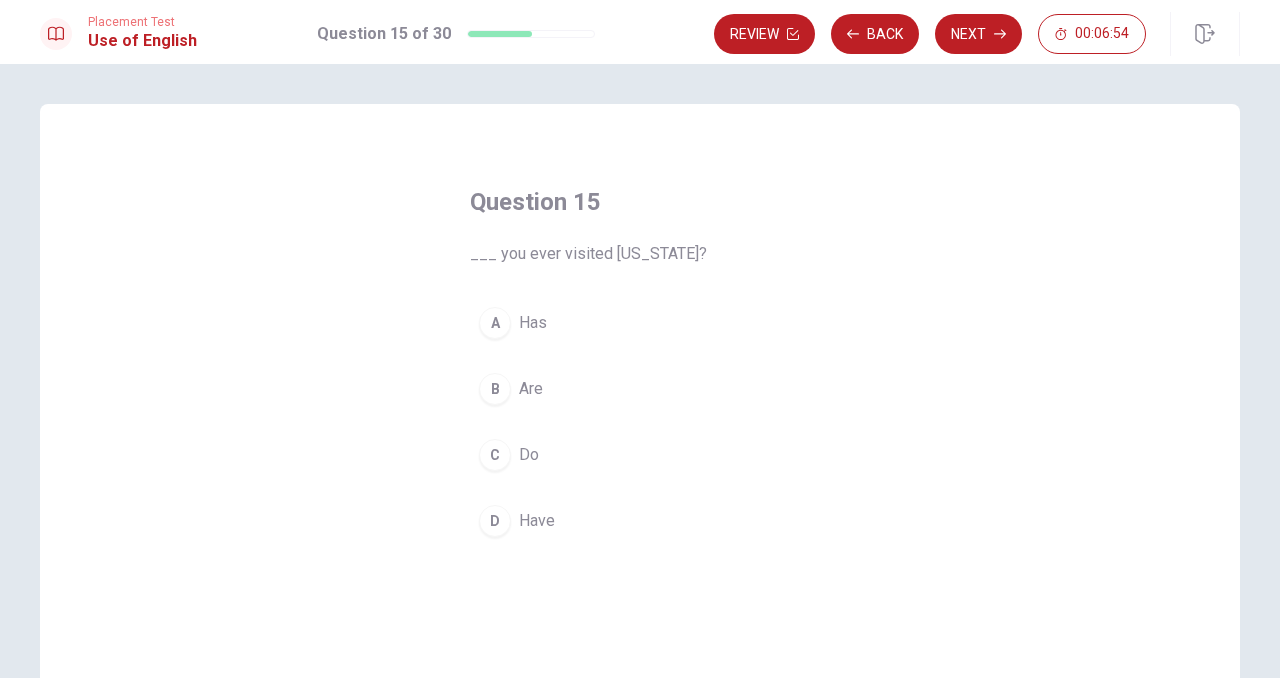 click on "D Have" at bounding box center [640, 521] 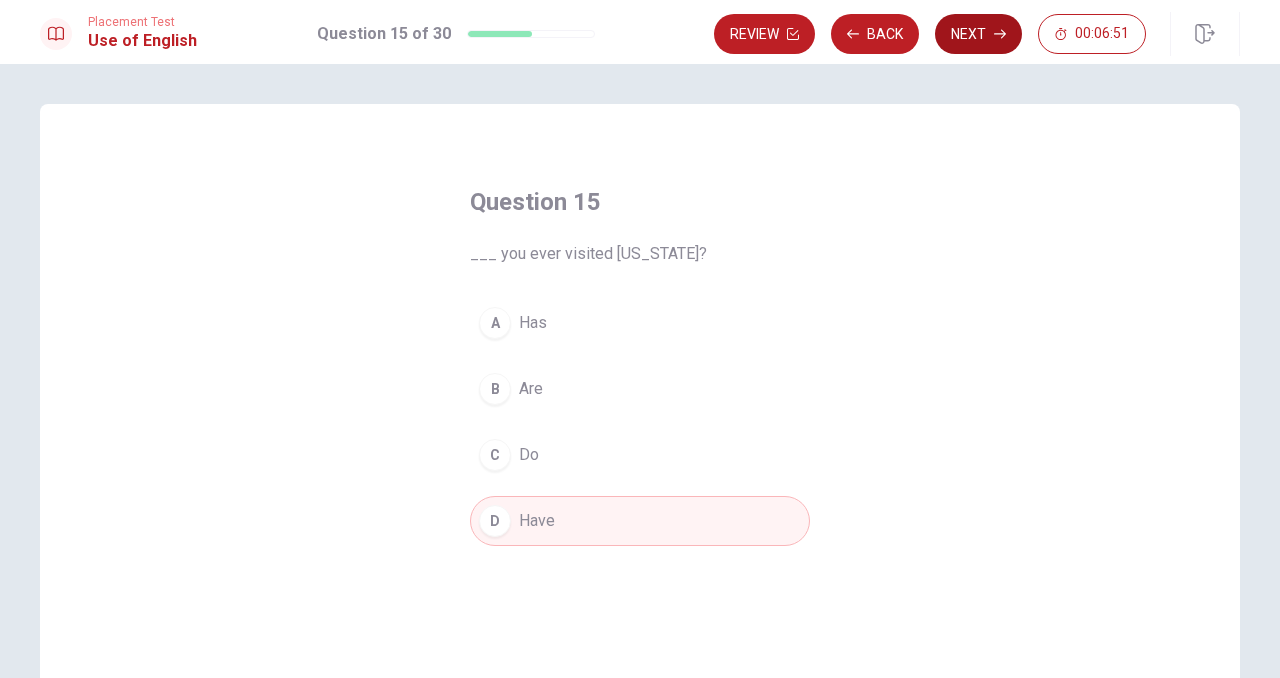 click on "Next" at bounding box center [978, 34] 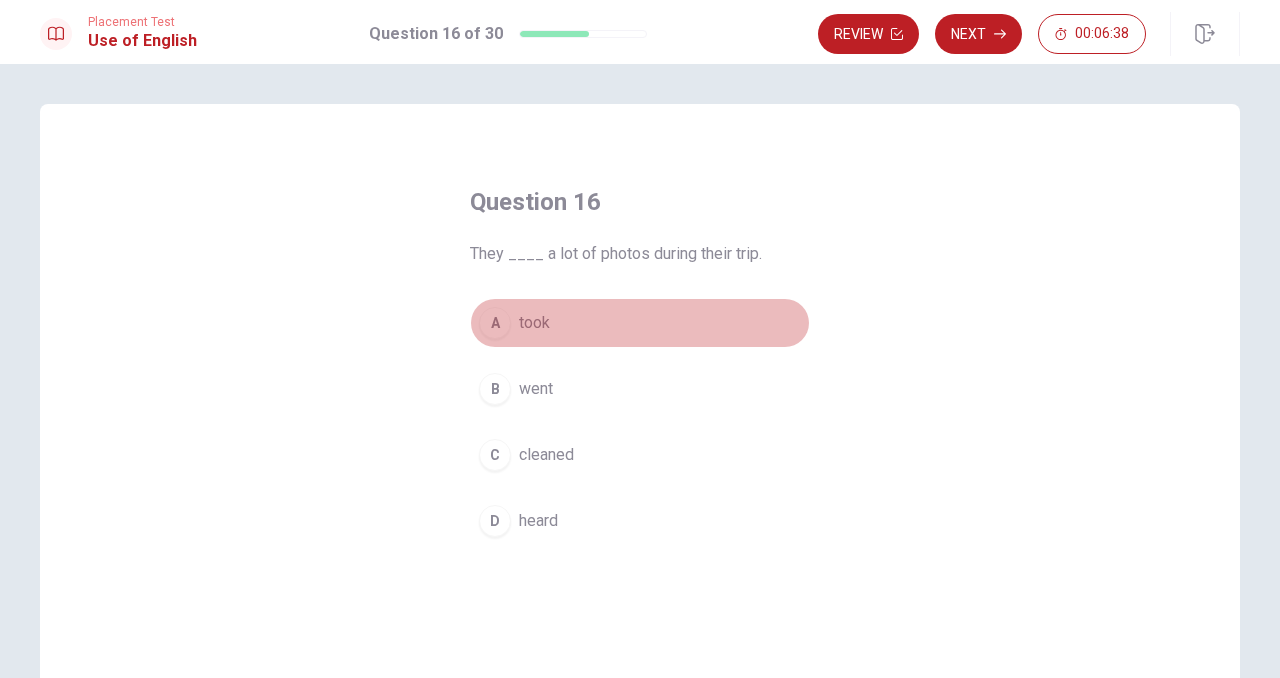 click on "took" at bounding box center (534, 323) 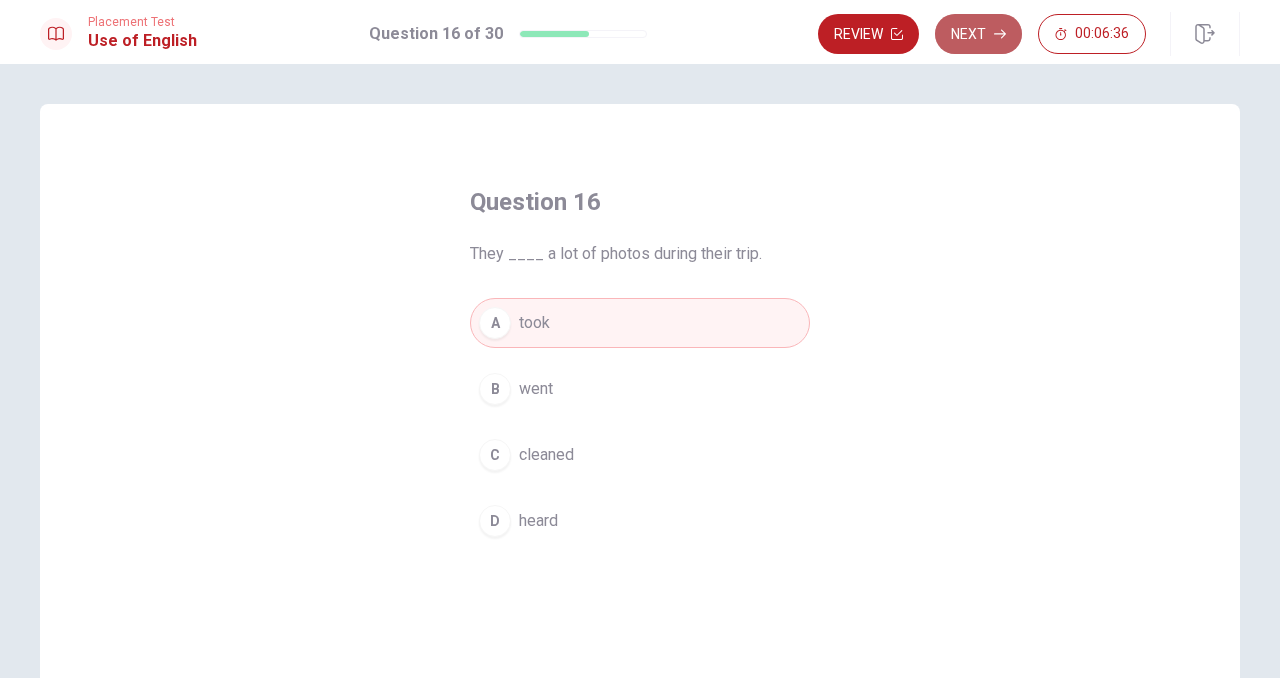 click on "Next" at bounding box center (978, 34) 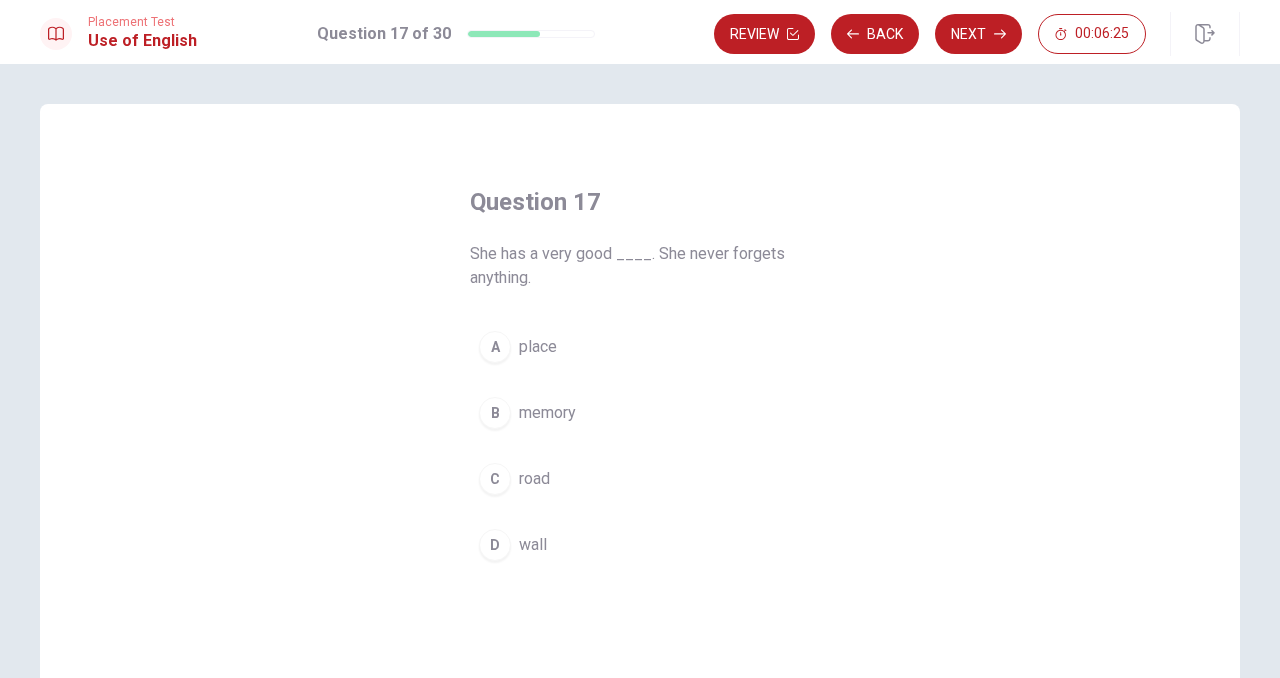 click on "memory" at bounding box center [547, 413] 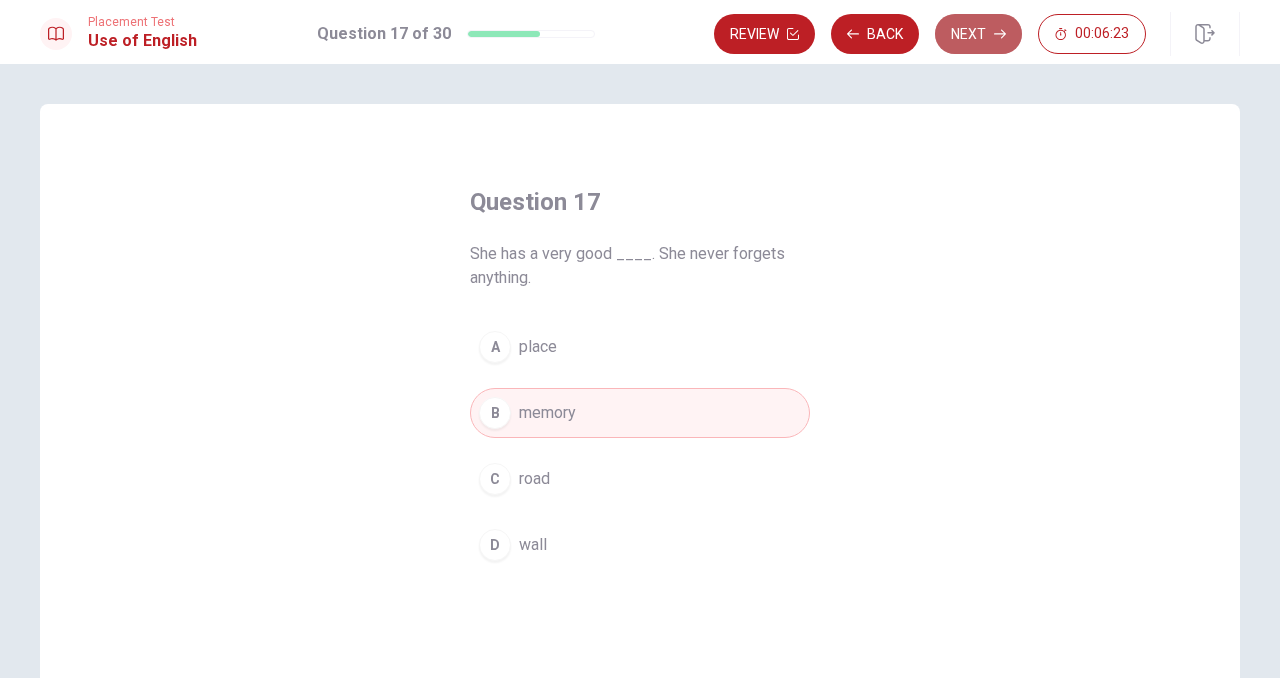 click on "Next" at bounding box center (978, 34) 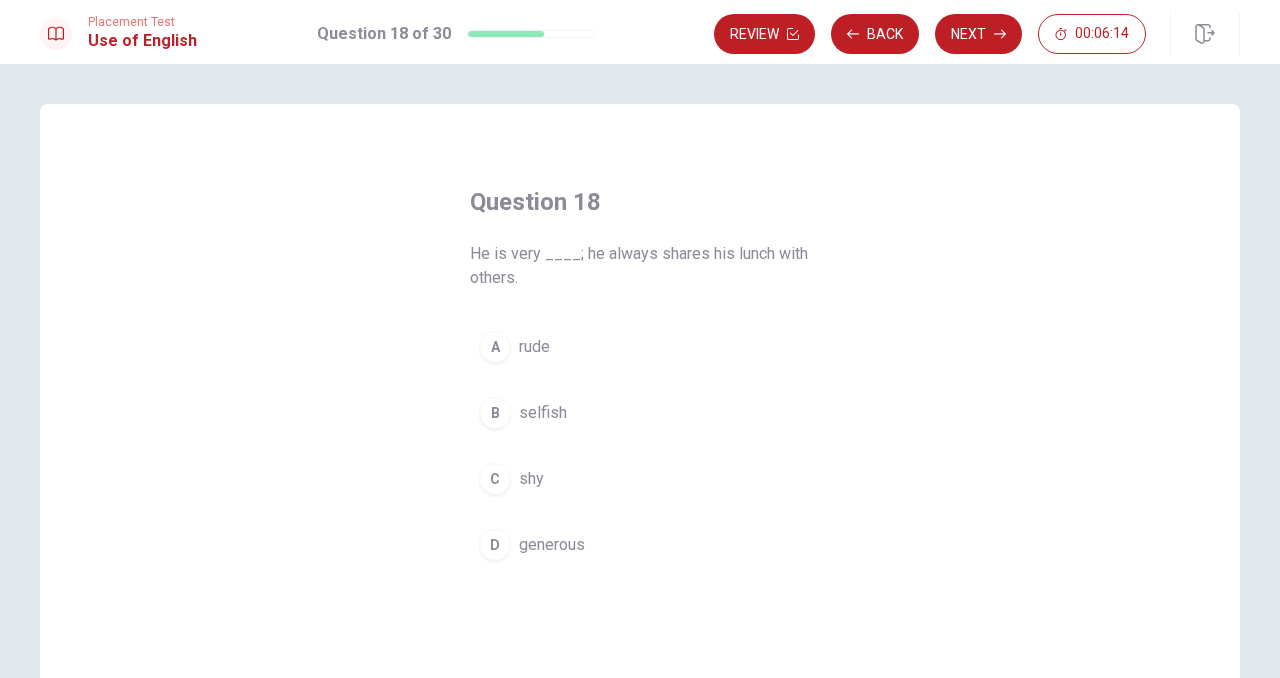 click on "generous" at bounding box center [552, 545] 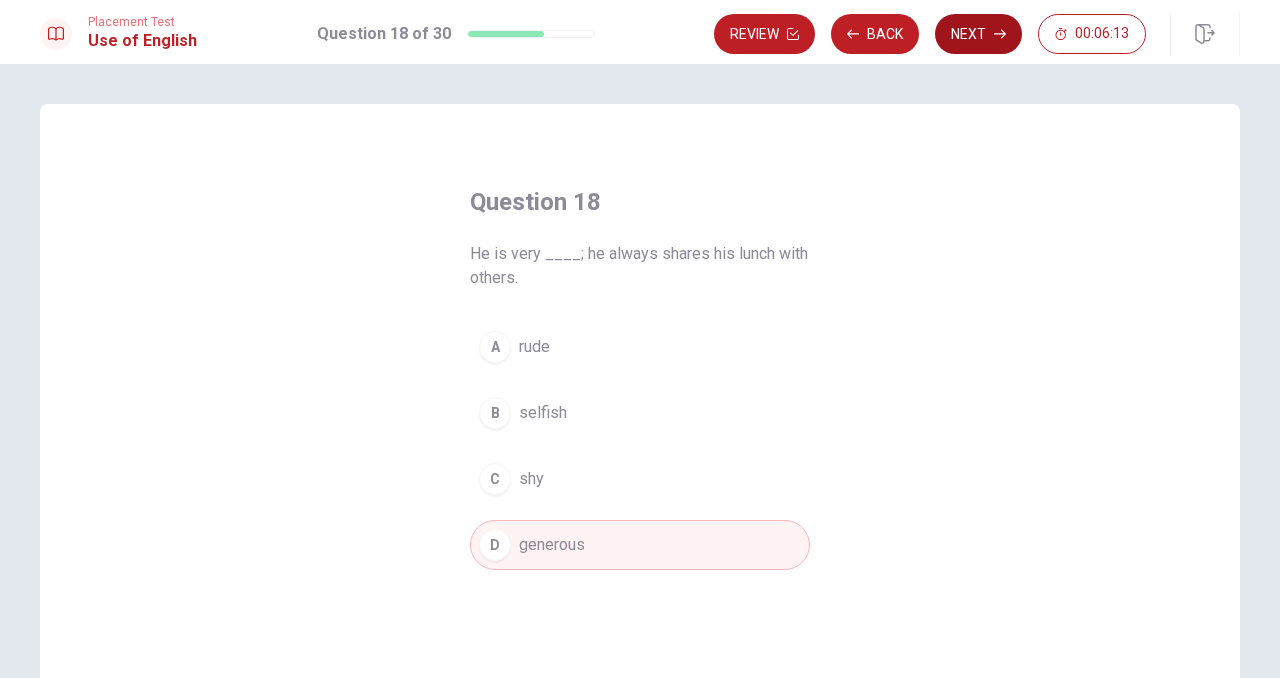 click on "Next" at bounding box center (978, 34) 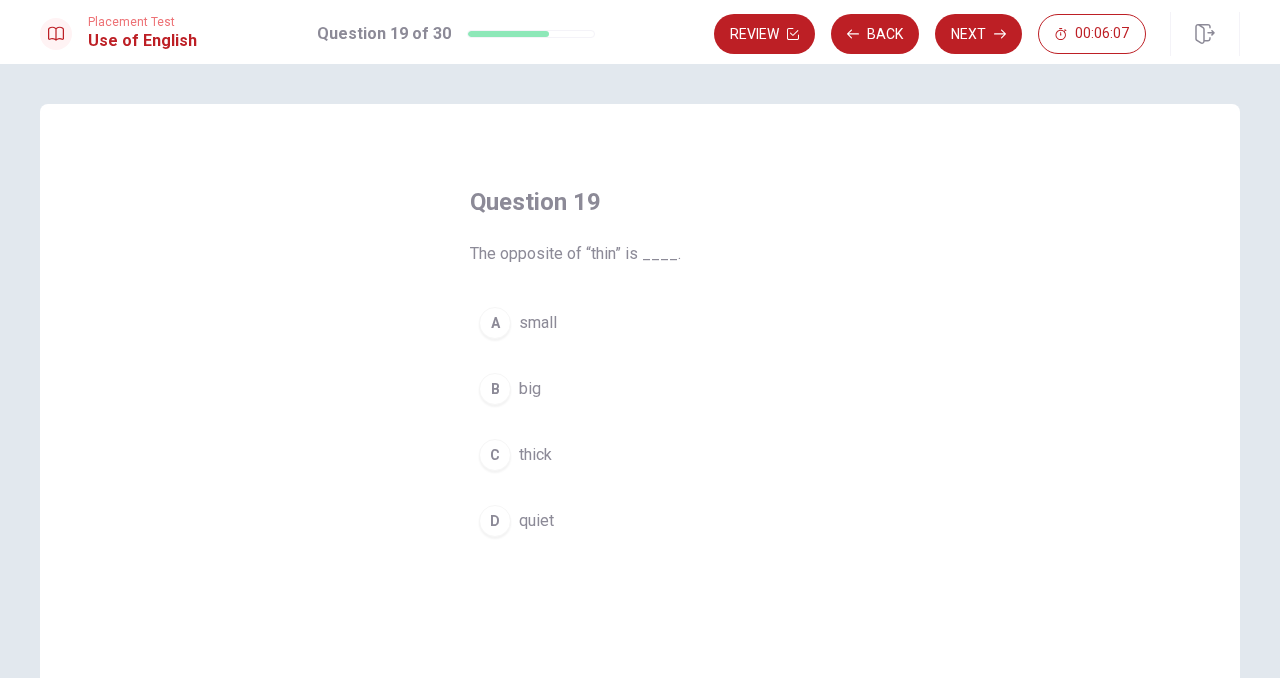 click on "thick" at bounding box center [535, 455] 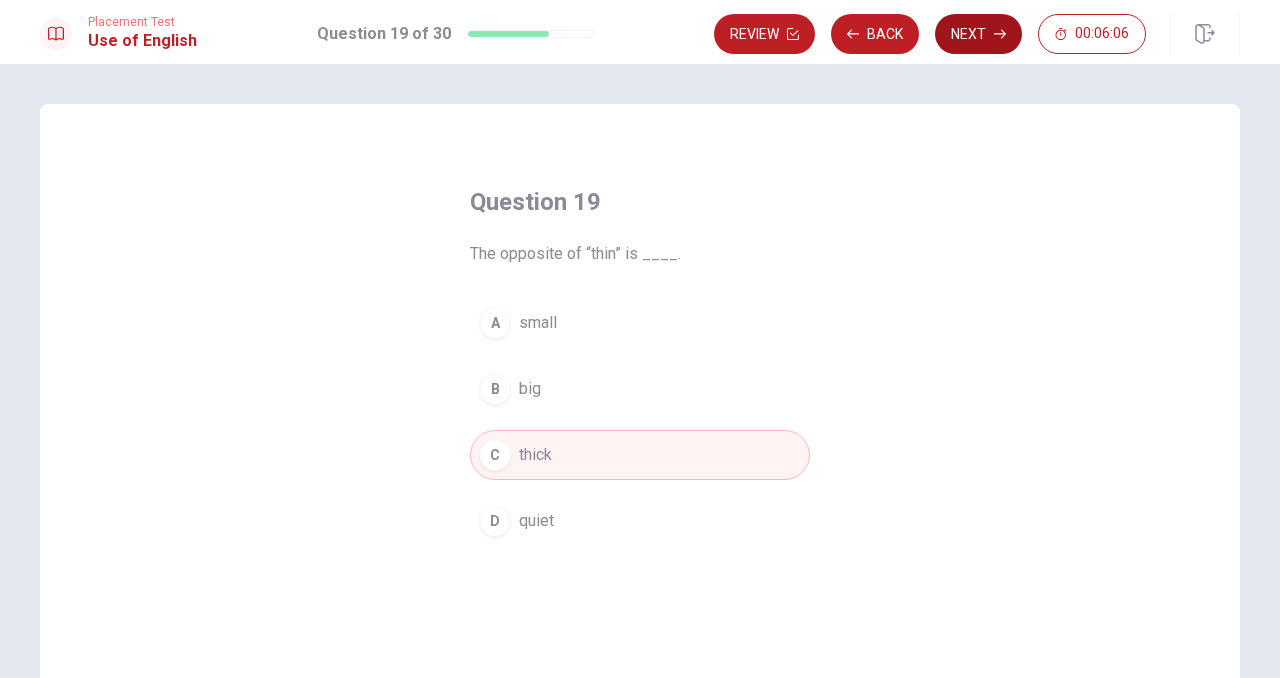 click on "Next" at bounding box center (978, 34) 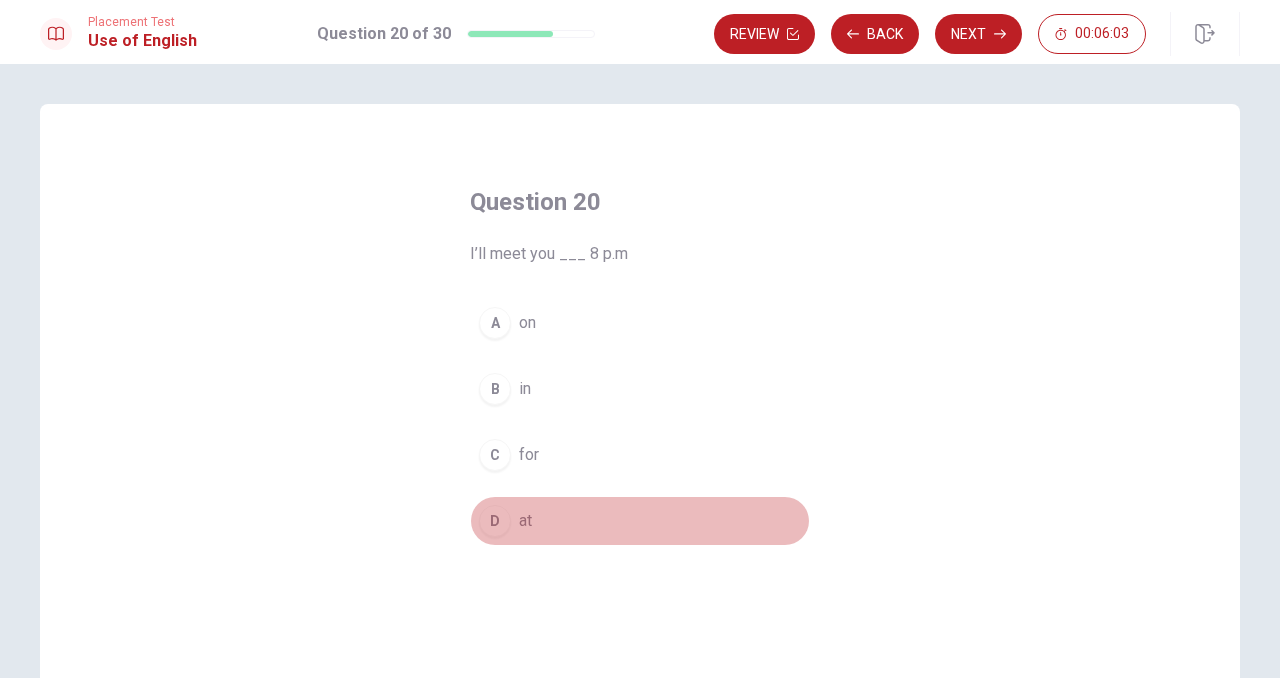 click on "at" at bounding box center (525, 521) 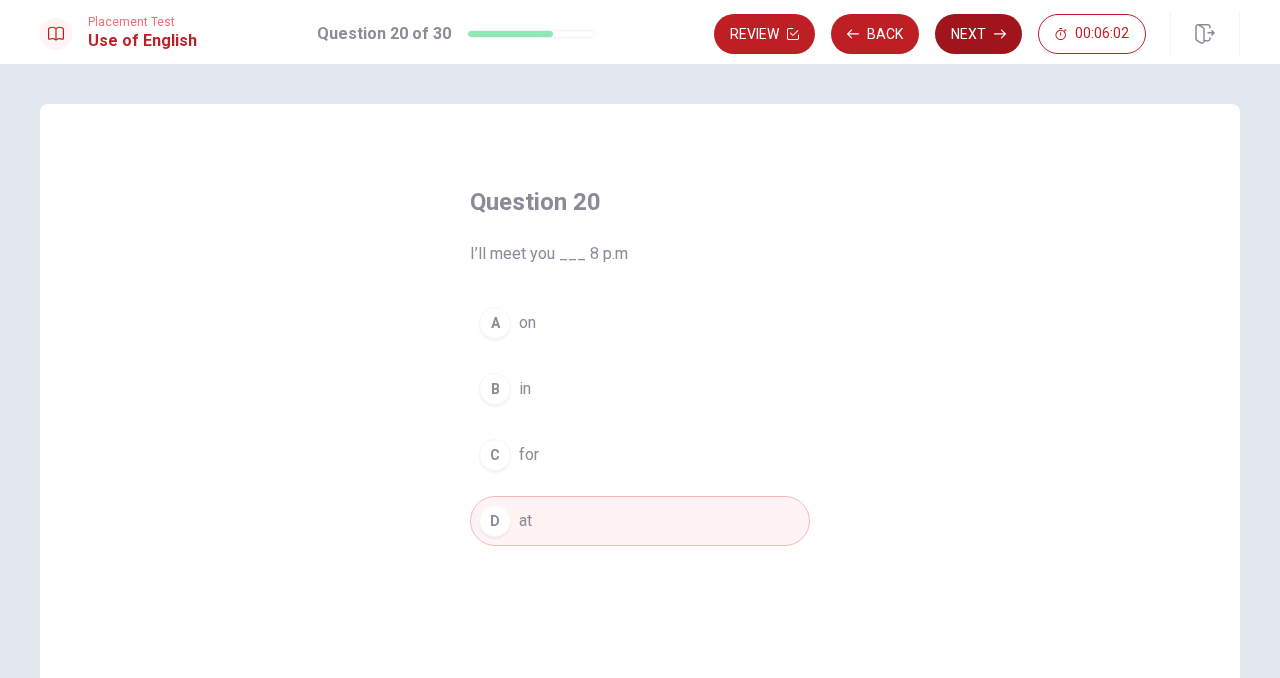 click on "Next" at bounding box center (978, 34) 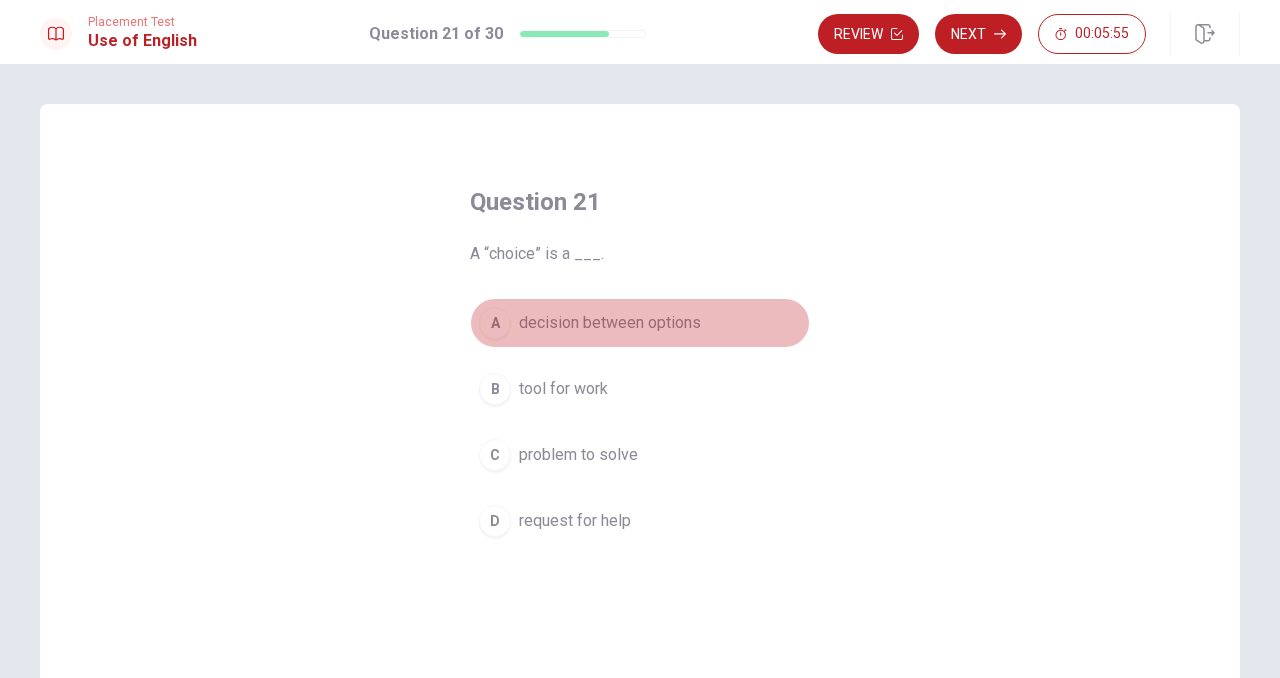 click on "decision between options" at bounding box center (610, 323) 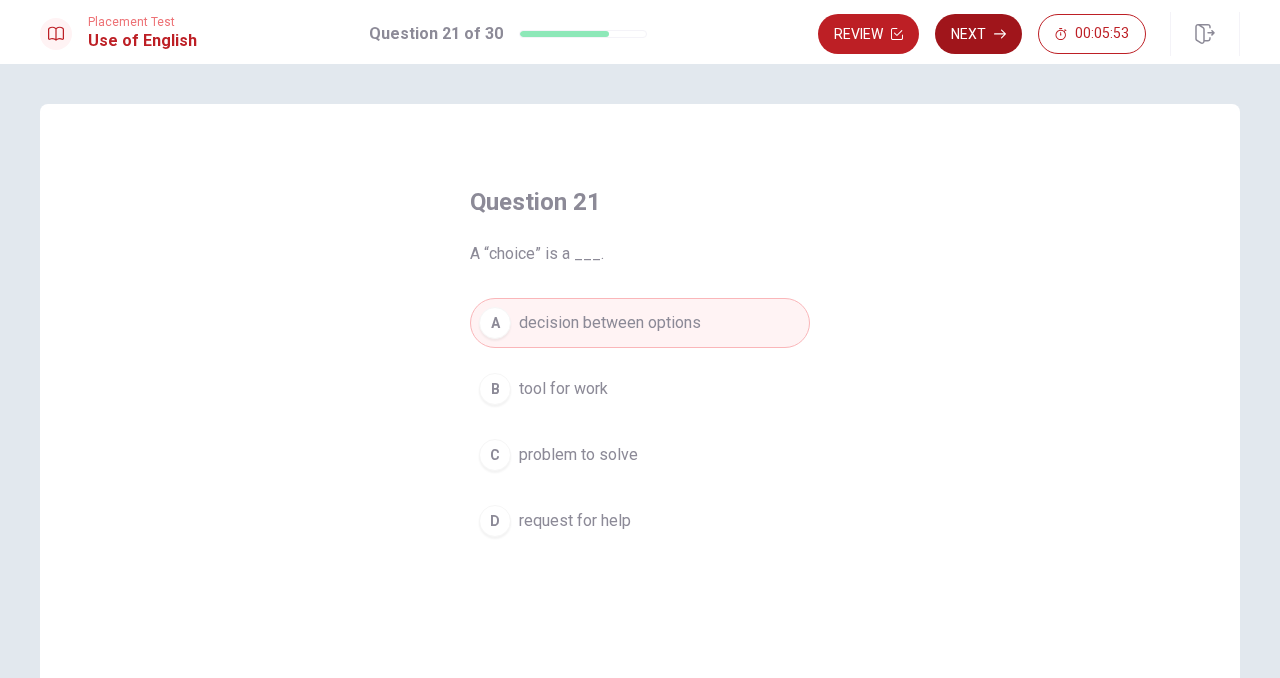 click on "Next" at bounding box center (978, 34) 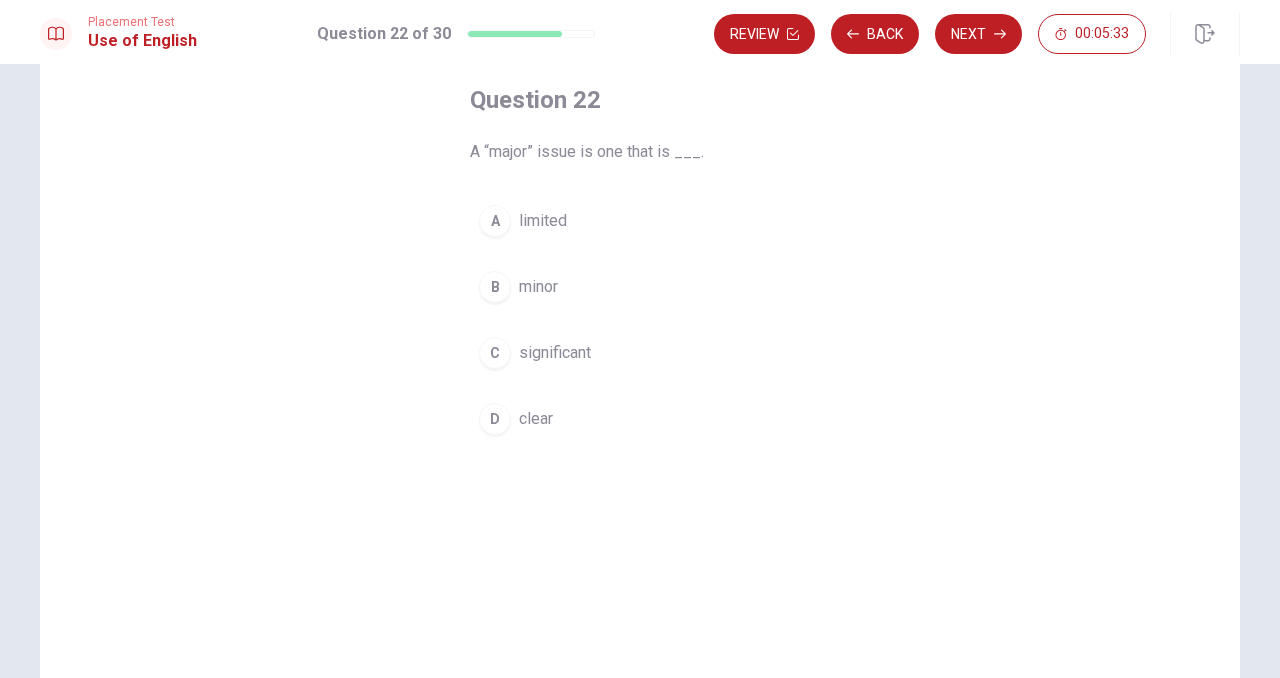 scroll, scrollTop: 0, scrollLeft: 0, axis: both 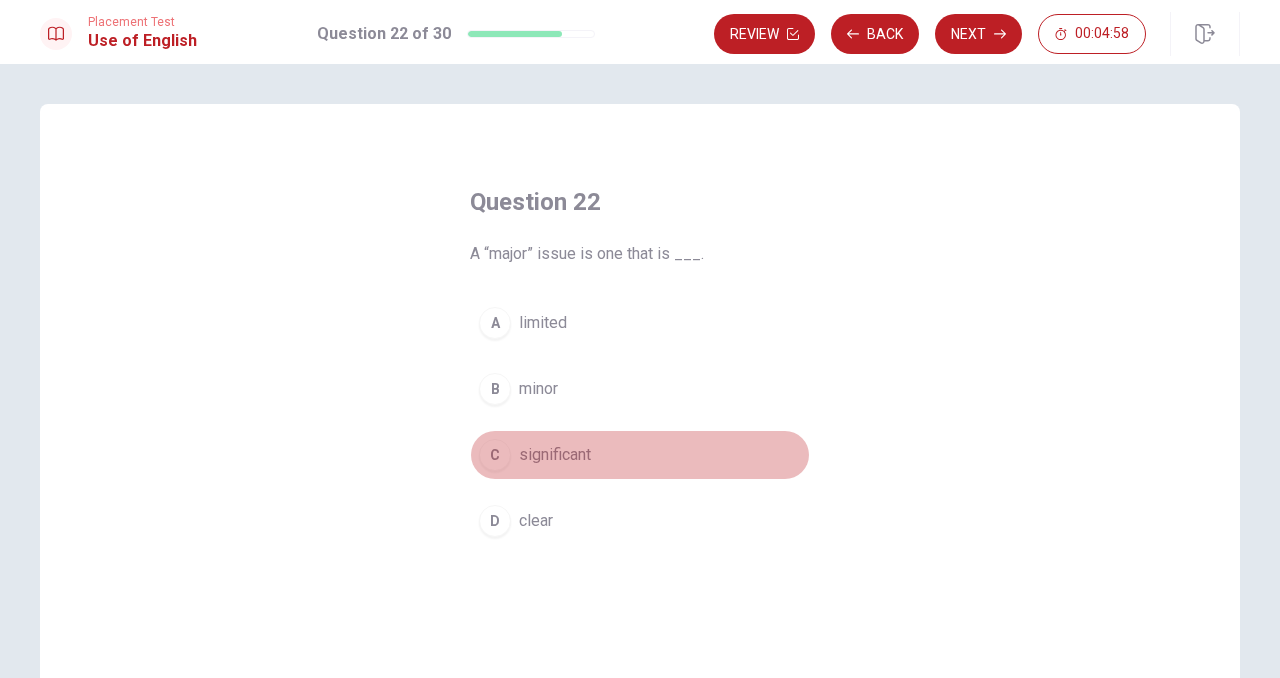 click on "significant" at bounding box center [555, 455] 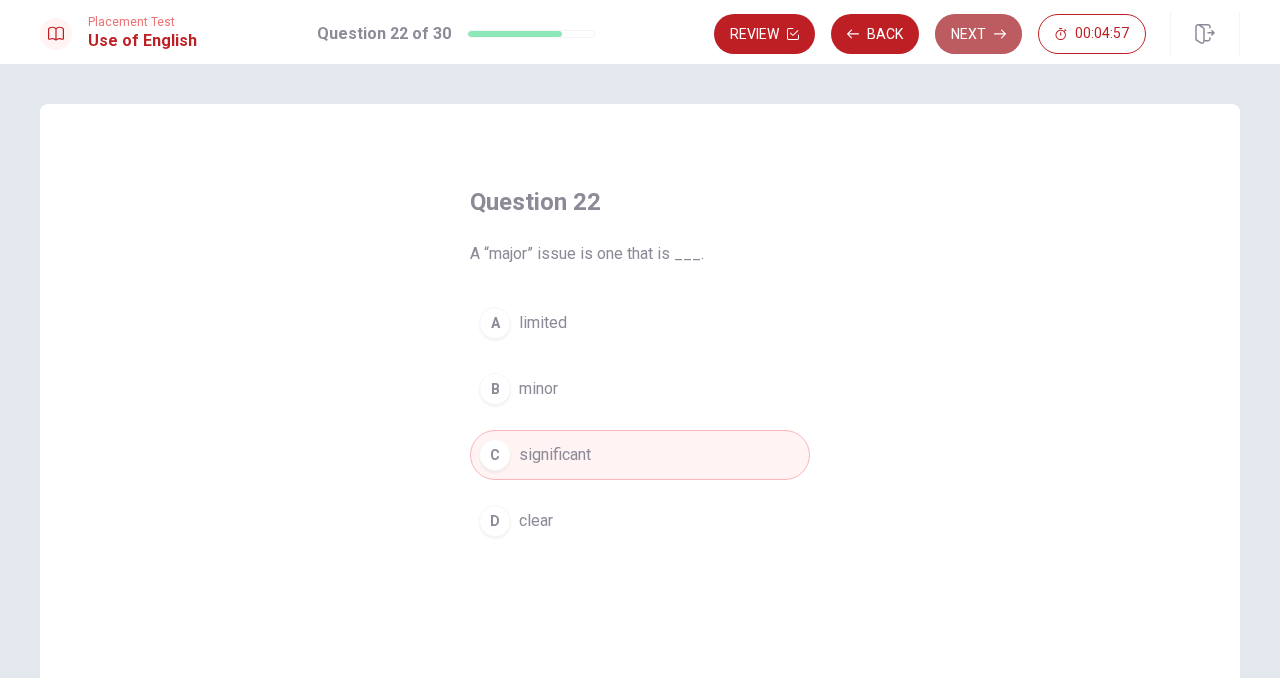 click on "Next" at bounding box center [978, 34] 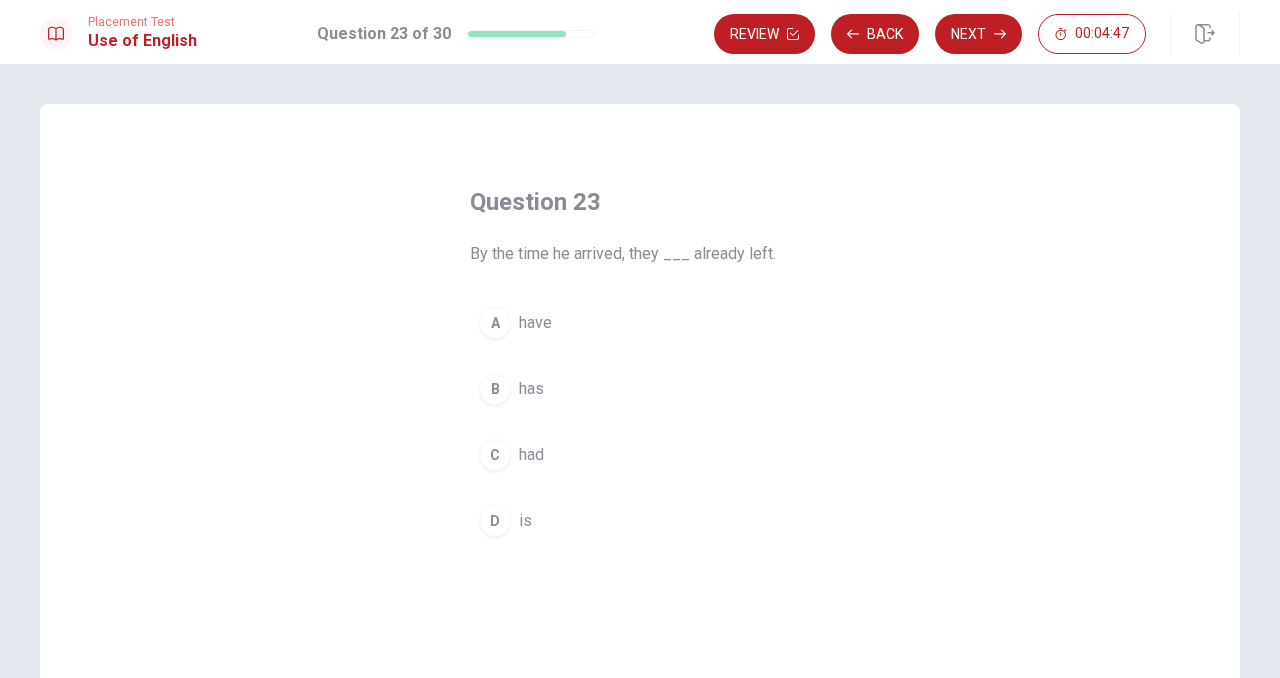 click on "had" at bounding box center [531, 455] 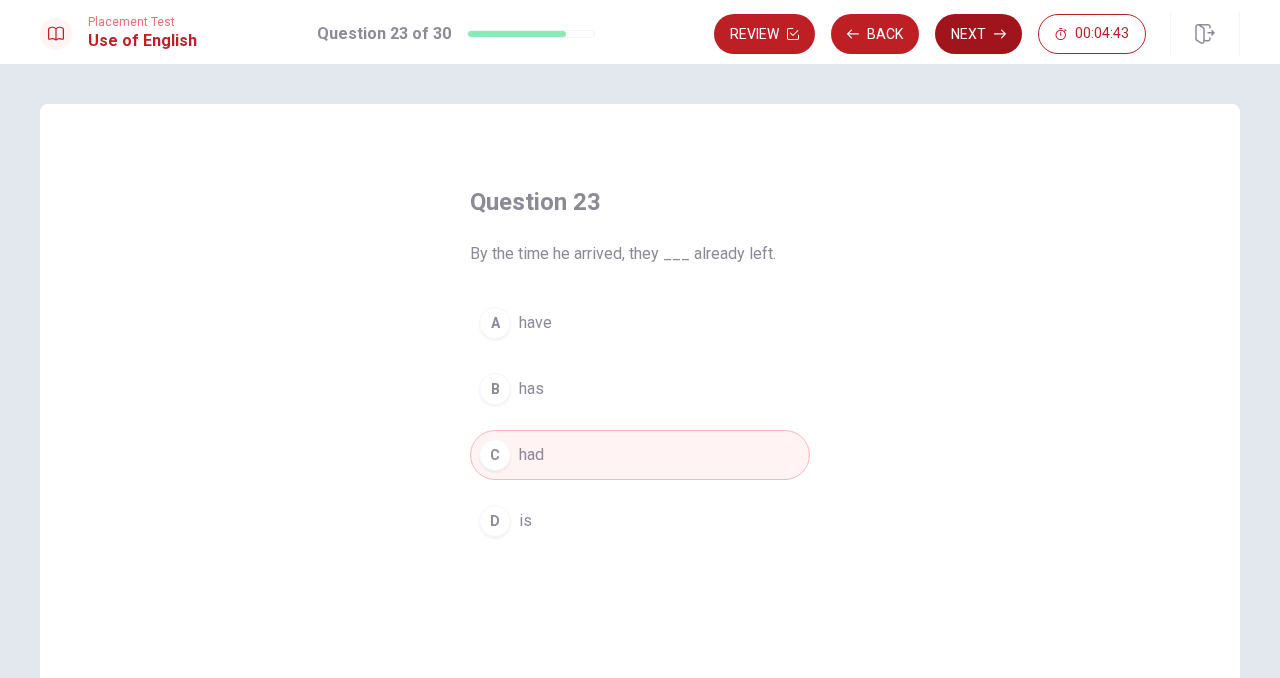 click on "Next" at bounding box center [978, 34] 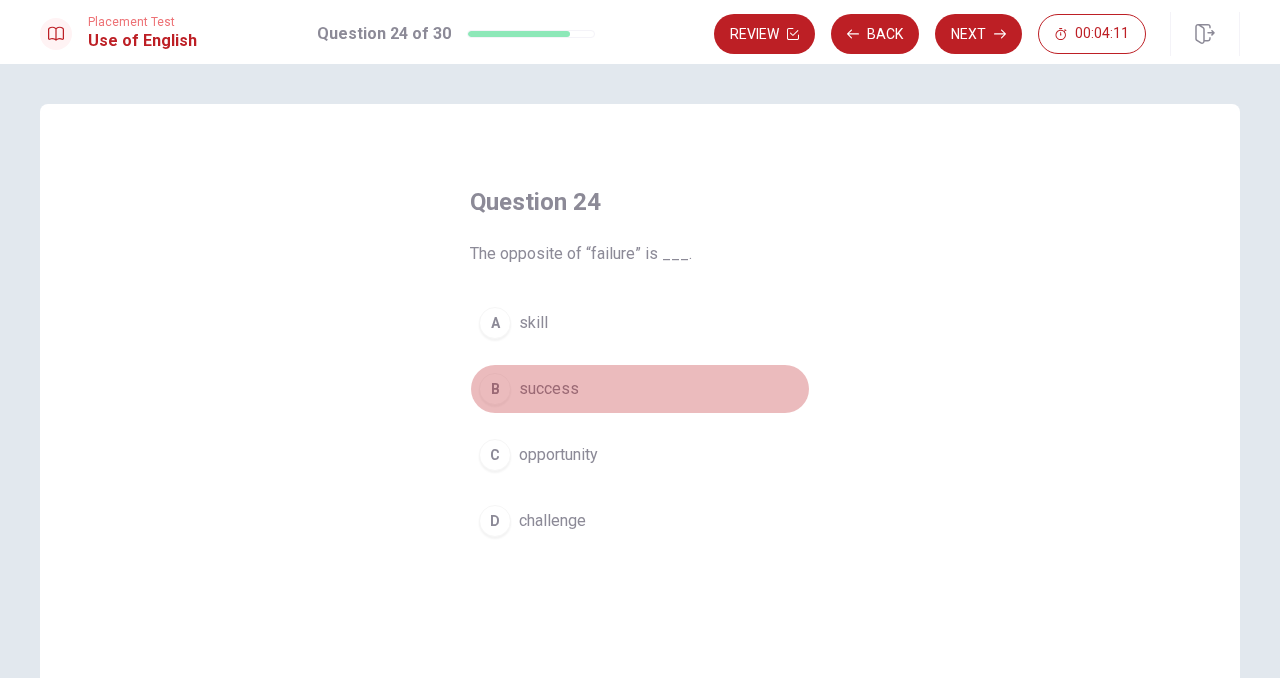 click on "success" at bounding box center (549, 389) 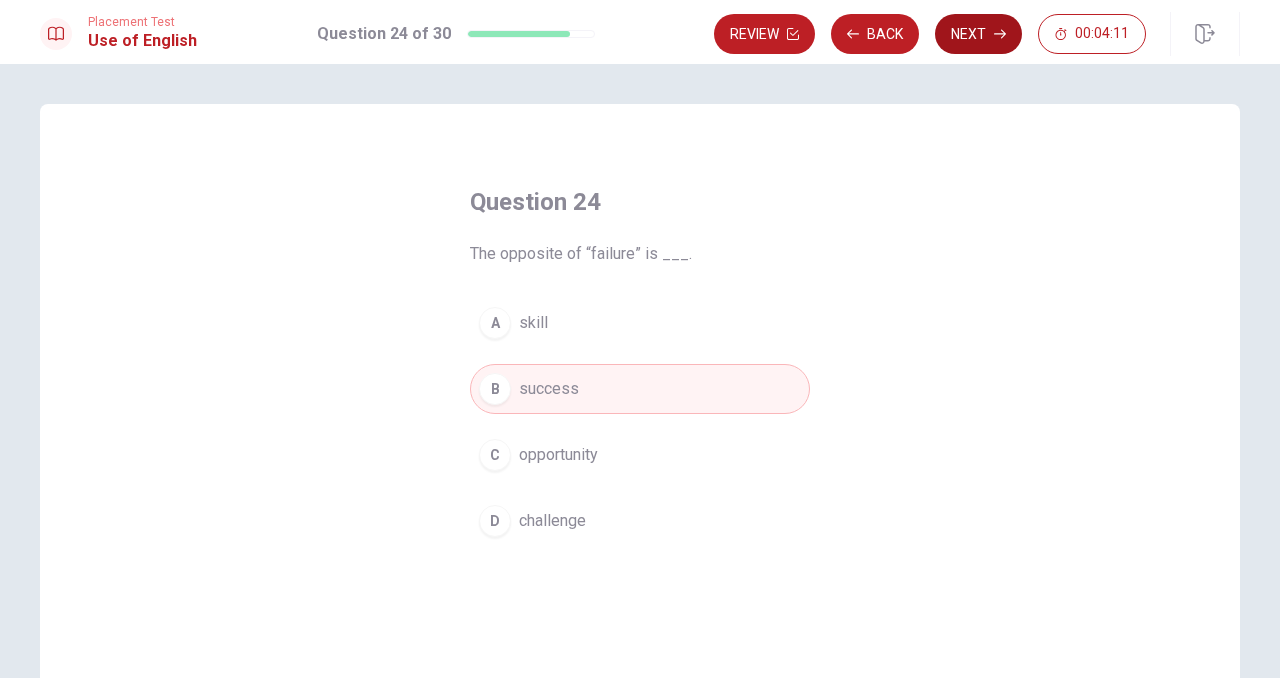 click on "Next" at bounding box center [978, 34] 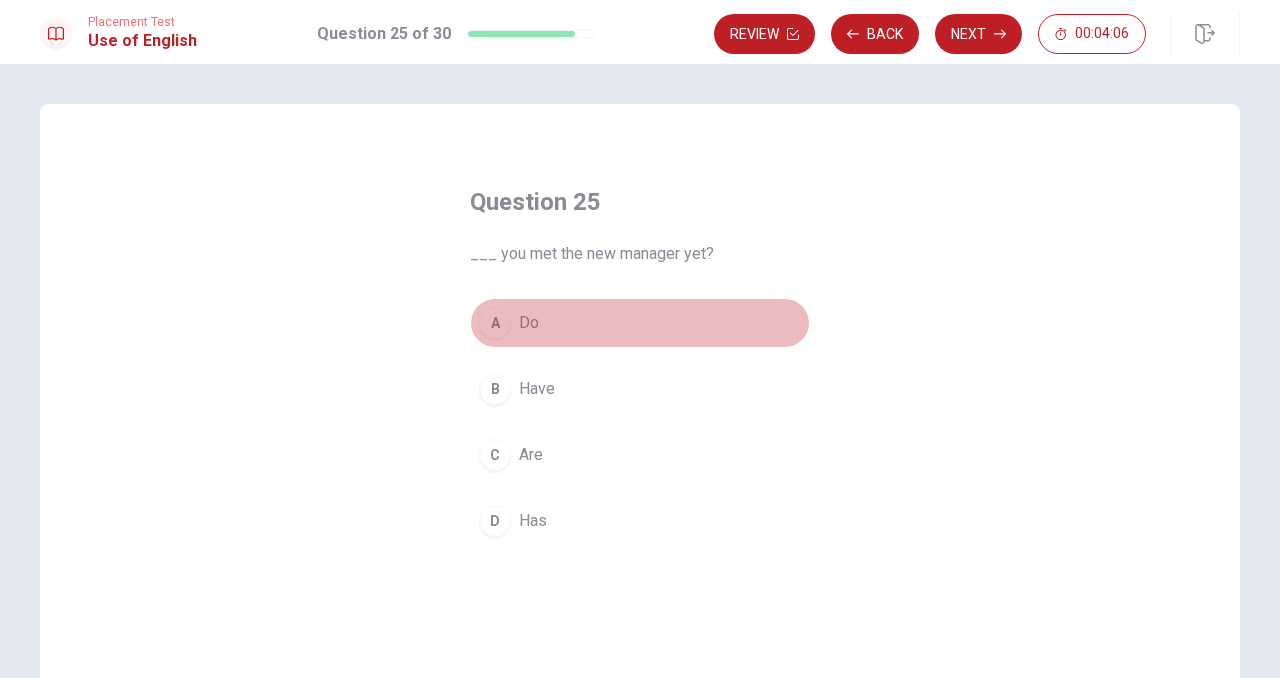 click on "Do" at bounding box center (529, 323) 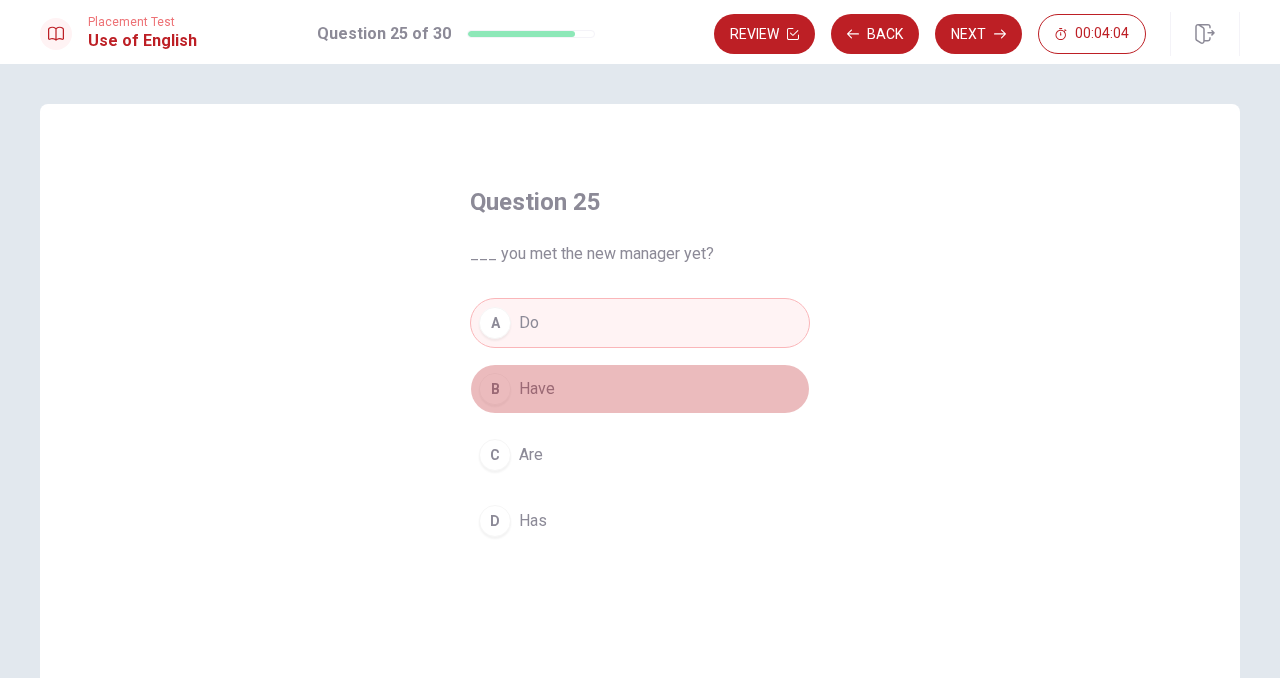 click on "Have" at bounding box center [537, 389] 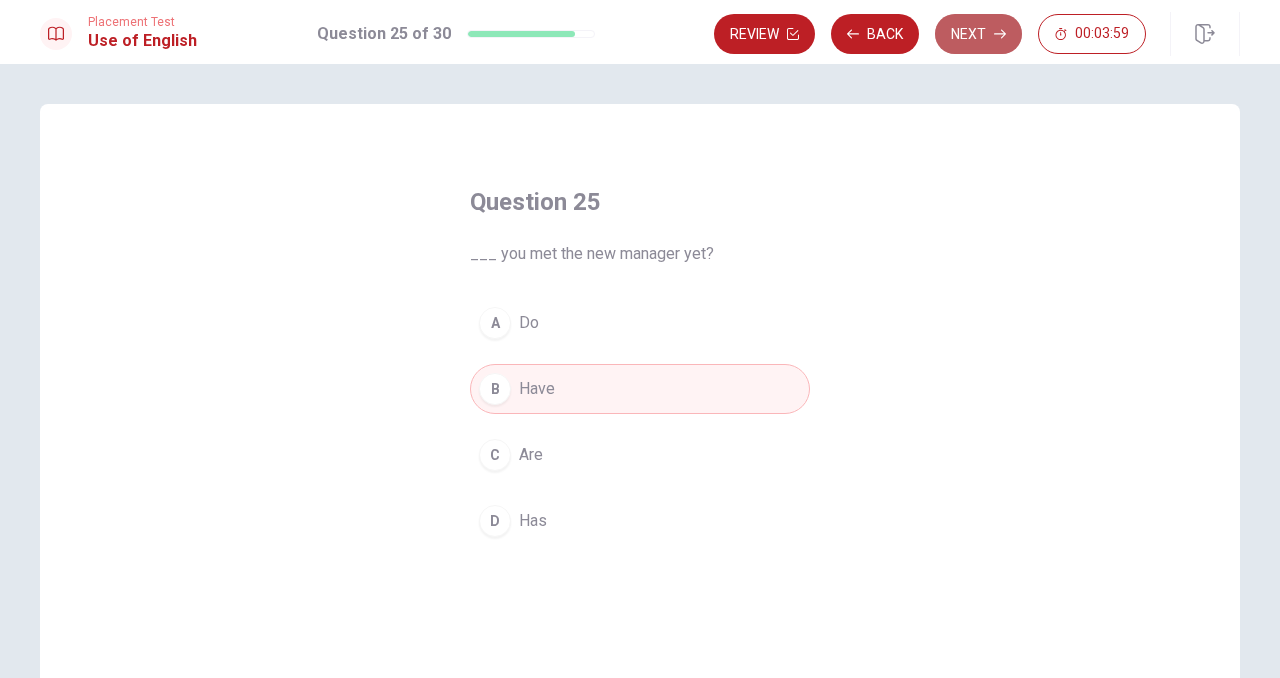 click on "Next" at bounding box center [978, 34] 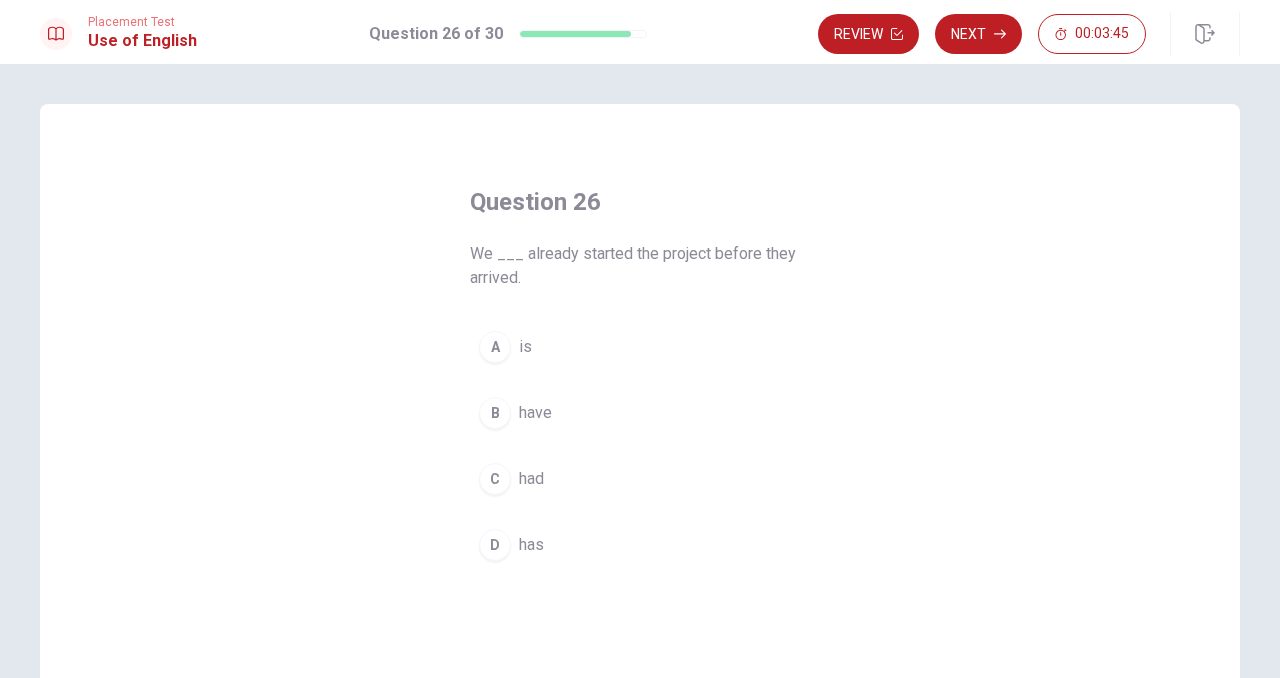 click on "have" at bounding box center (535, 413) 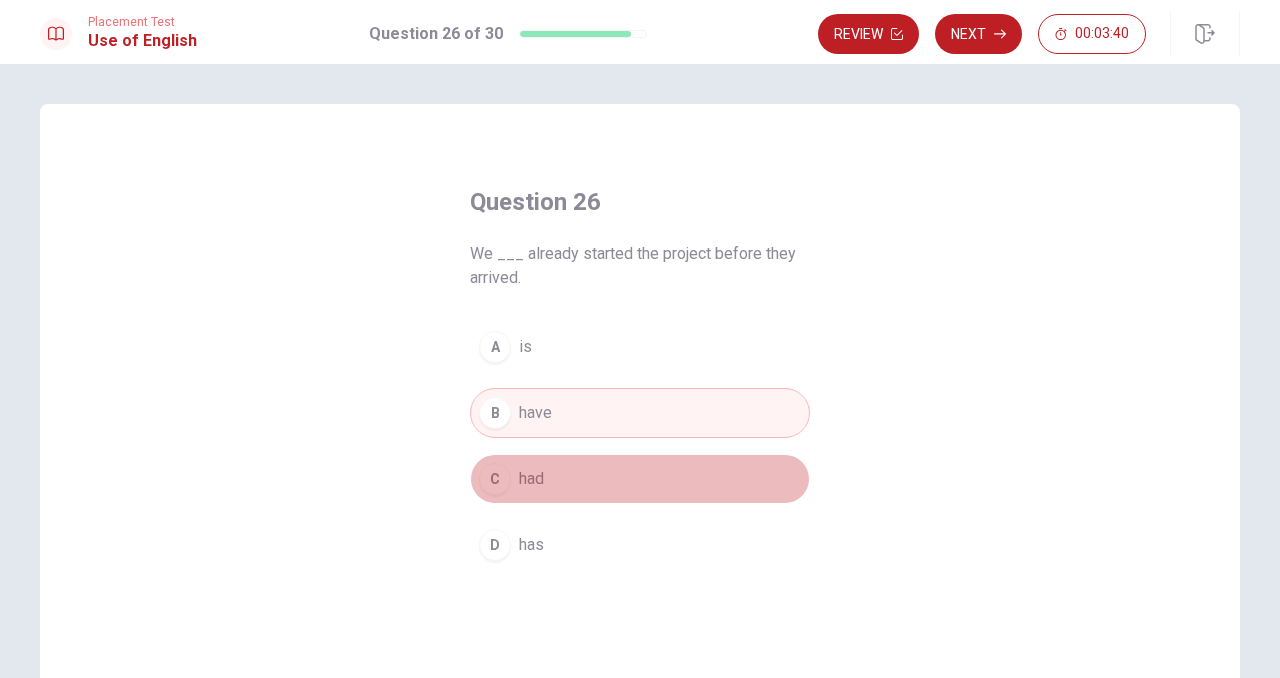 click on "had" at bounding box center (531, 479) 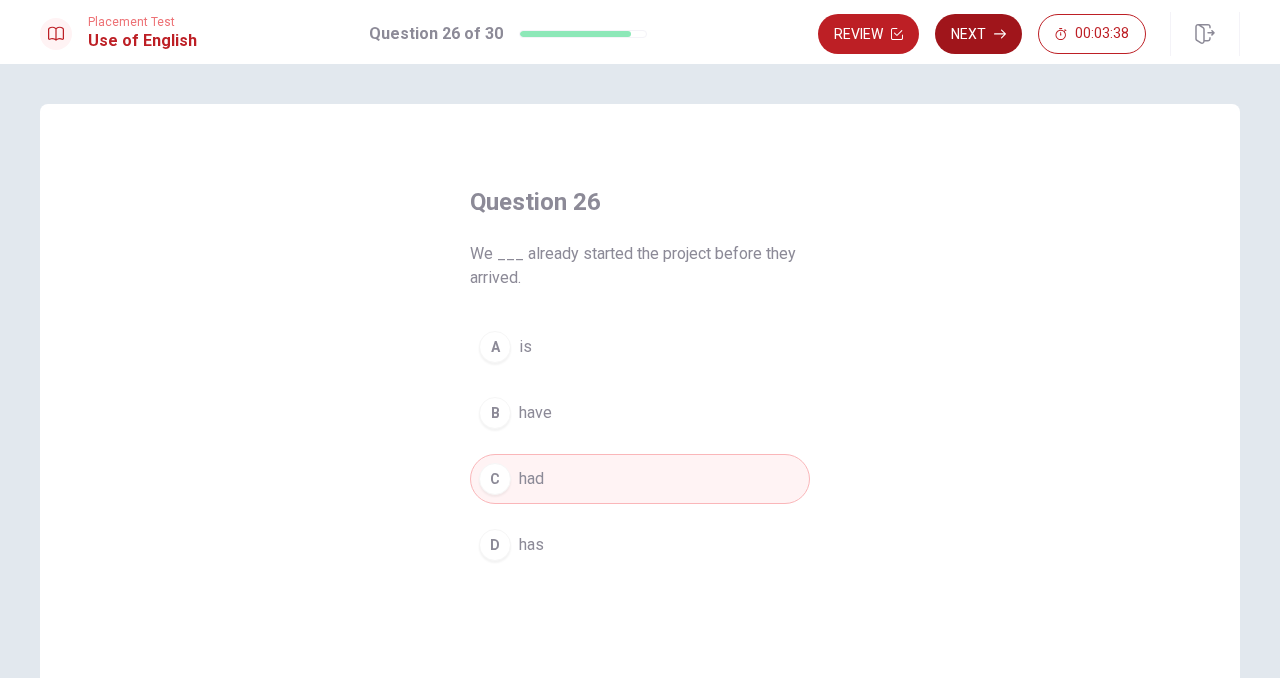 click on "Next" at bounding box center (978, 34) 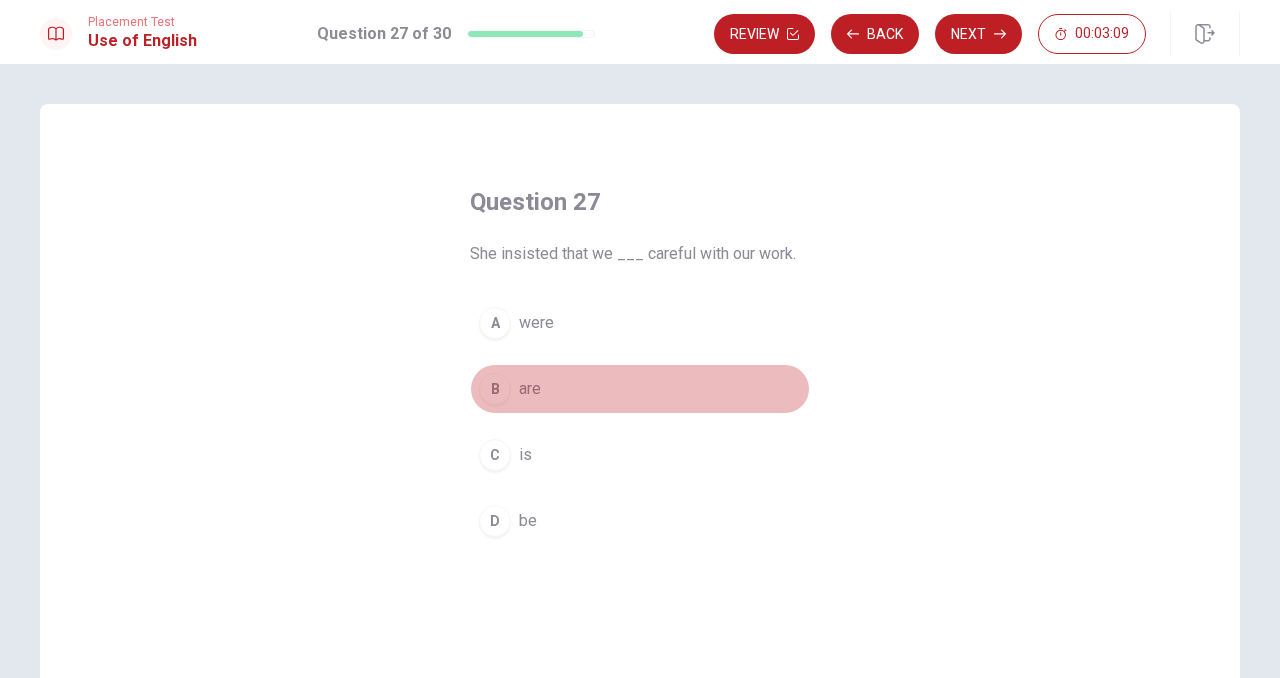 click on "are" at bounding box center (530, 389) 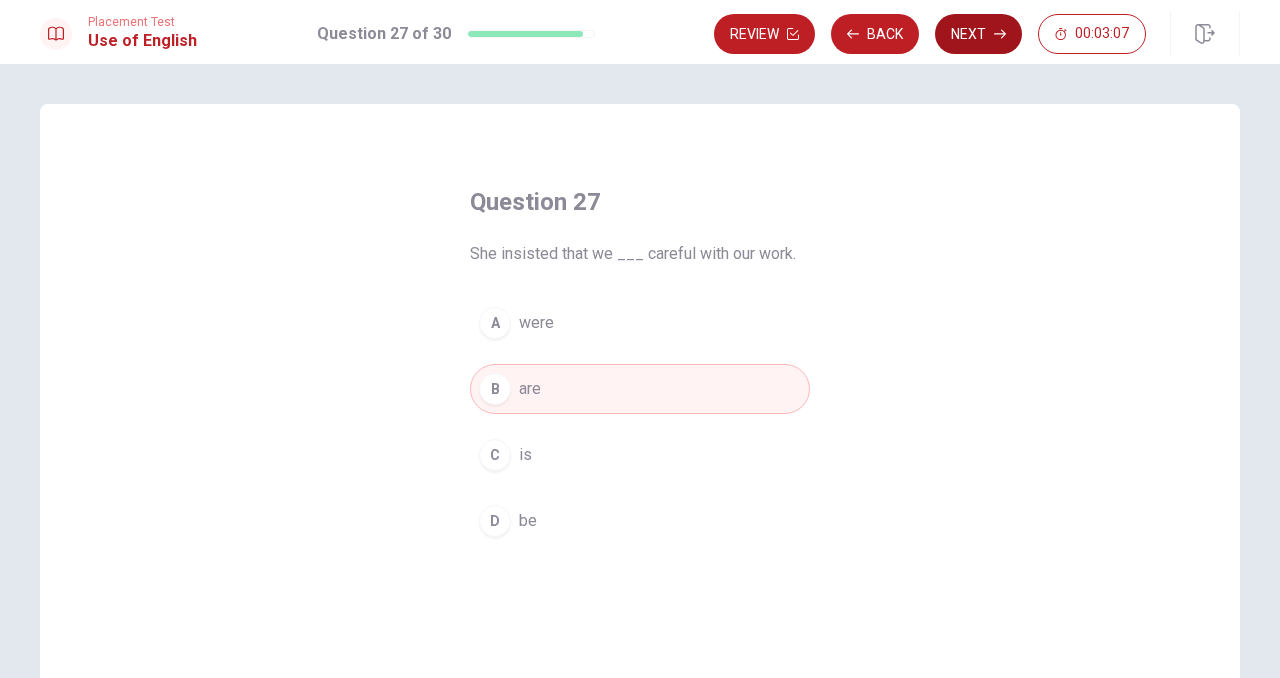 click on "Next" at bounding box center [978, 34] 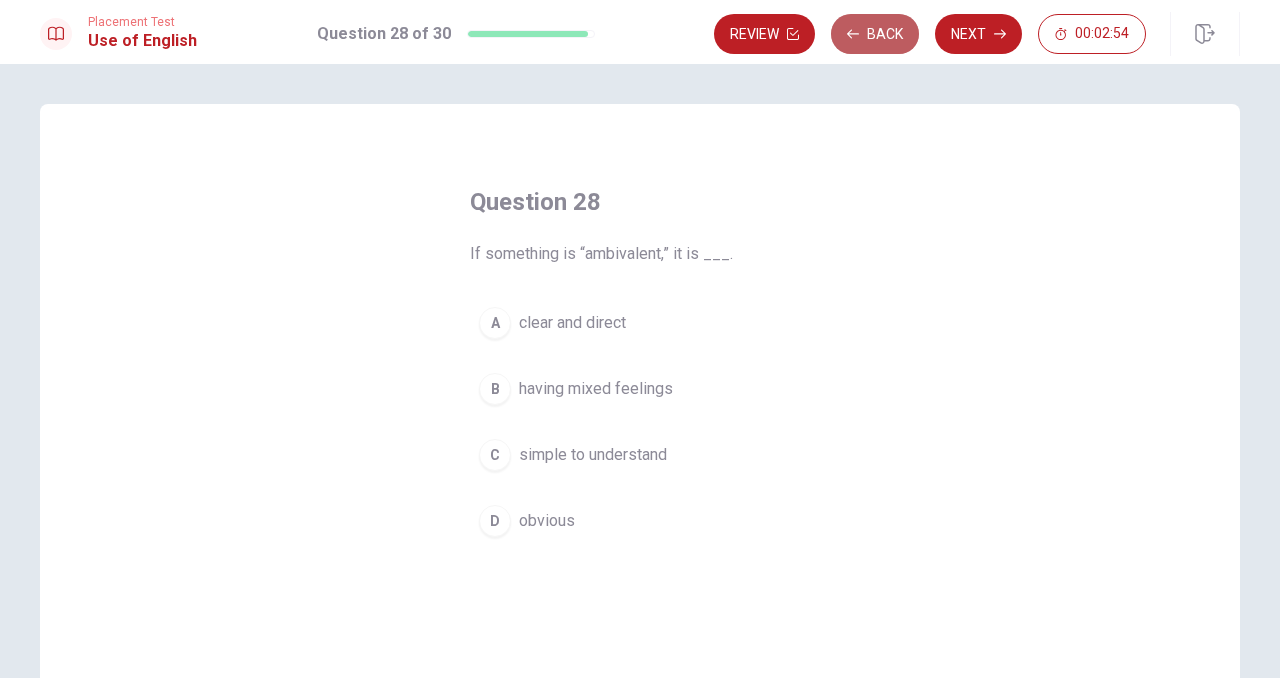 click on "Back" at bounding box center [875, 34] 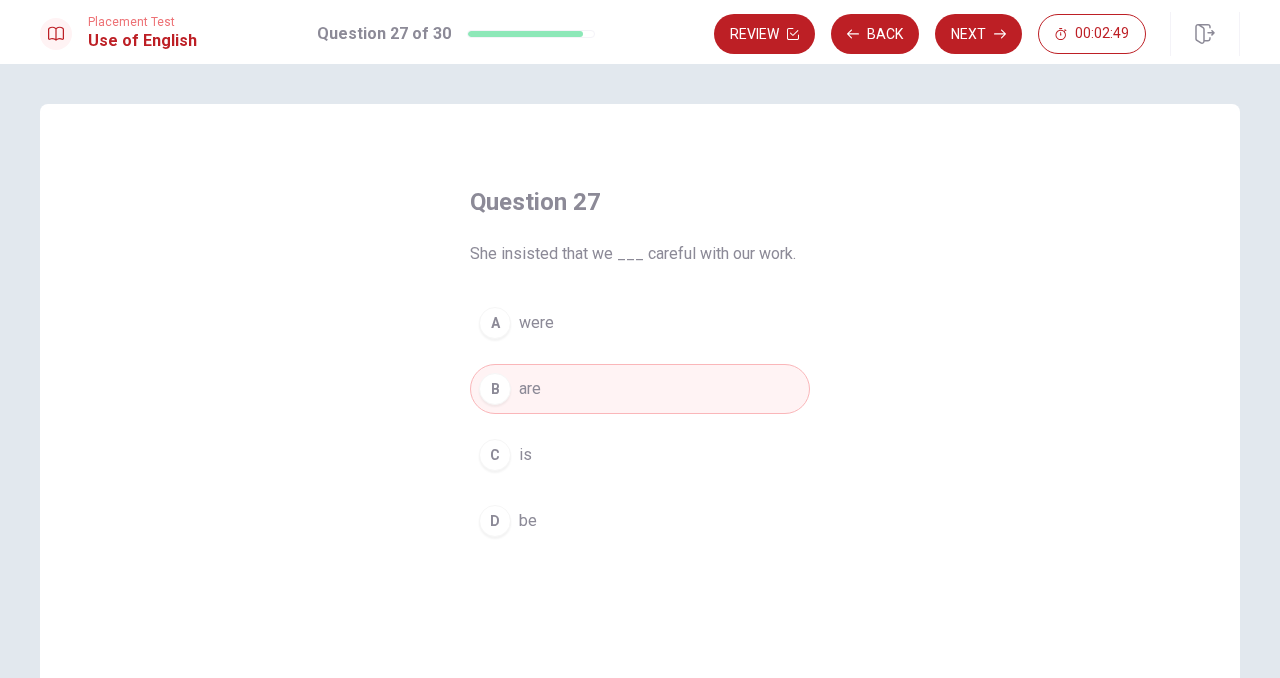 click on "Question 27 She insisted that we ___ careful with our work. A were B are C is D be" at bounding box center [640, 366] 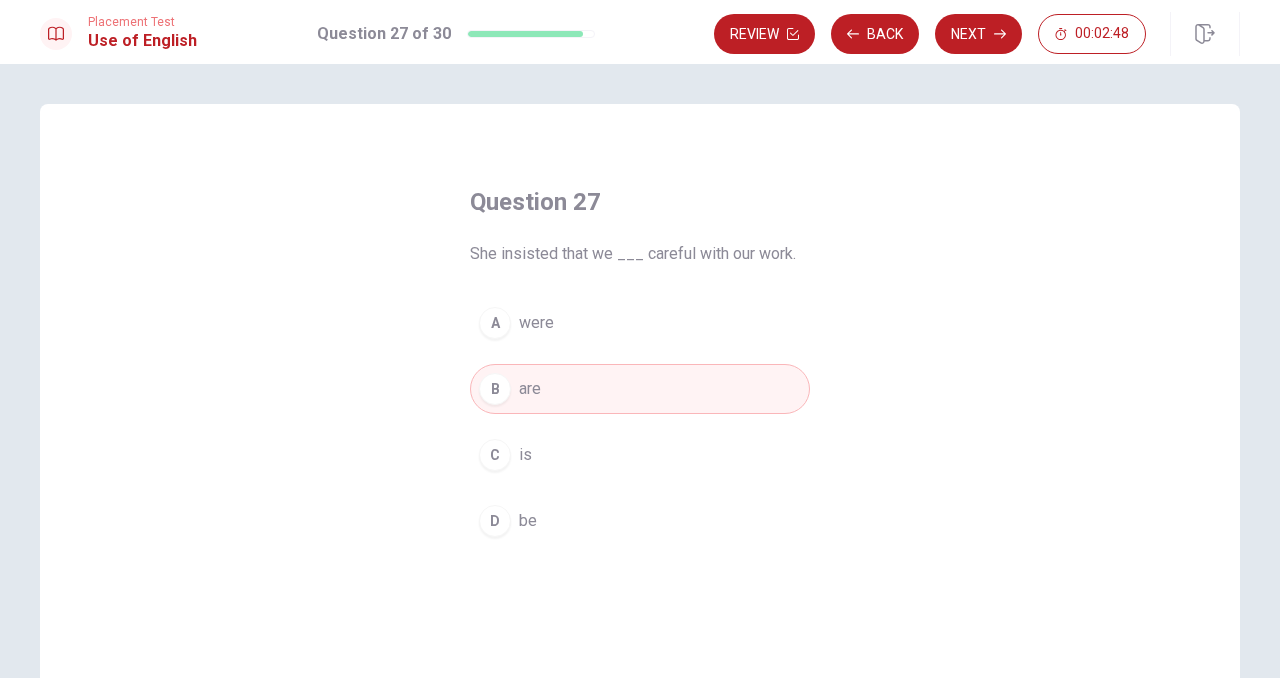click on "be" at bounding box center (528, 521) 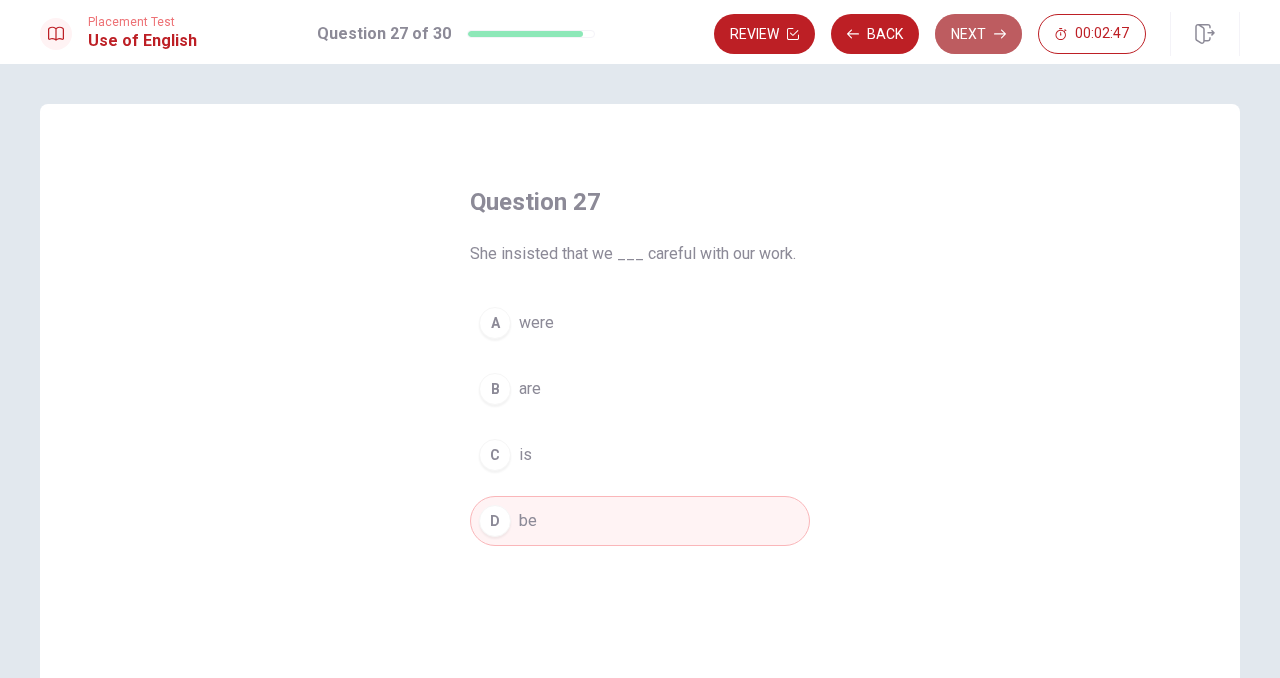 click on "Next" at bounding box center [978, 34] 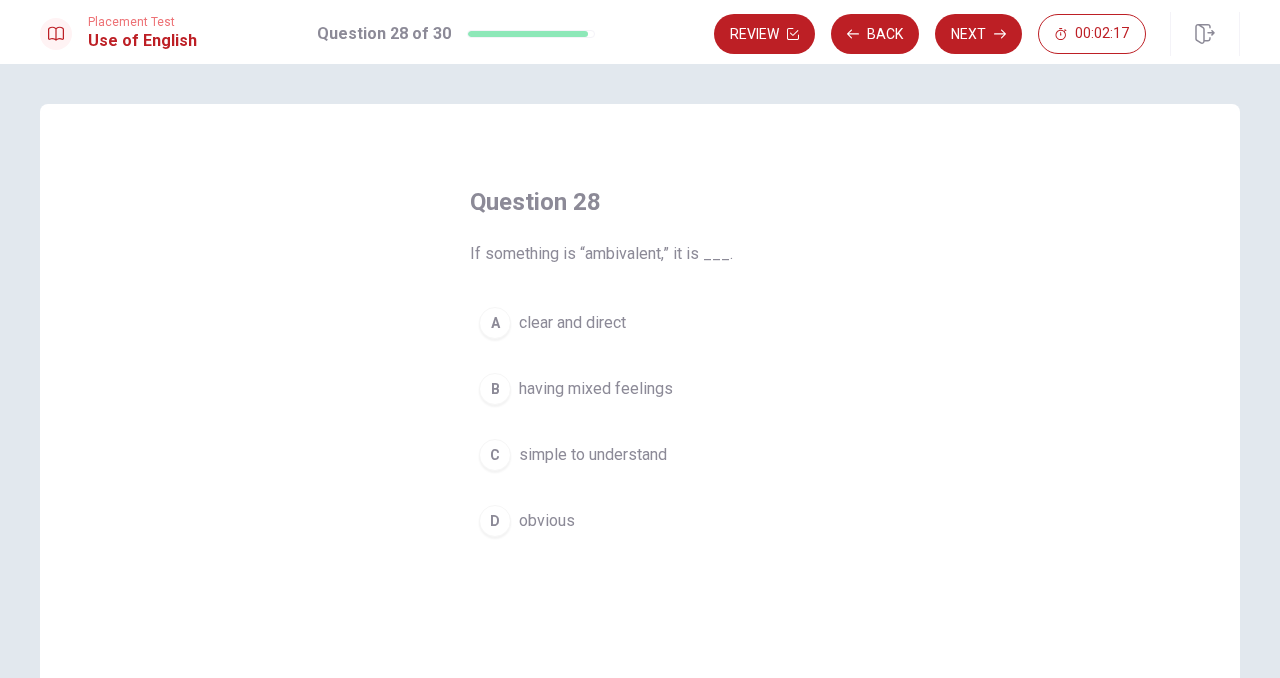 click on "having mixed feelings" at bounding box center [596, 389] 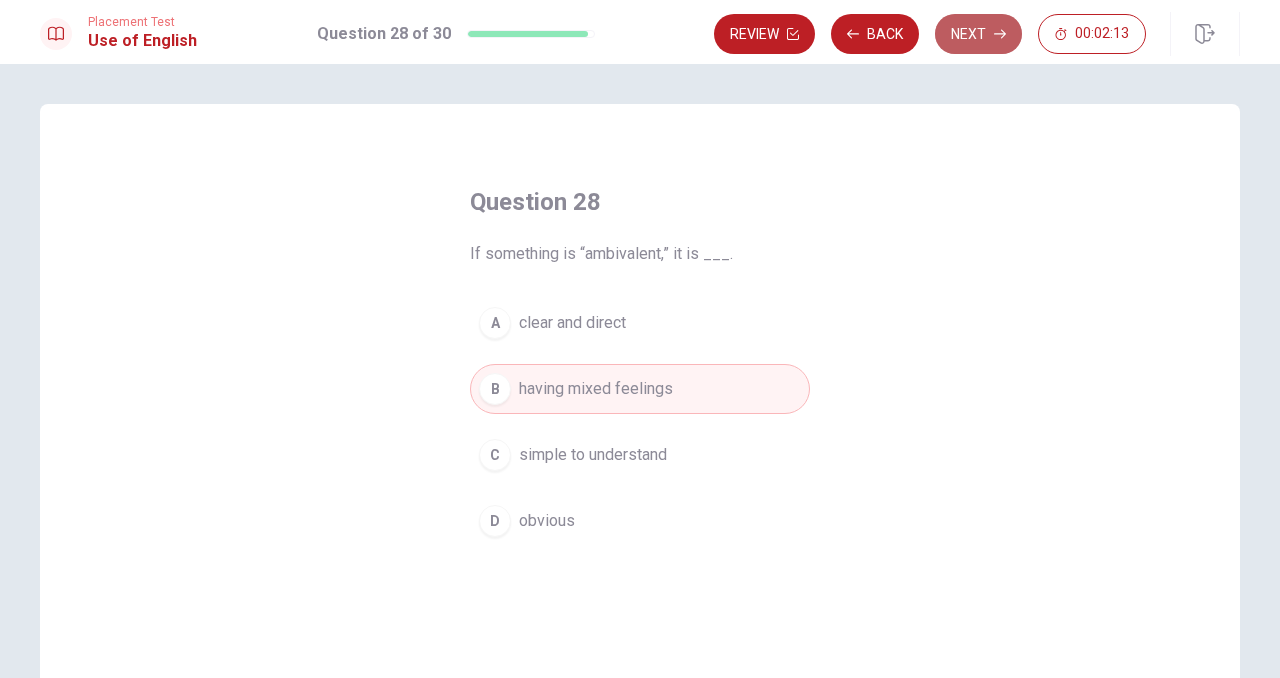 click on "Next" at bounding box center (978, 34) 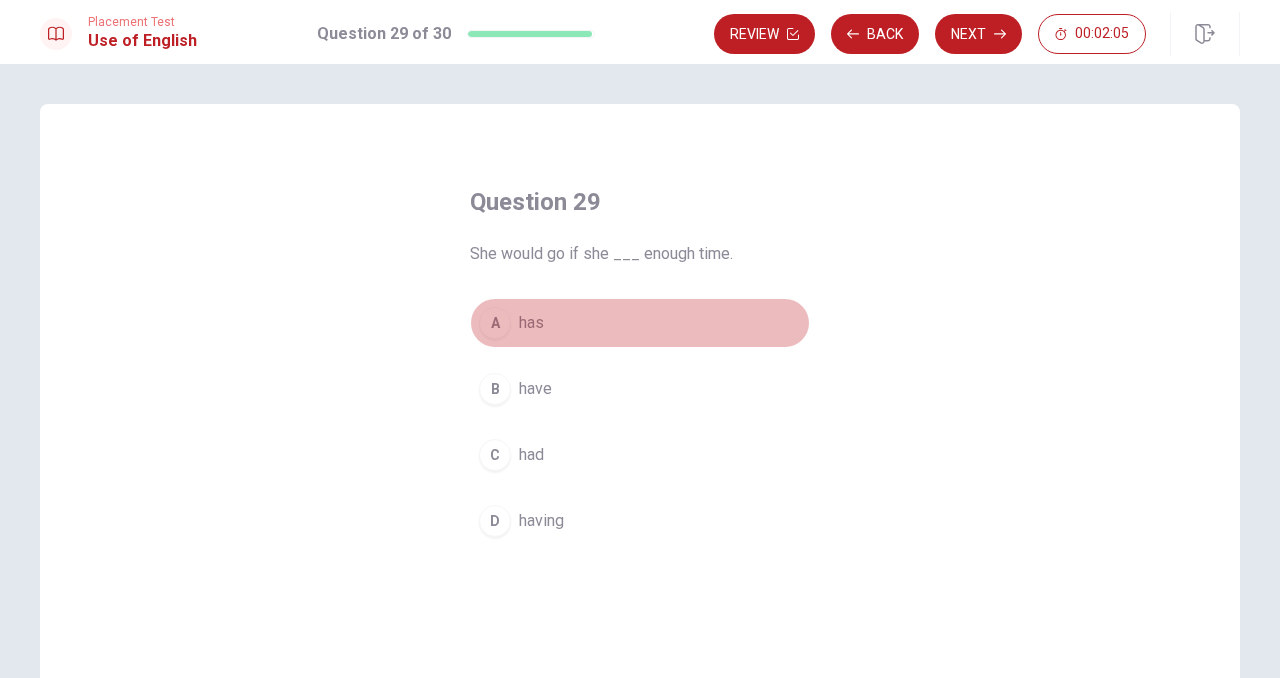 click on "has" at bounding box center [531, 323] 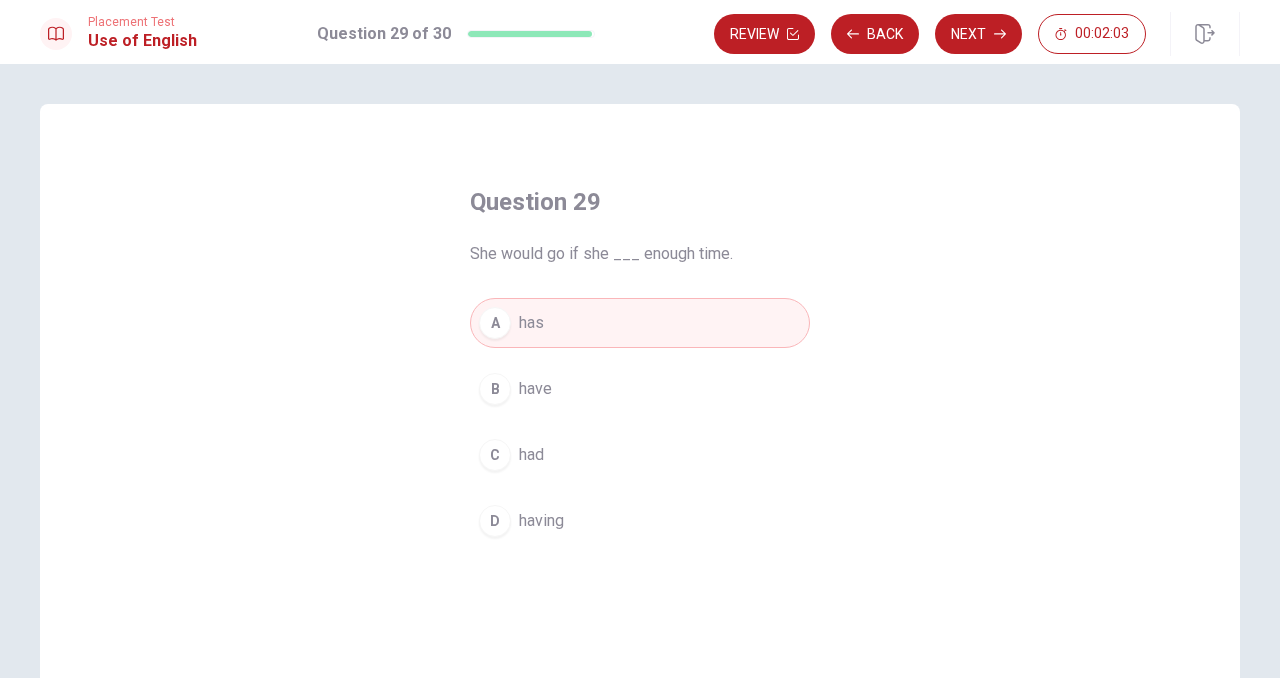 click on "had" at bounding box center (531, 455) 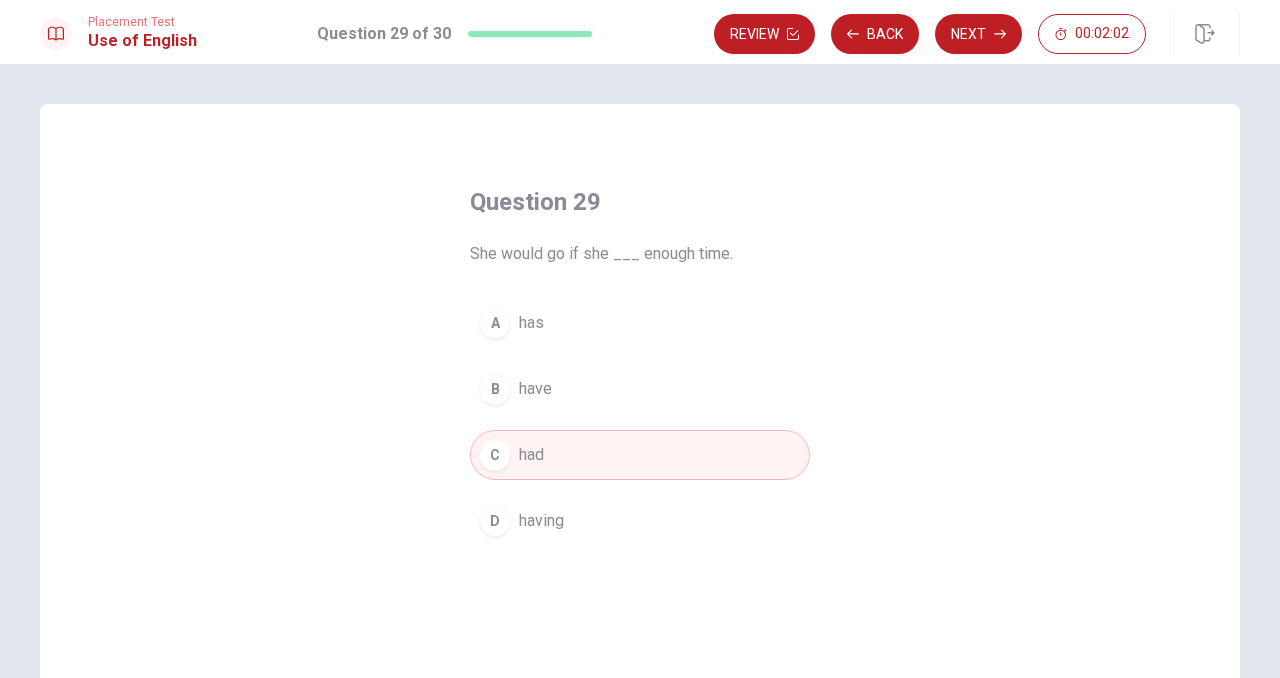 click on "Next" at bounding box center (978, 34) 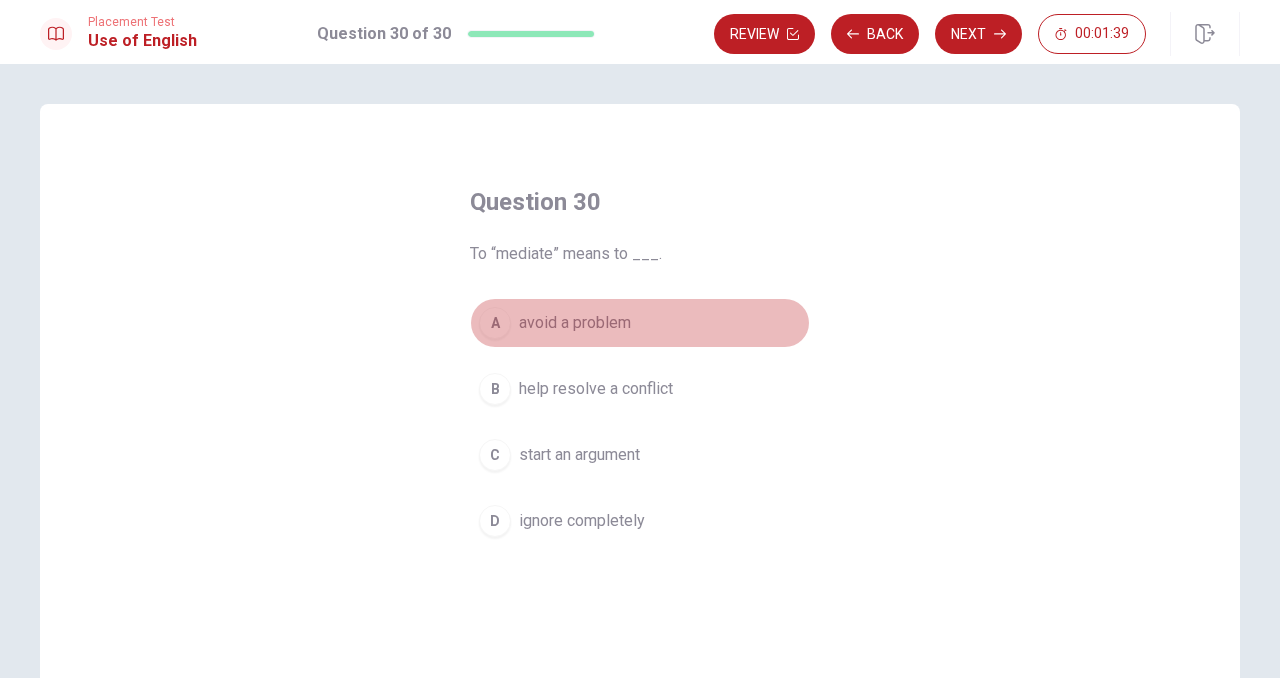 click on "avoid a problem" at bounding box center [575, 323] 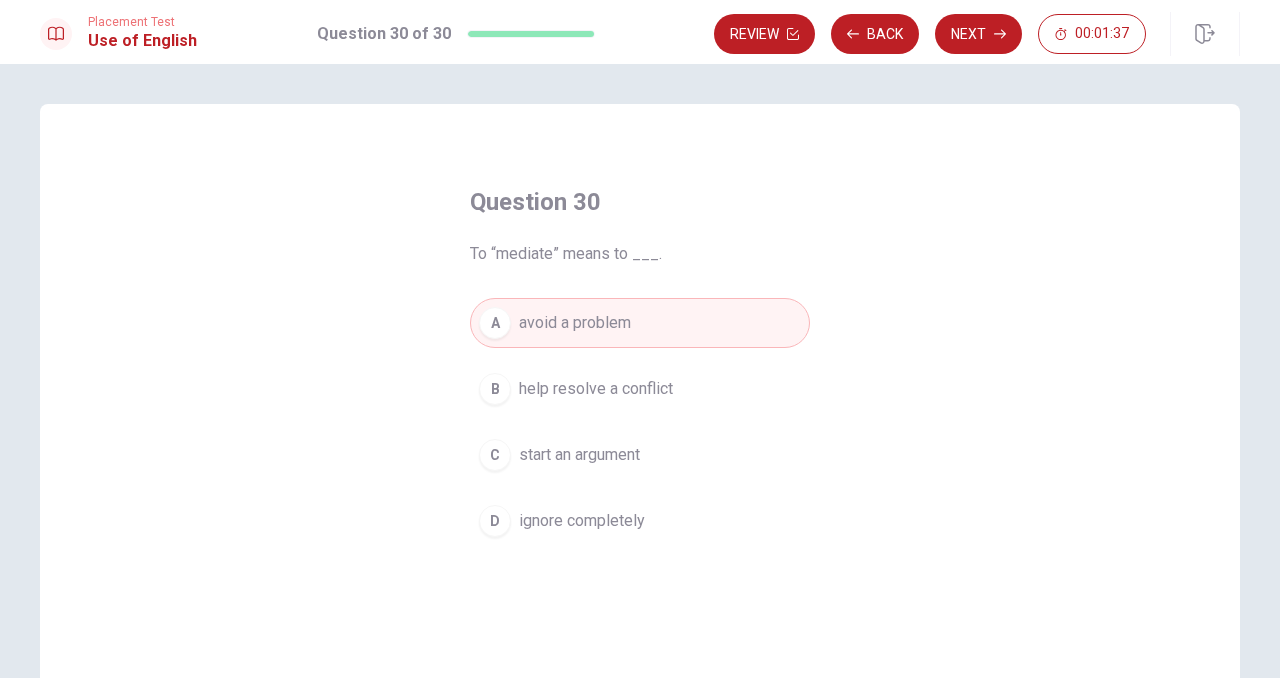 click on "help resolve a conflict" at bounding box center (596, 389) 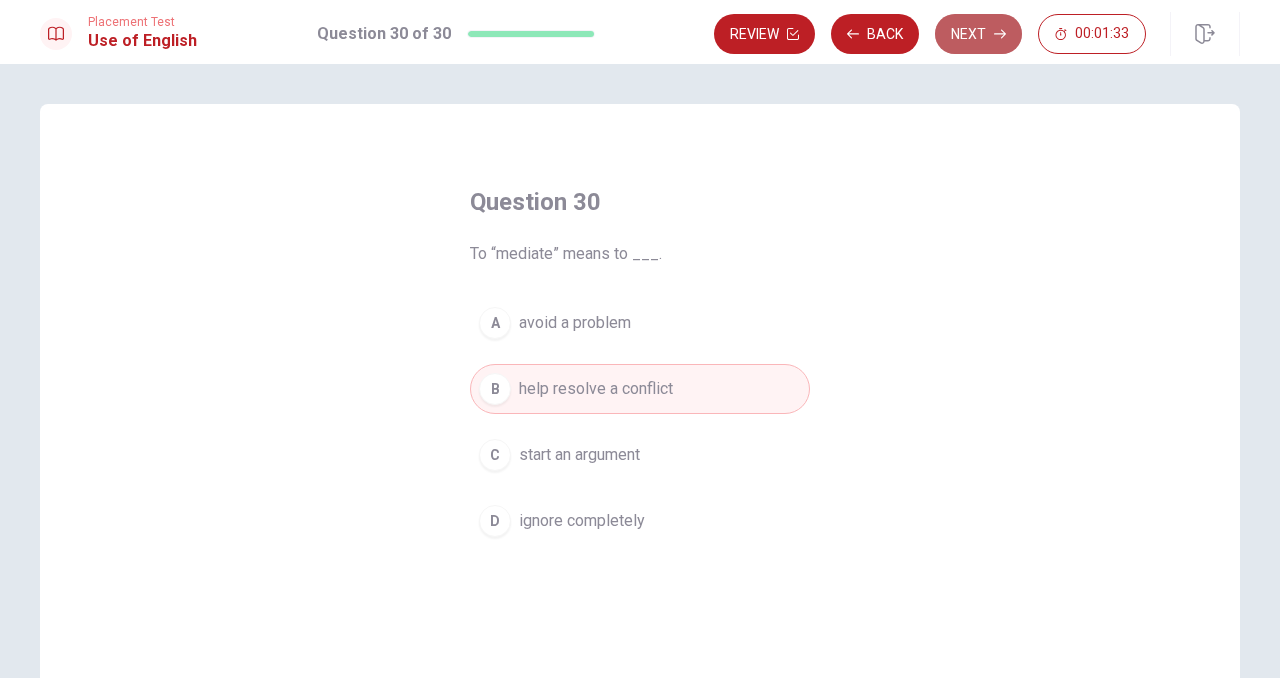 click on "Next" at bounding box center [978, 34] 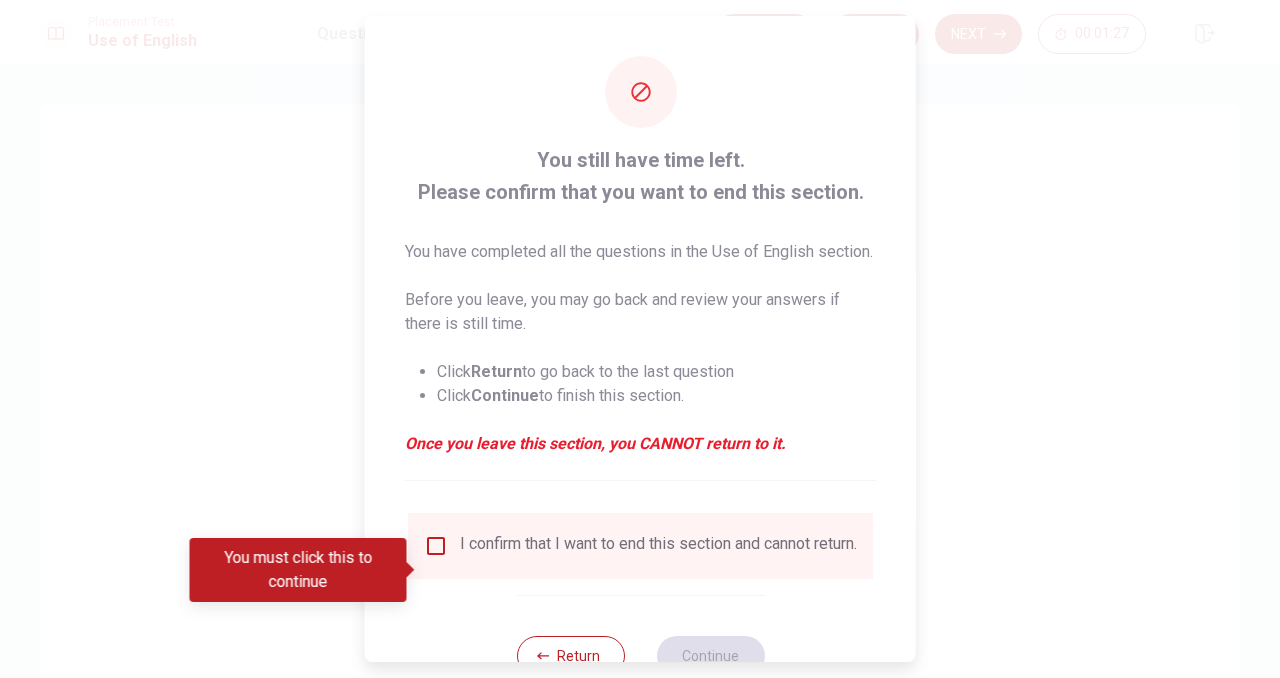 click at bounding box center (436, 546) 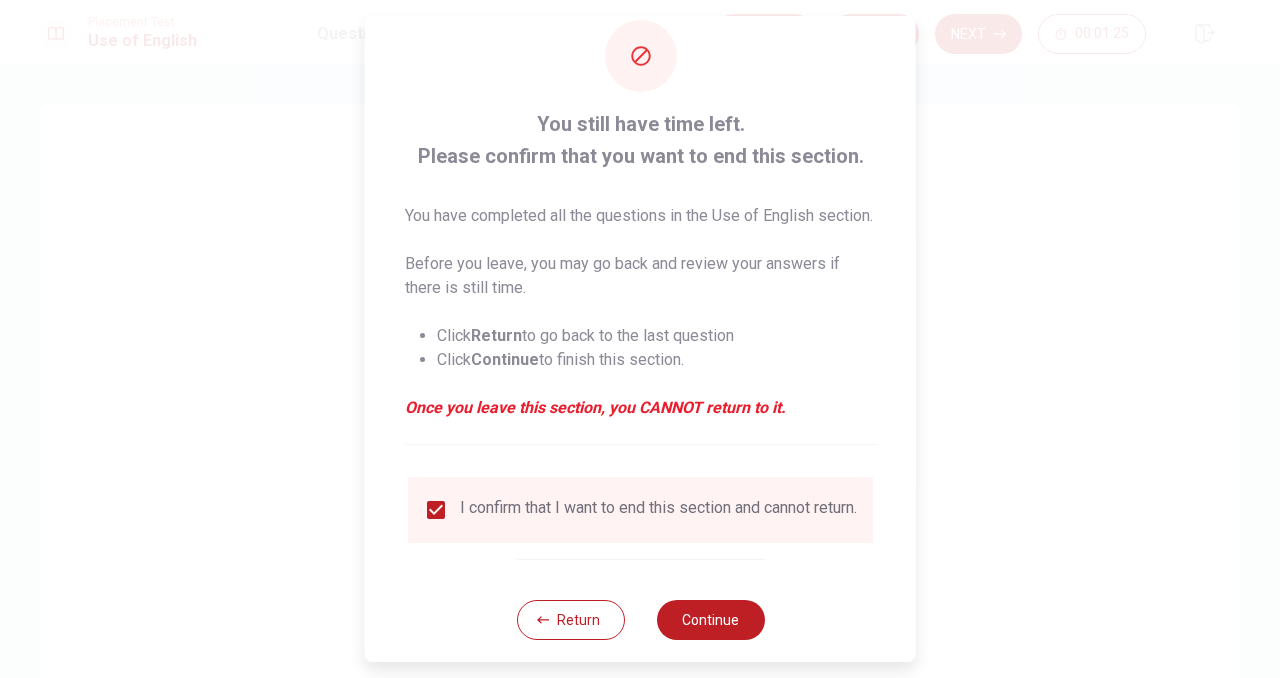 scroll, scrollTop: 92, scrollLeft: 0, axis: vertical 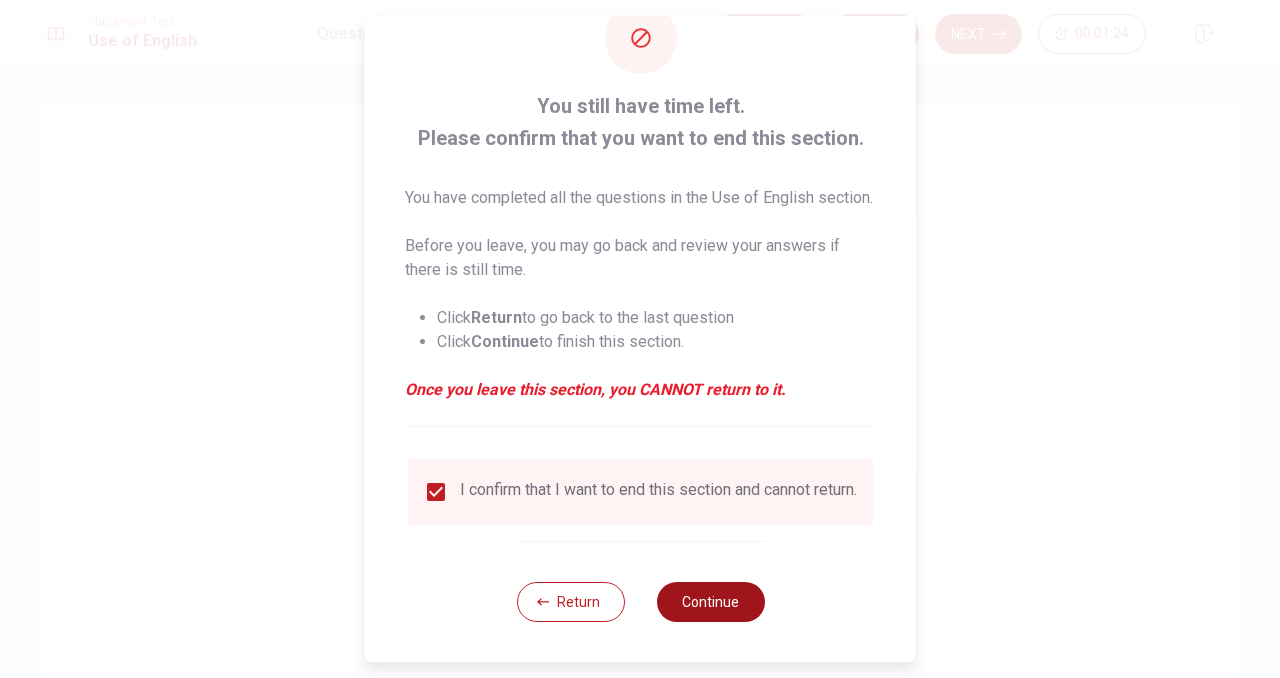 click on "Continue" at bounding box center [710, 602] 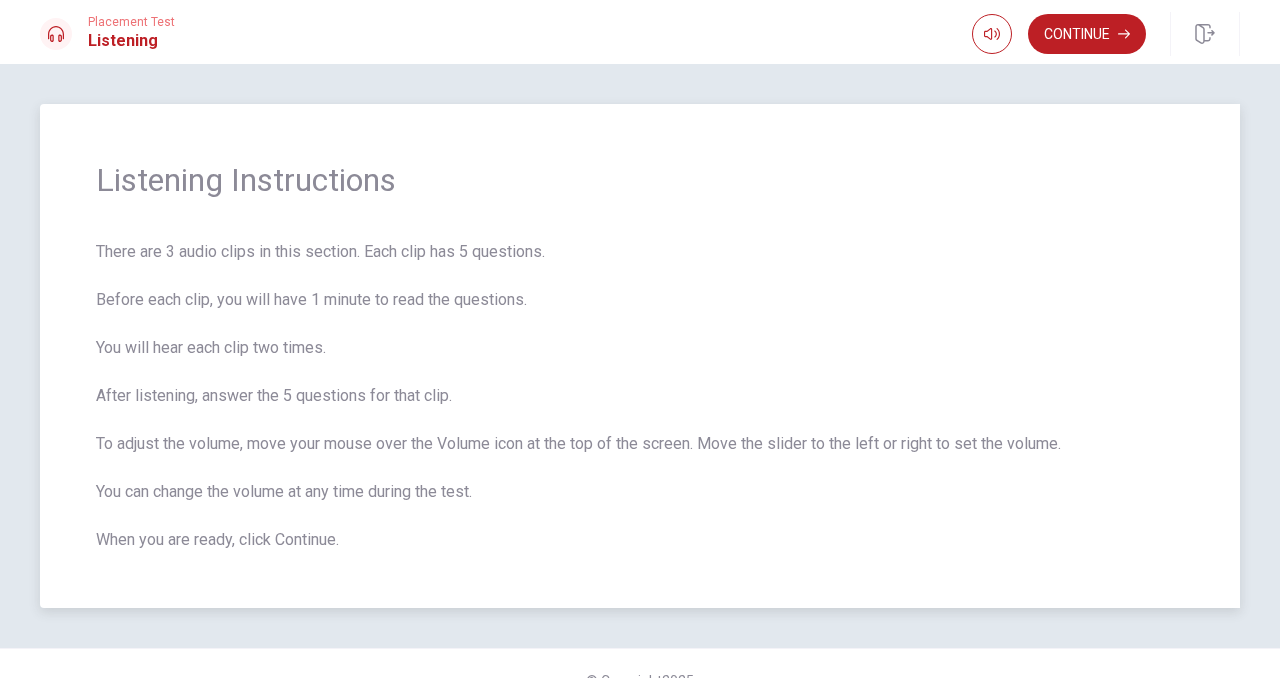 scroll, scrollTop: 34, scrollLeft: 0, axis: vertical 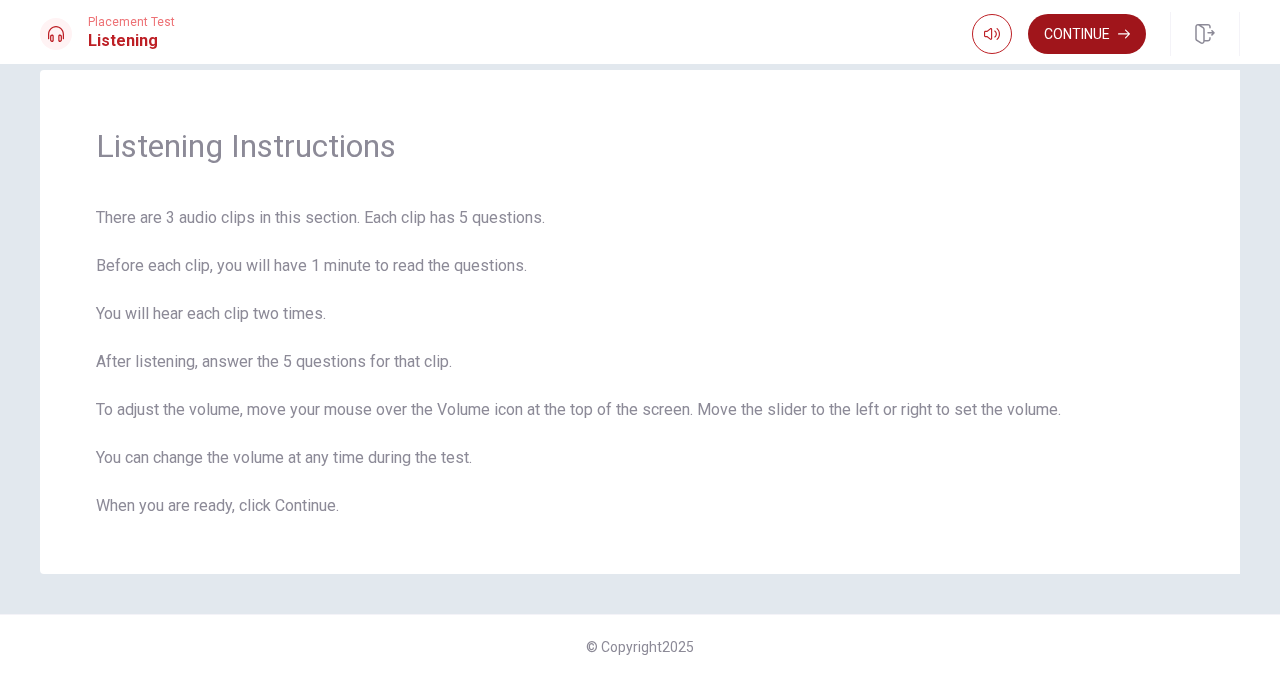 click on "Continue" at bounding box center (1087, 34) 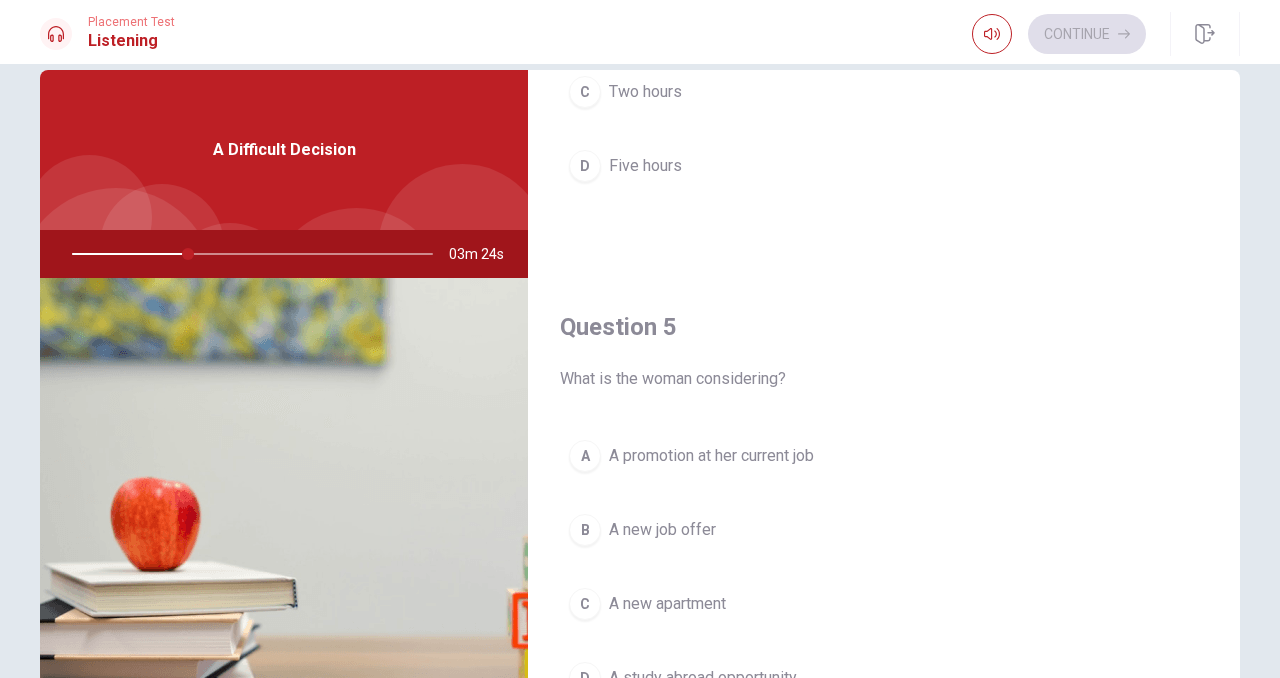 scroll, scrollTop: 1865, scrollLeft: 0, axis: vertical 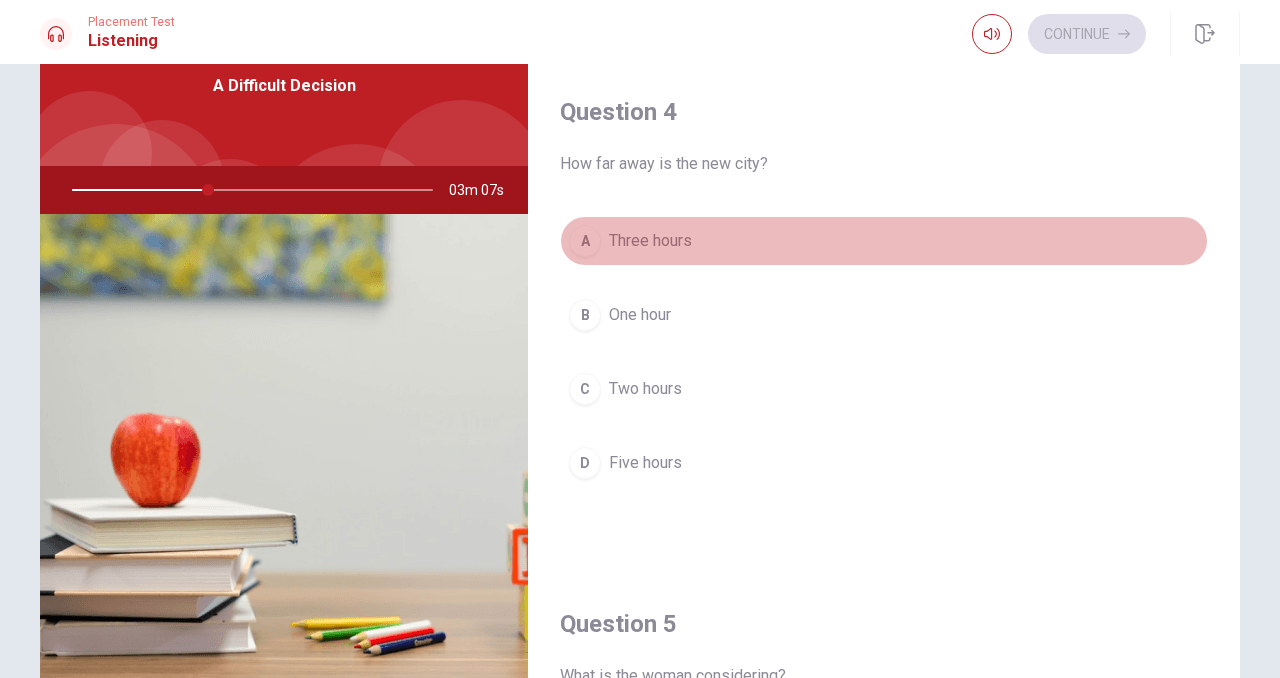 click on "Three hours" at bounding box center [650, 241] 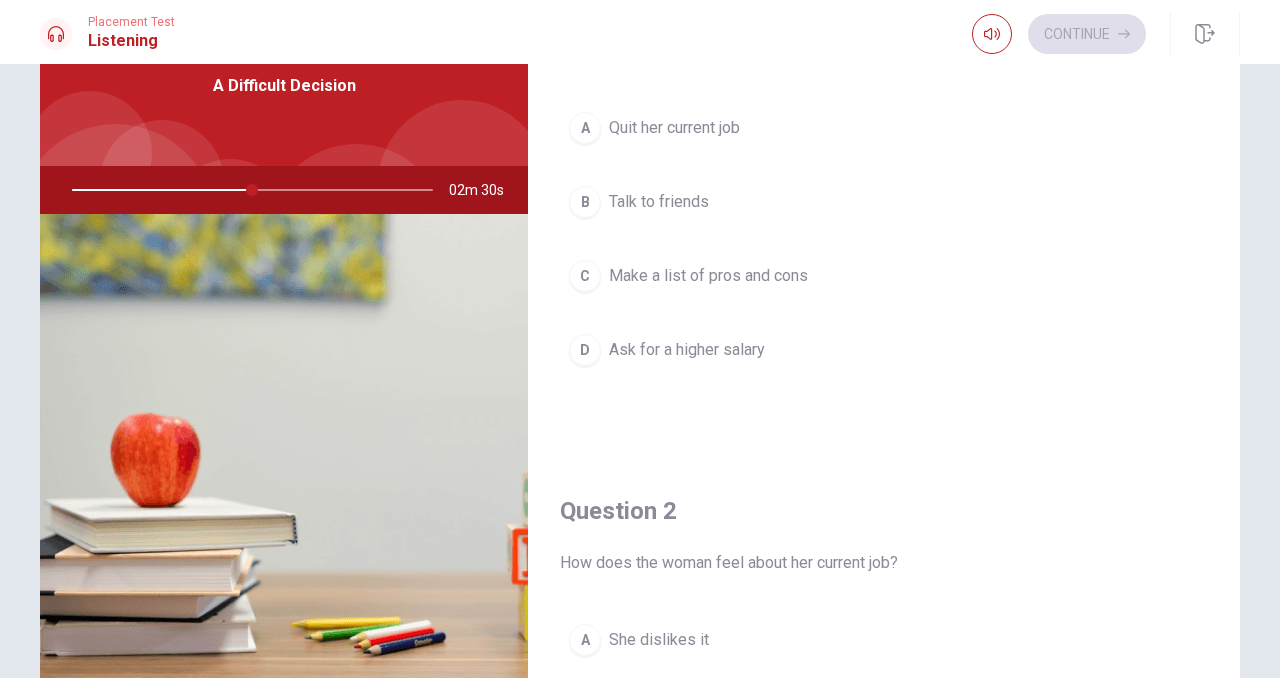 scroll, scrollTop: 0, scrollLeft: 0, axis: both 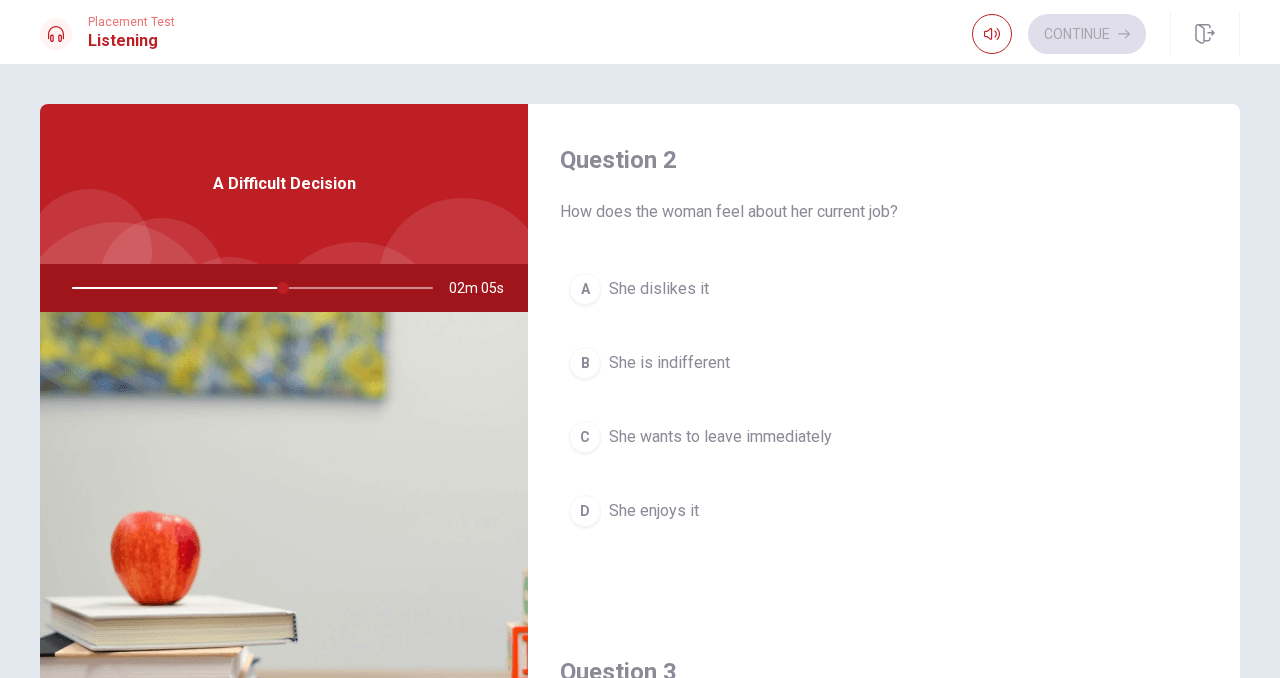 click on "D" at bounding box center (585, 511) 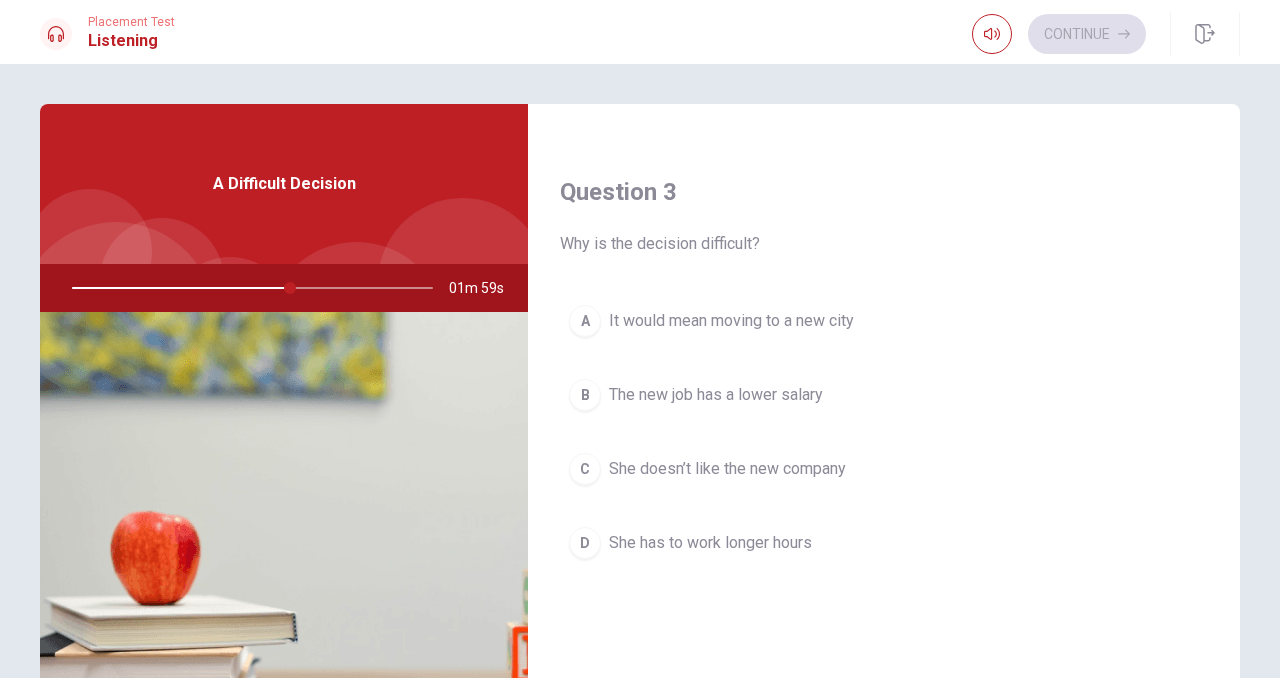 scroll, scrollTop: 1003, scrollLeft: 0, axis: vertical 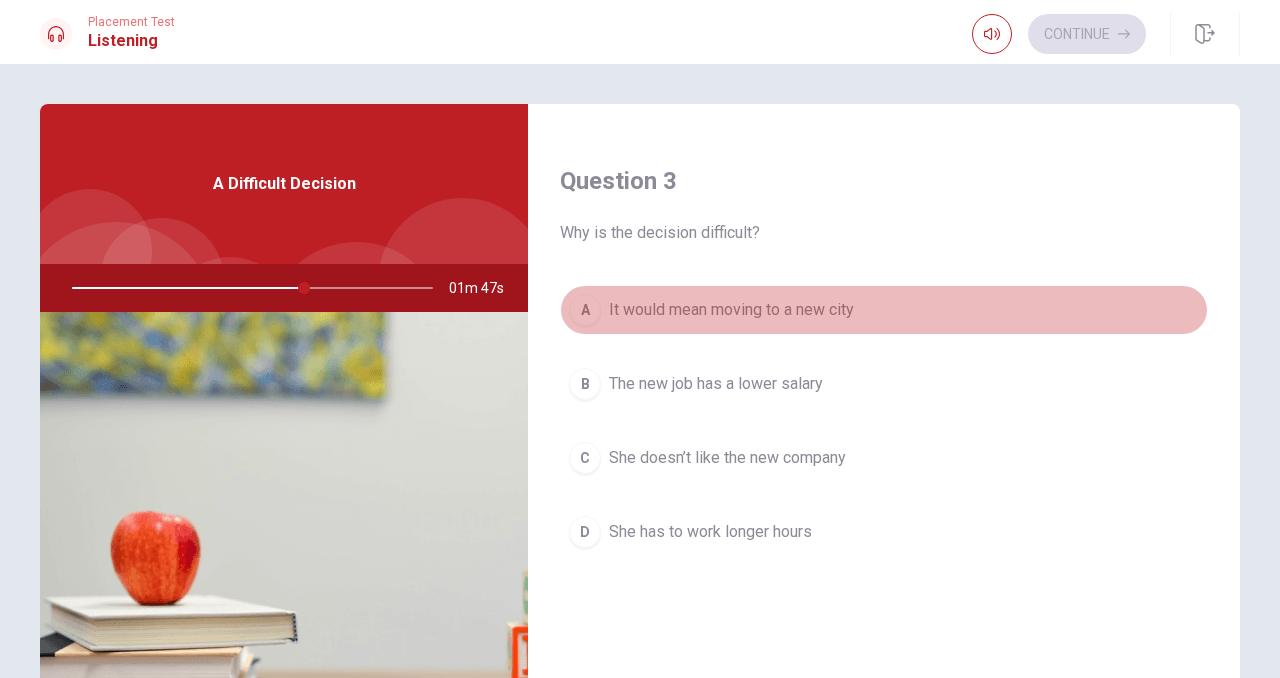 click on "It would mean moving to a new city" at bounding box center (731, 310) 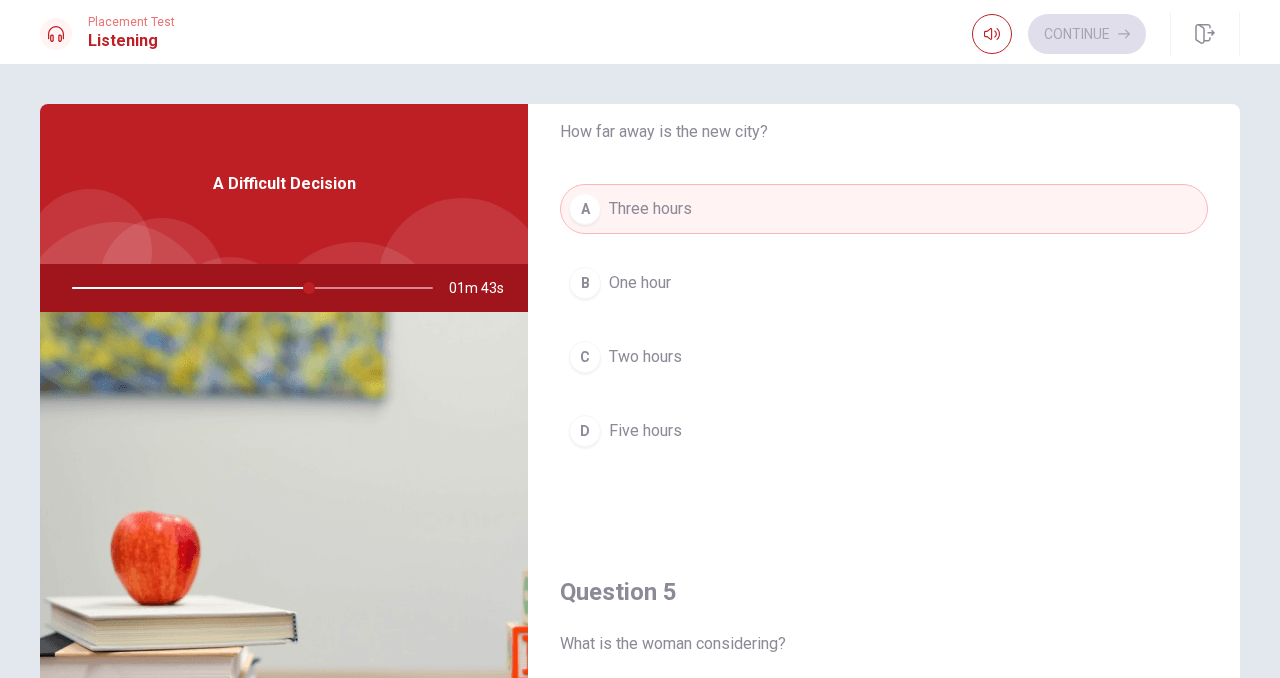 scroll, scrollTop: 1865, scrollLeft: 0, axis: vertical 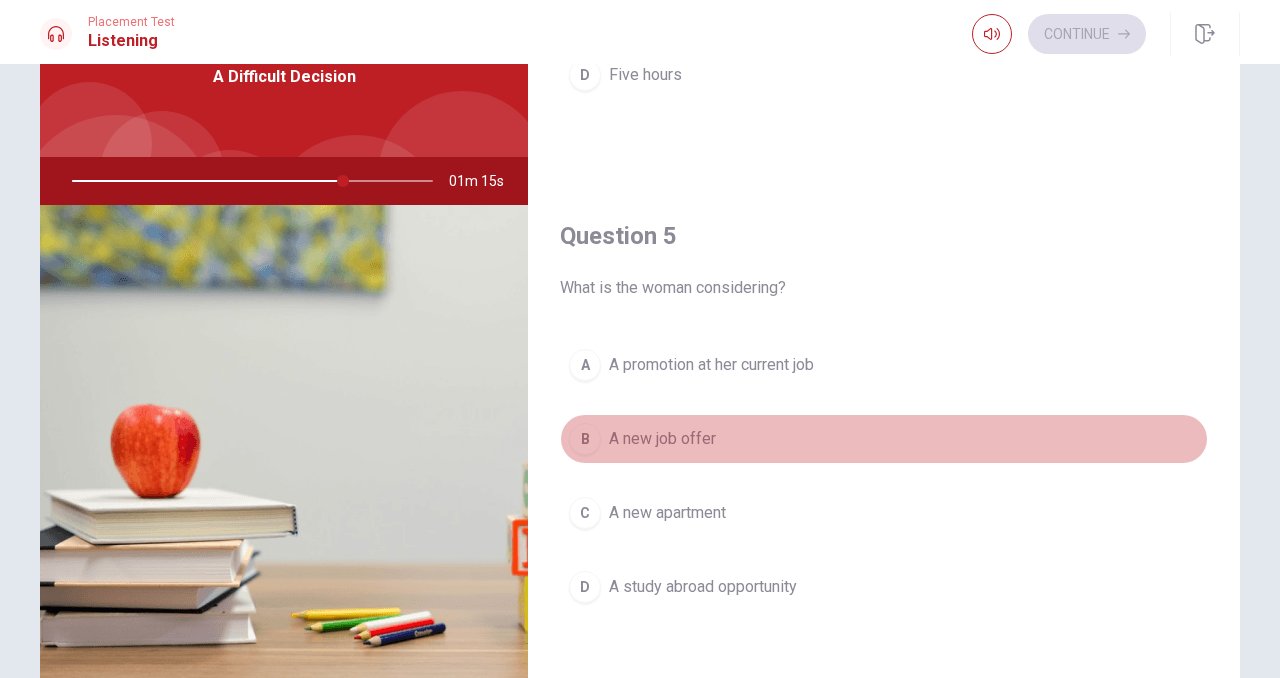 click on "A new job offer" at bounding box center [662, 439] 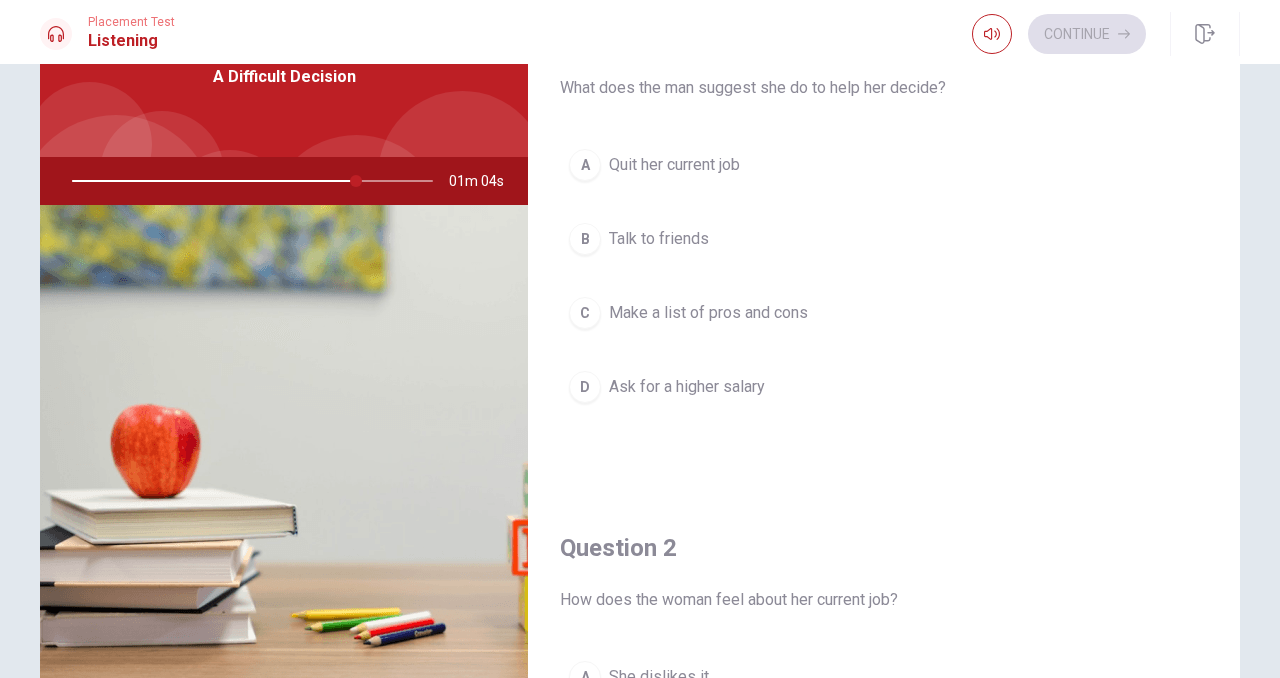 scroll, scrollTop: 0, scrollLeft: 0, axis: both 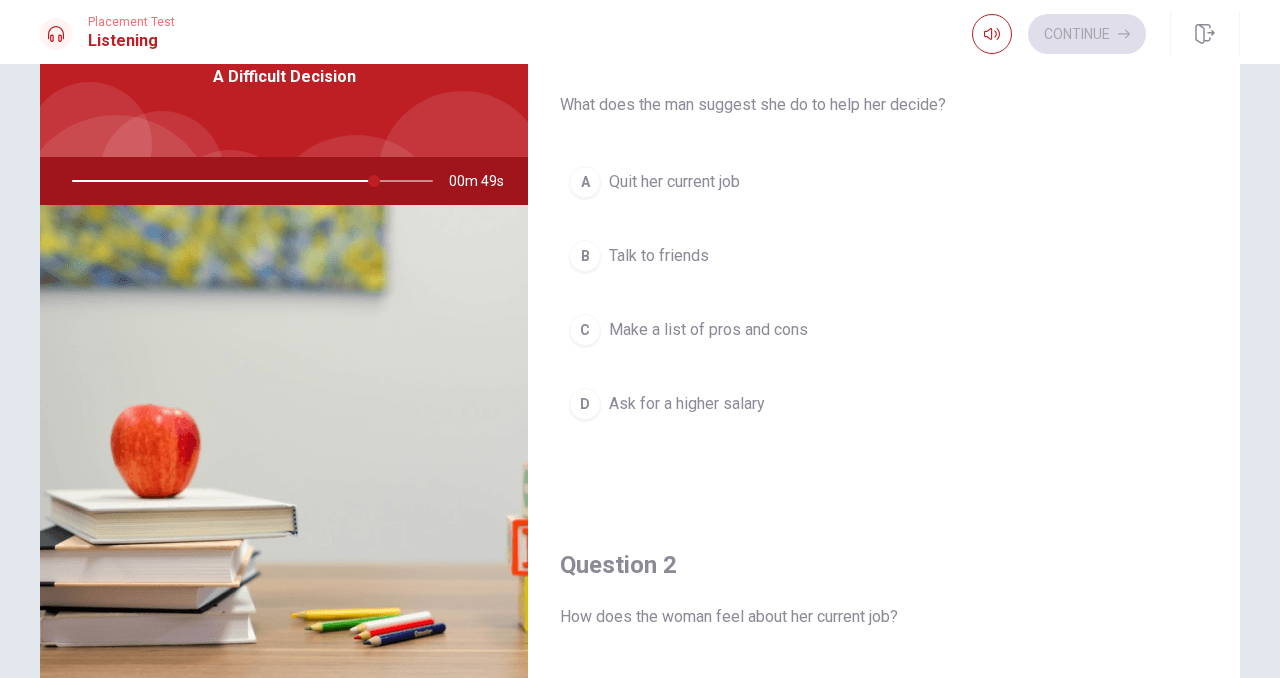 click on "Talk to friends" at bounding box center (659, 256) 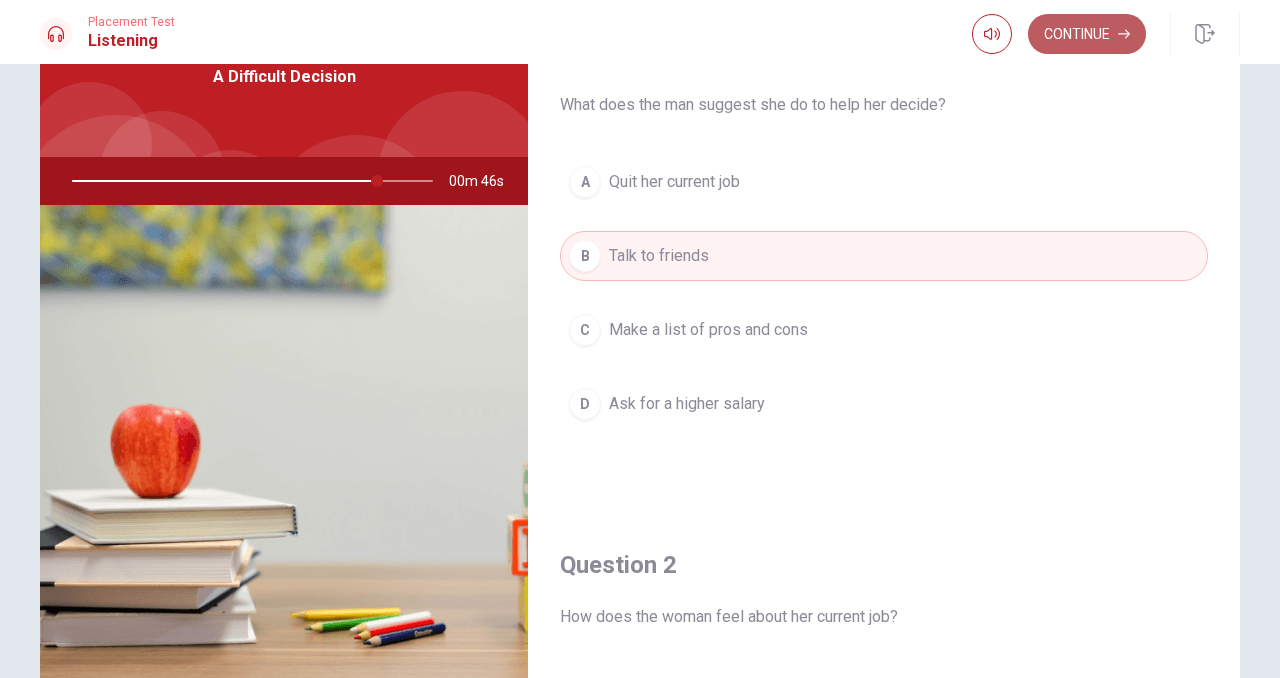 click on "Continue" at bounding box center [1087, 34] 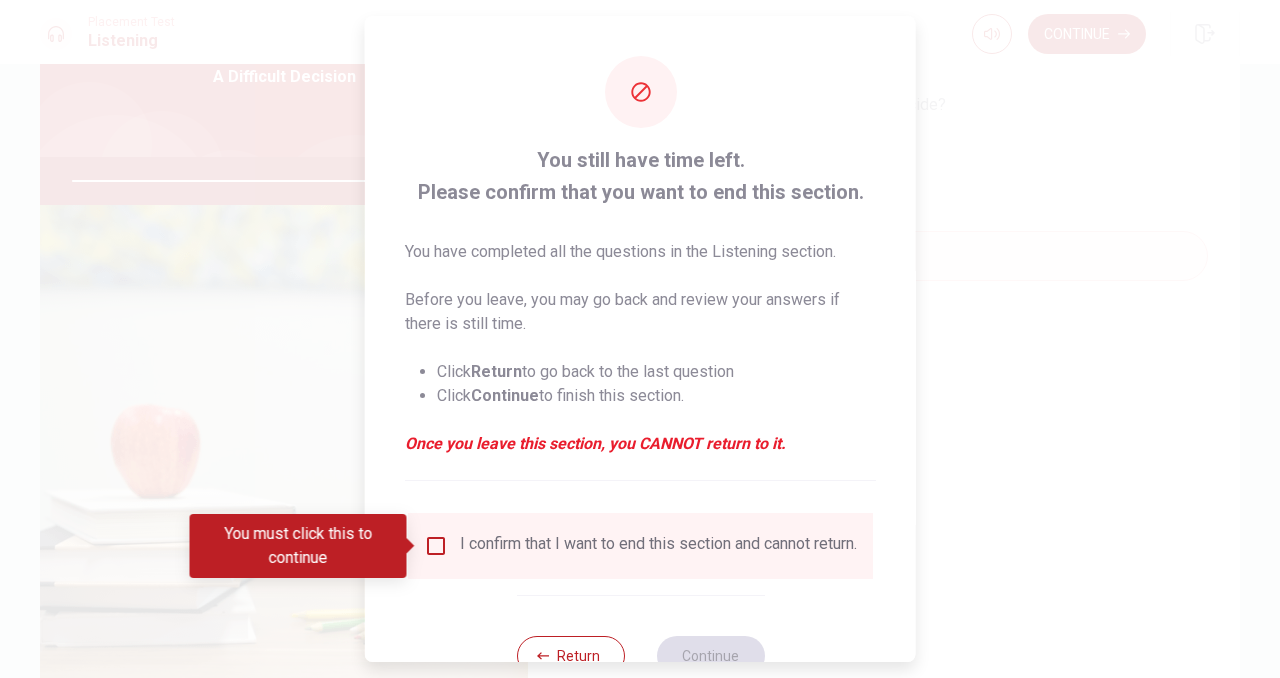 click on "I confirm that I want to end this section and cannot return." at bounding box center [658, 546] 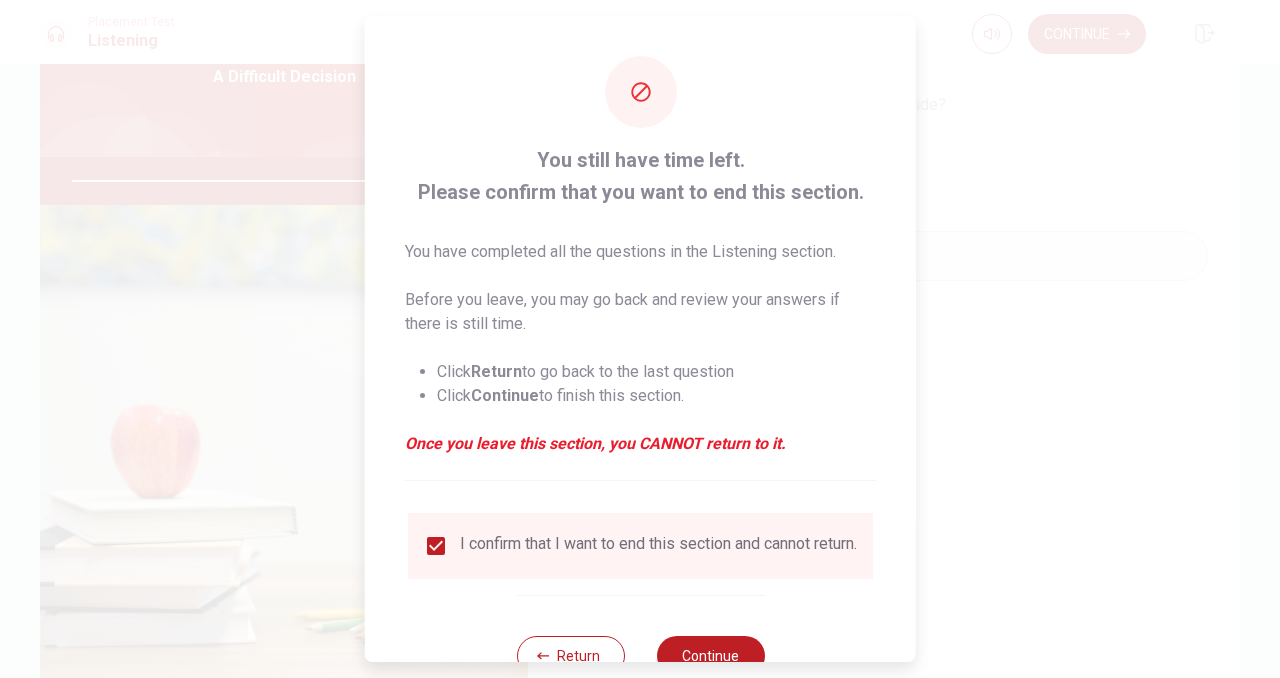 scroll, scrollTop: 68, scrollLeft: 0, axis: vertical 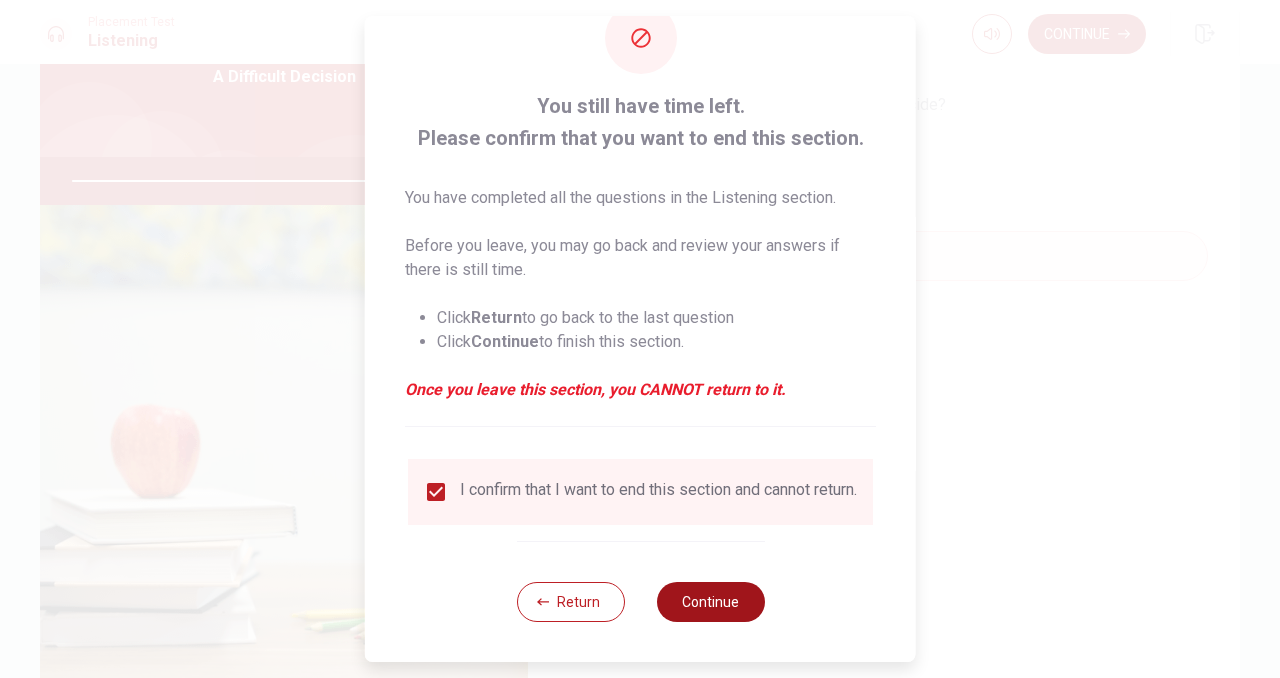 click on "Continue" at bounding box center [710, 602] 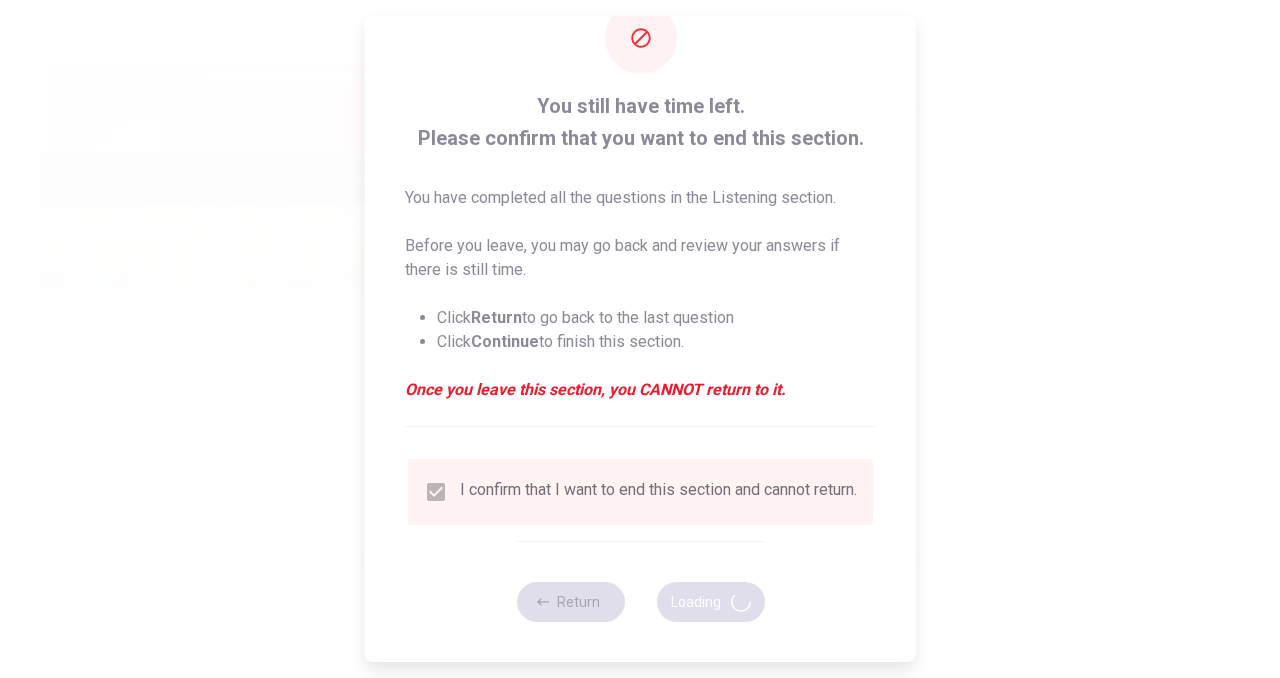 type on "87" 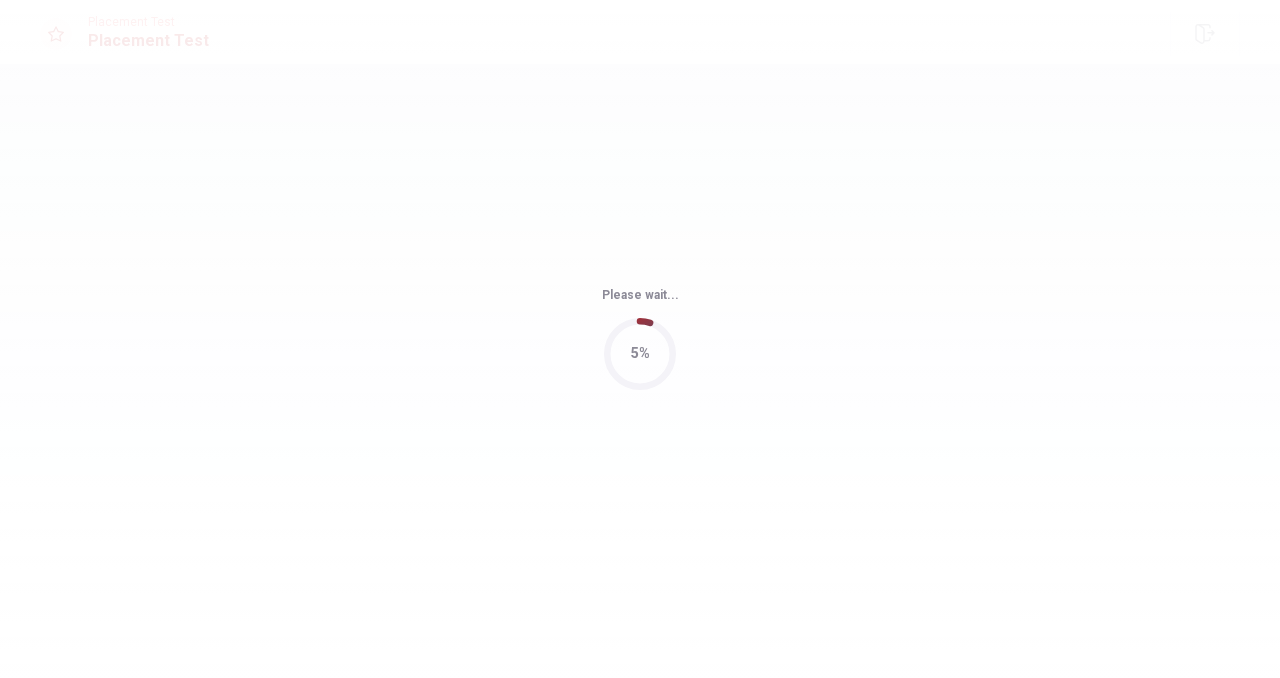 scroll, scrollTop: 0, scrollLeft: 0, axis: both 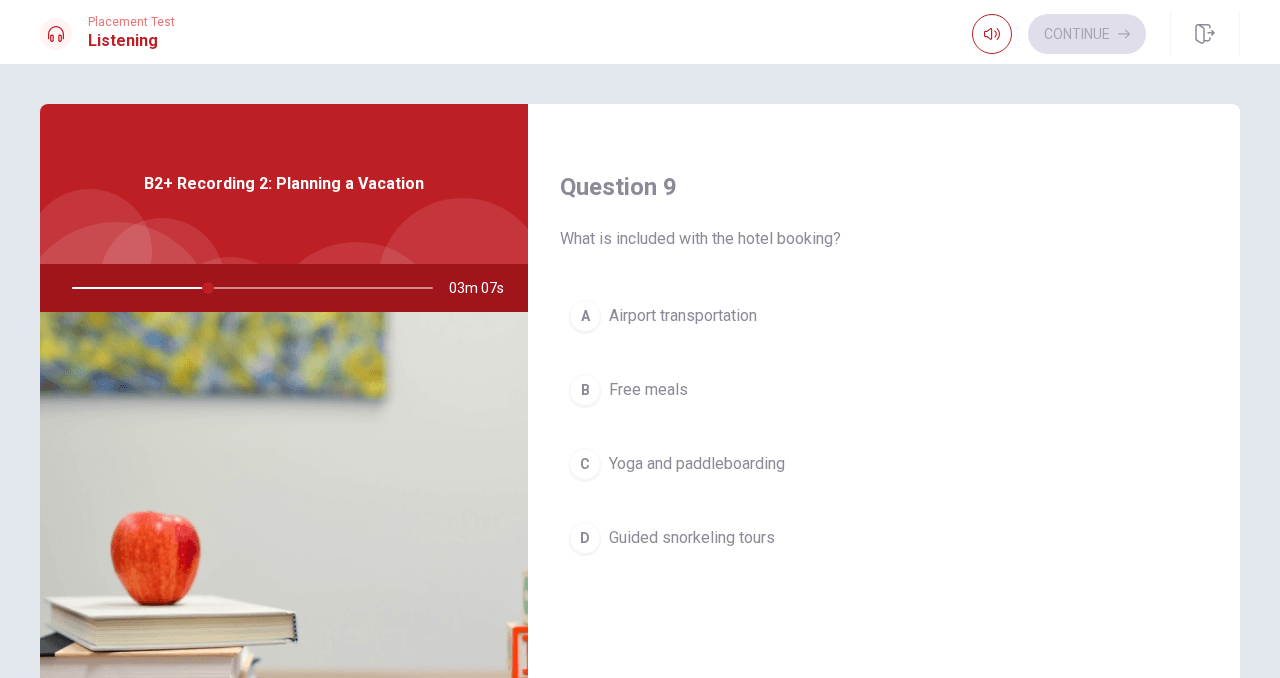click on "Yoga and paddleboarding" at bounding box center [697, 464] 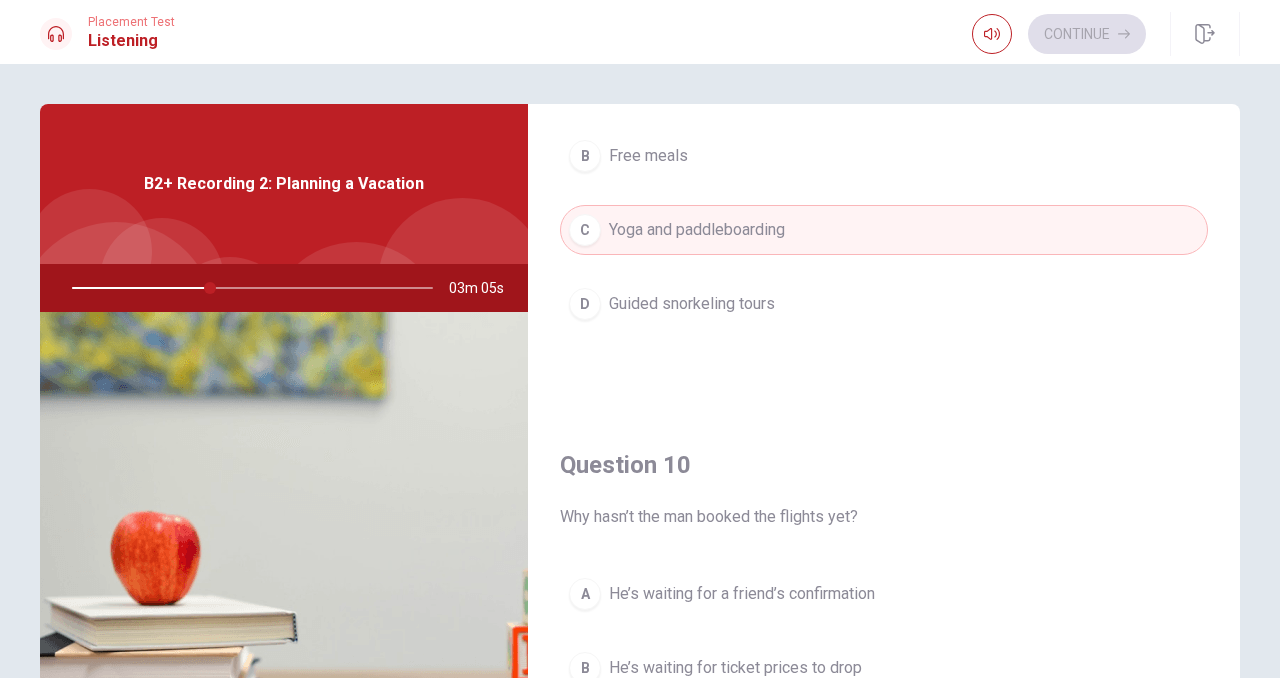 scroll, scrollTop: 1865, scrollLeft: 0, axis: vertical 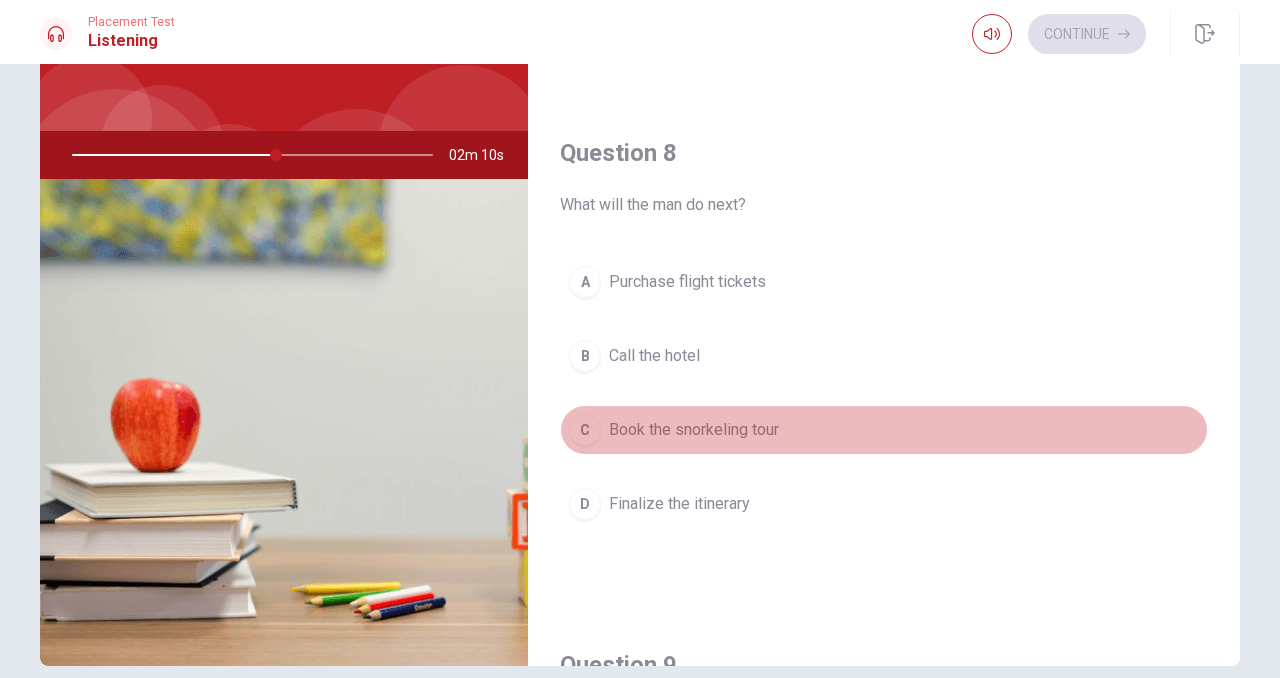 click on "Book the snorkeling tour" at bounding box center [694, 430] 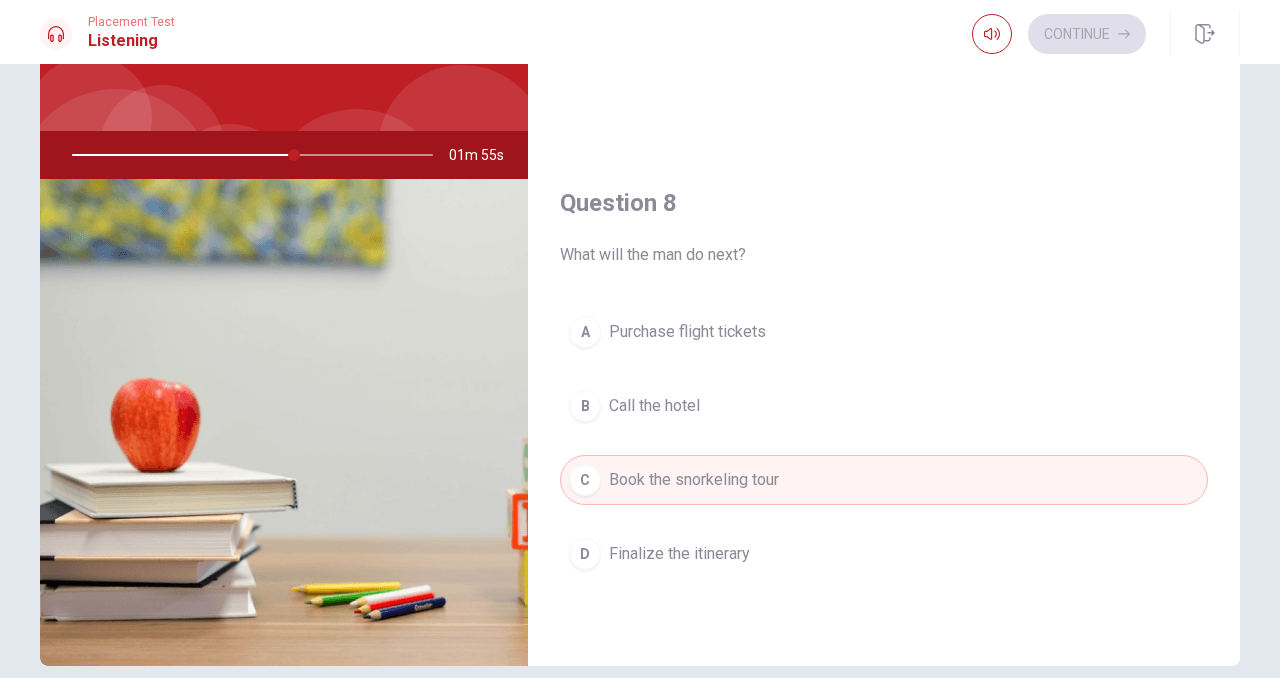 scroll, scrollTop: 846, scrollLeft: 0, axis: vertical 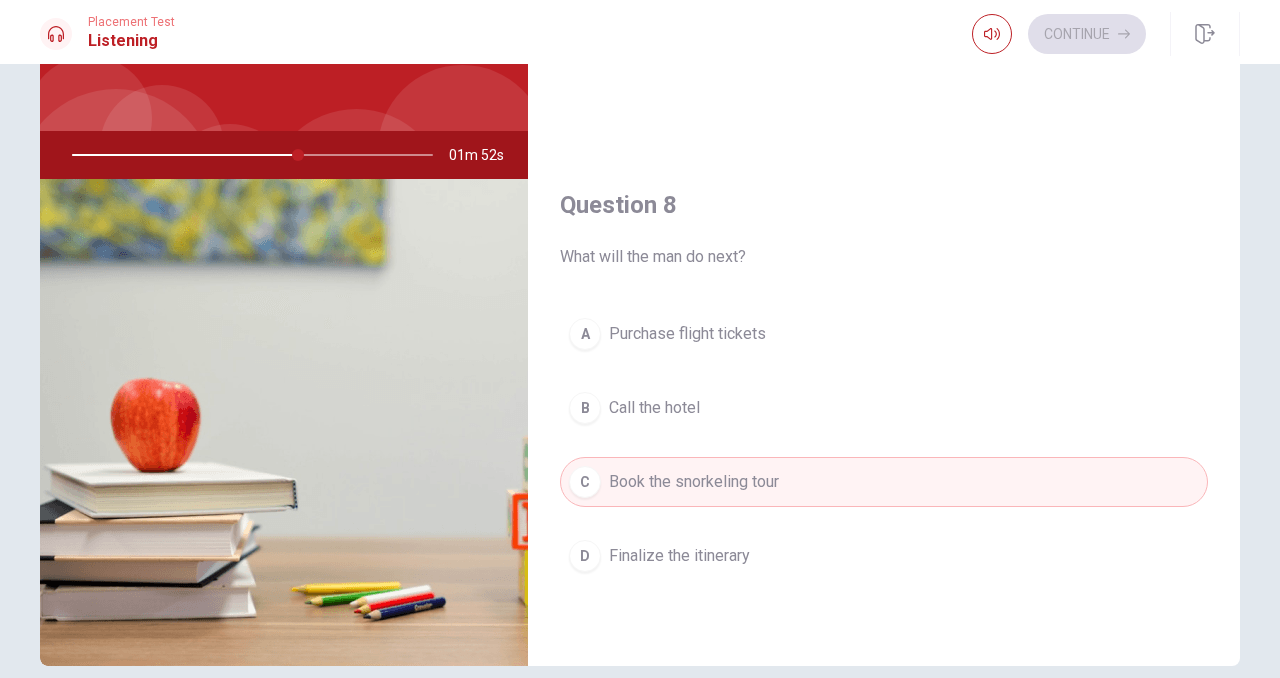 click on "Call the hotel" at bounding box center [654, 408] 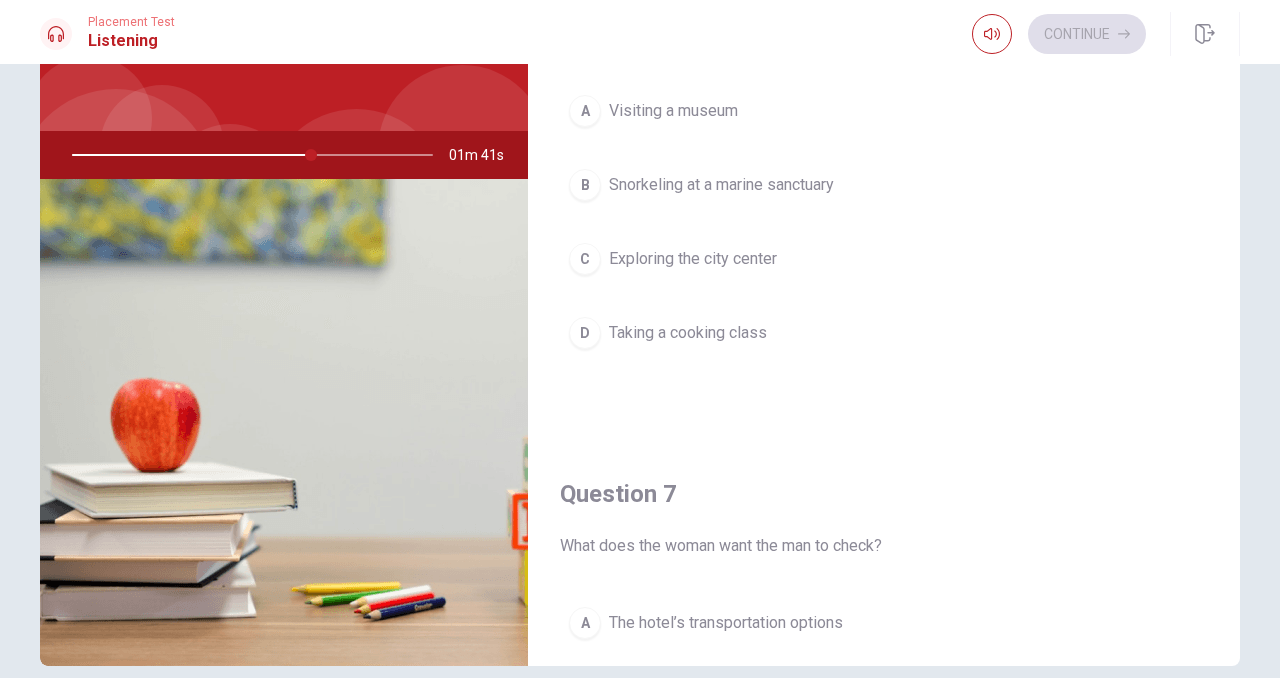 scroll, scrollTop: 0, scrollLeft: 0, axis: both 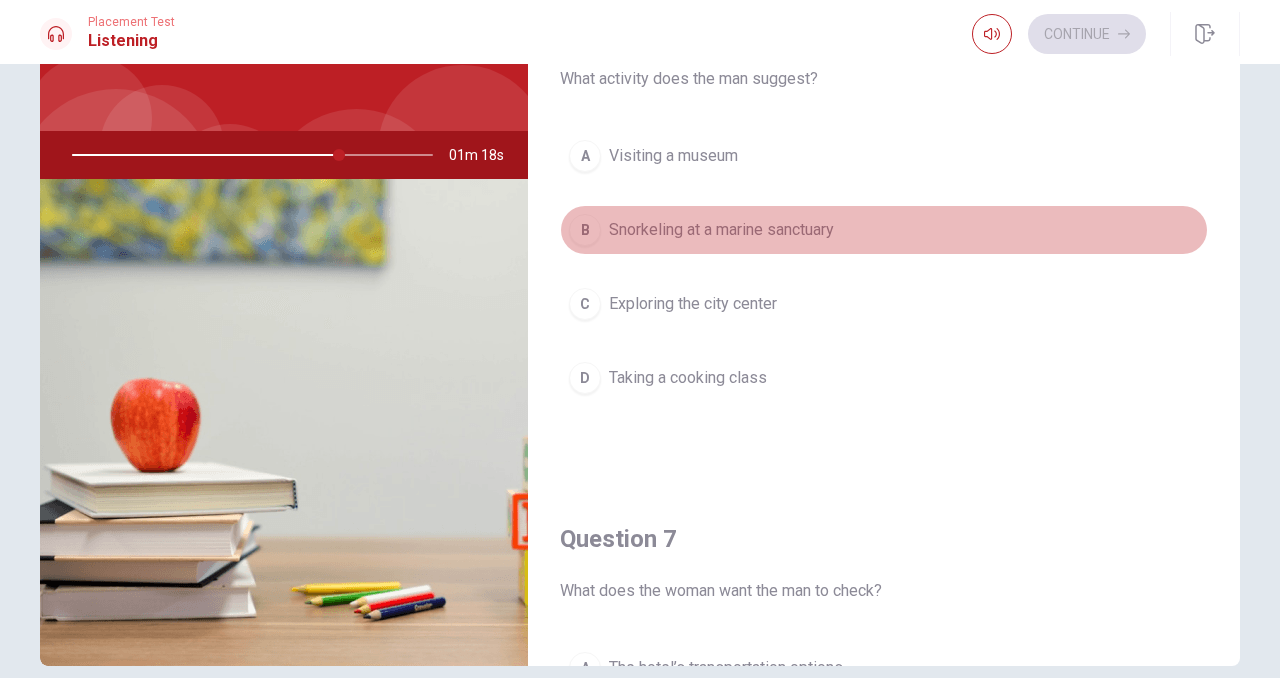 click on "B" at bounding box center (585, 230) 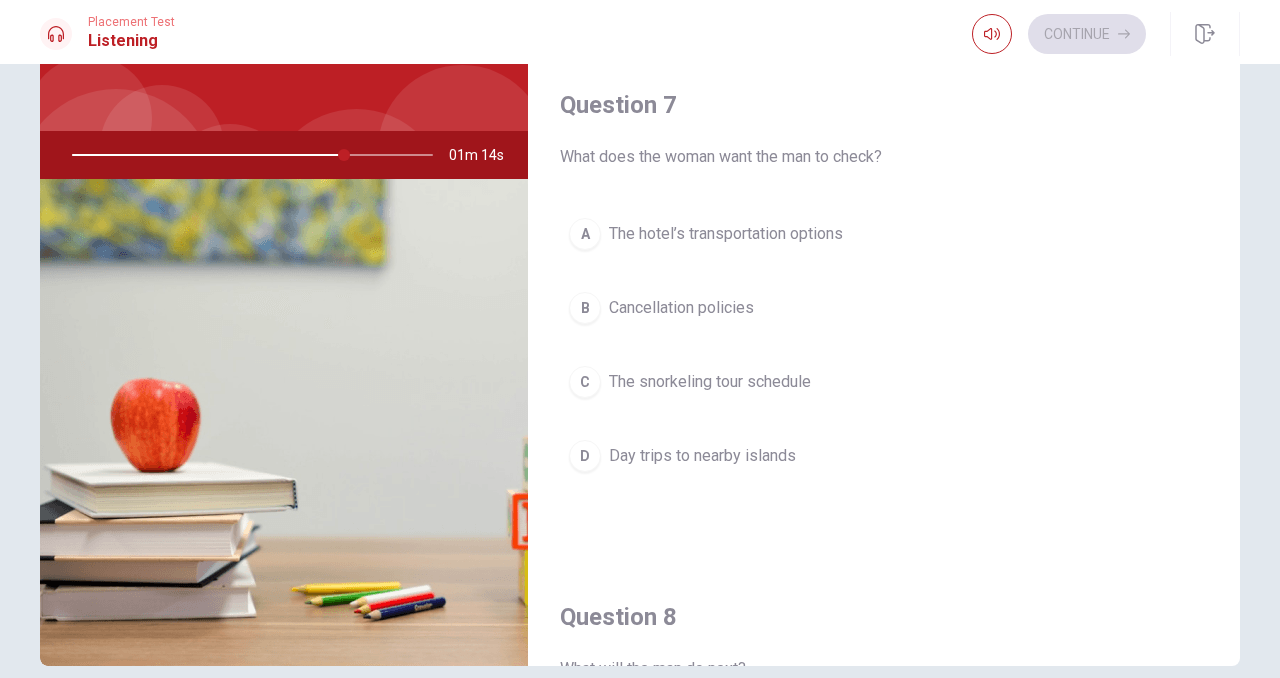 scroll, scrollTop: 431, scrollLeft: 0, axis: vertical 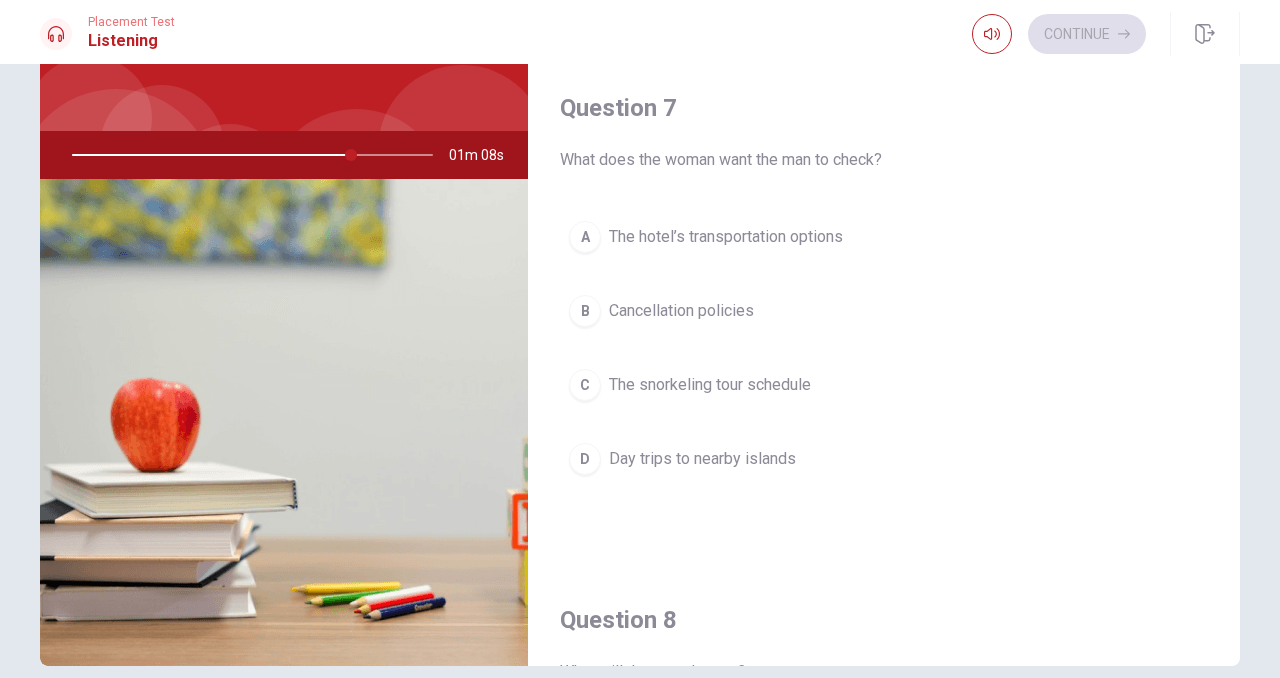 click on "The hotel’s transportation options" at bounding box center (726, 237) 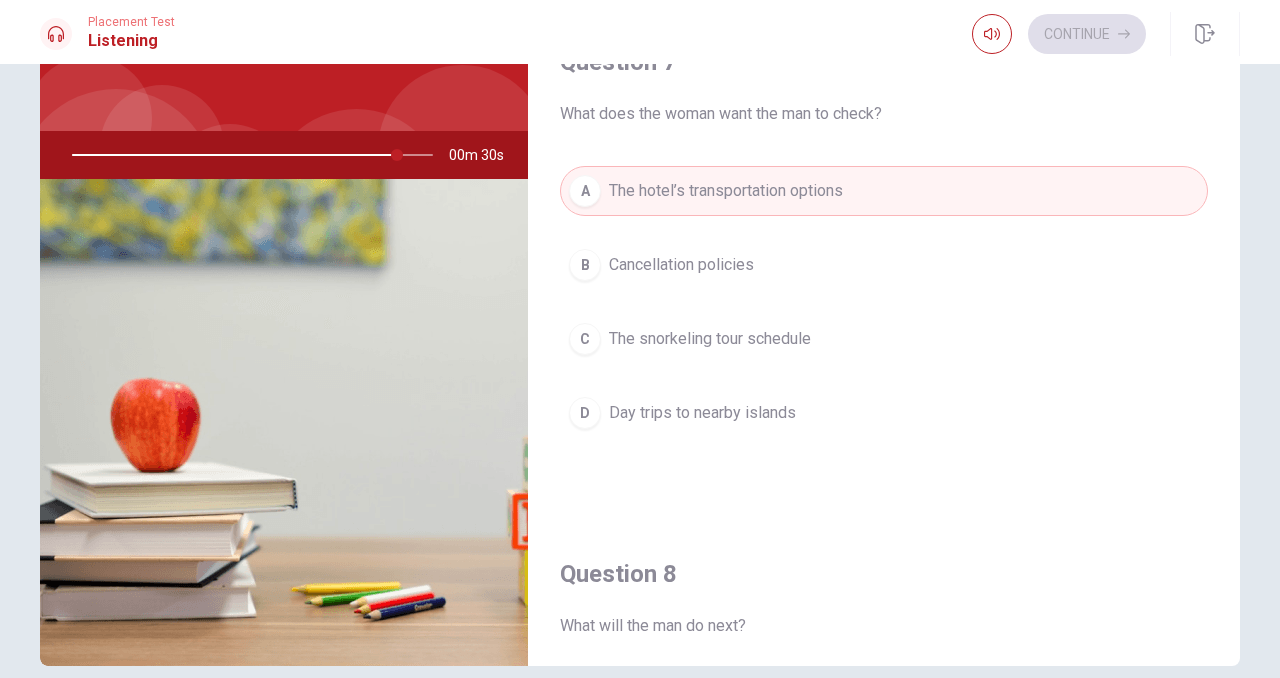 scroll, scrollTop: 472, scrollLeft: 0, axis: vertical 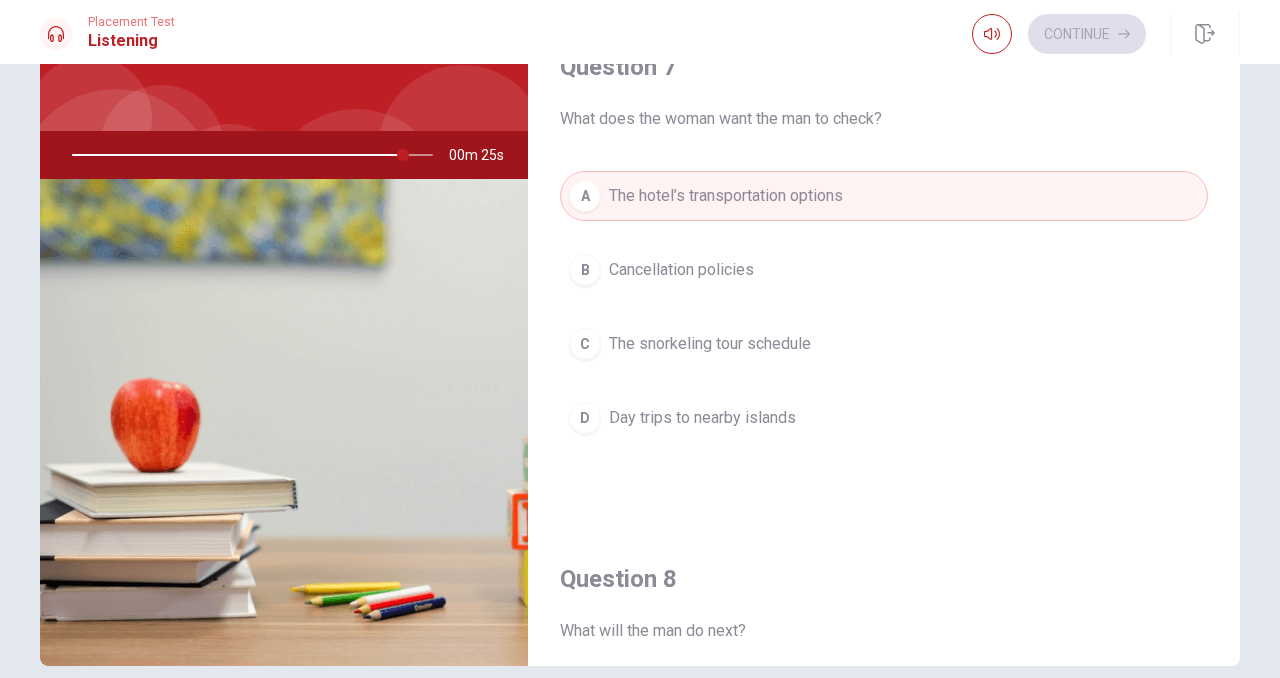 click on "The snorkeling tour schedule" at bounding box center [710, 344] 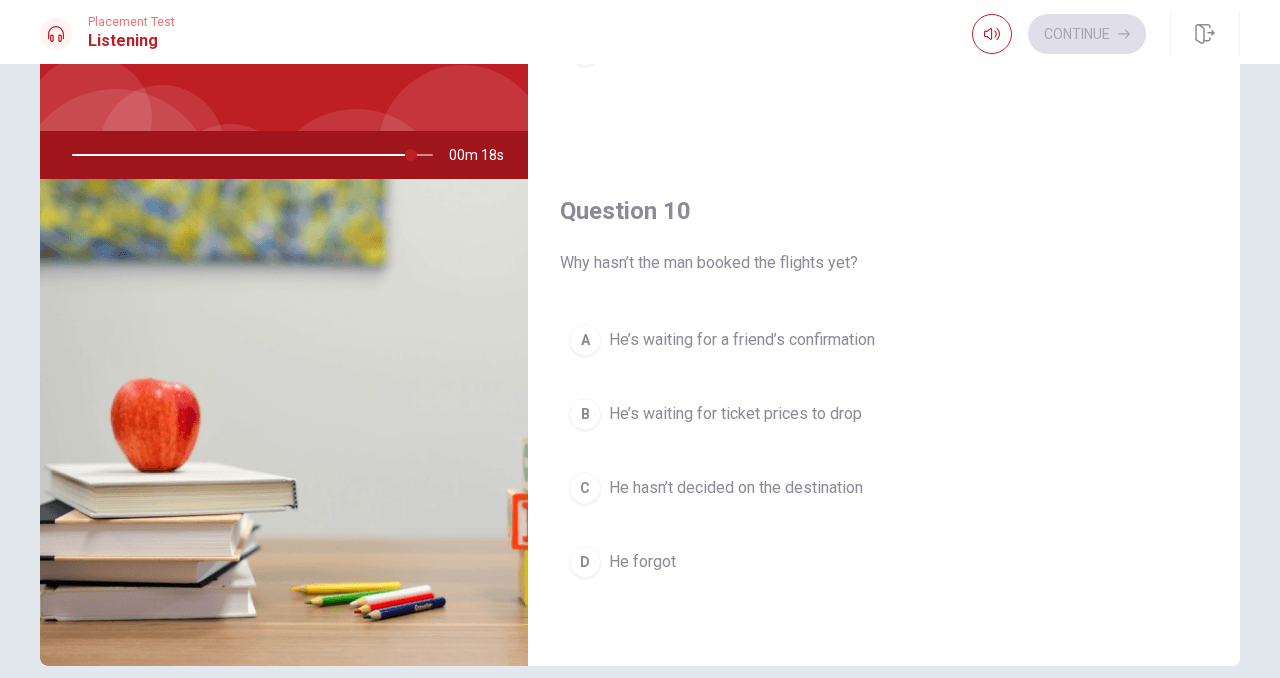 scroll, scrollTop: 1865, scrollLeft: 0, axis: vertical 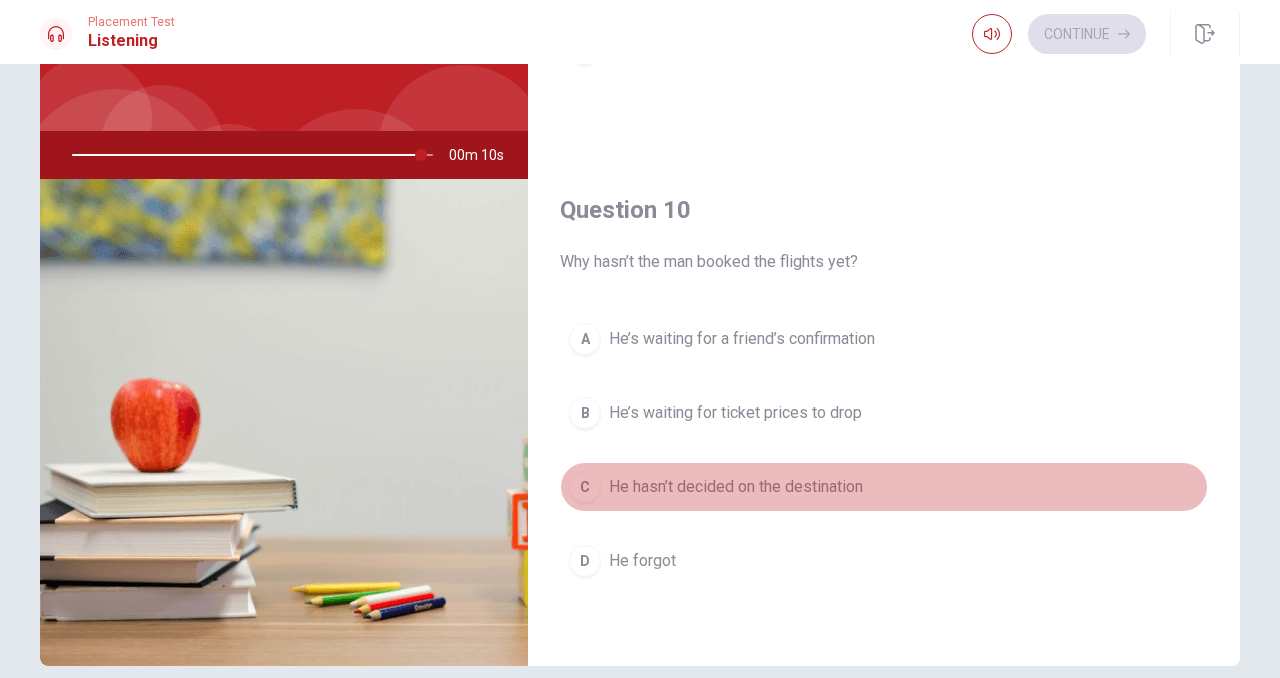 click on "He hasn’t decided on the destination" at bounding box center (736, 487) 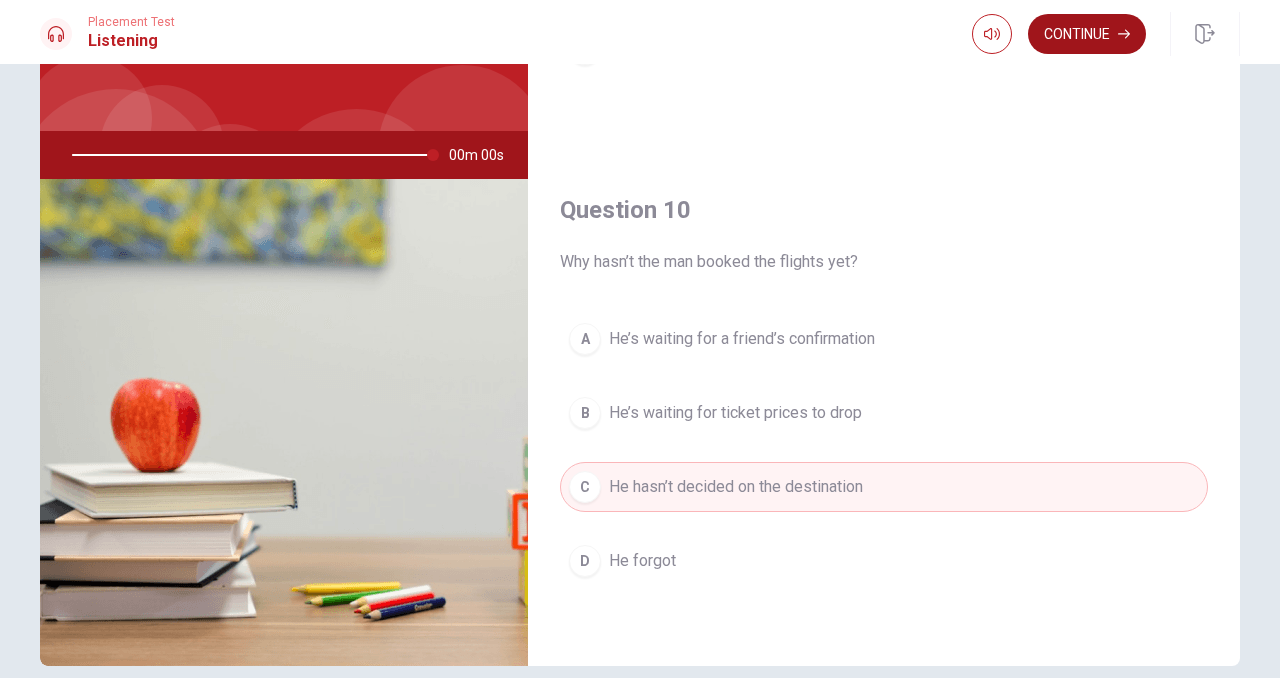 type on "0" 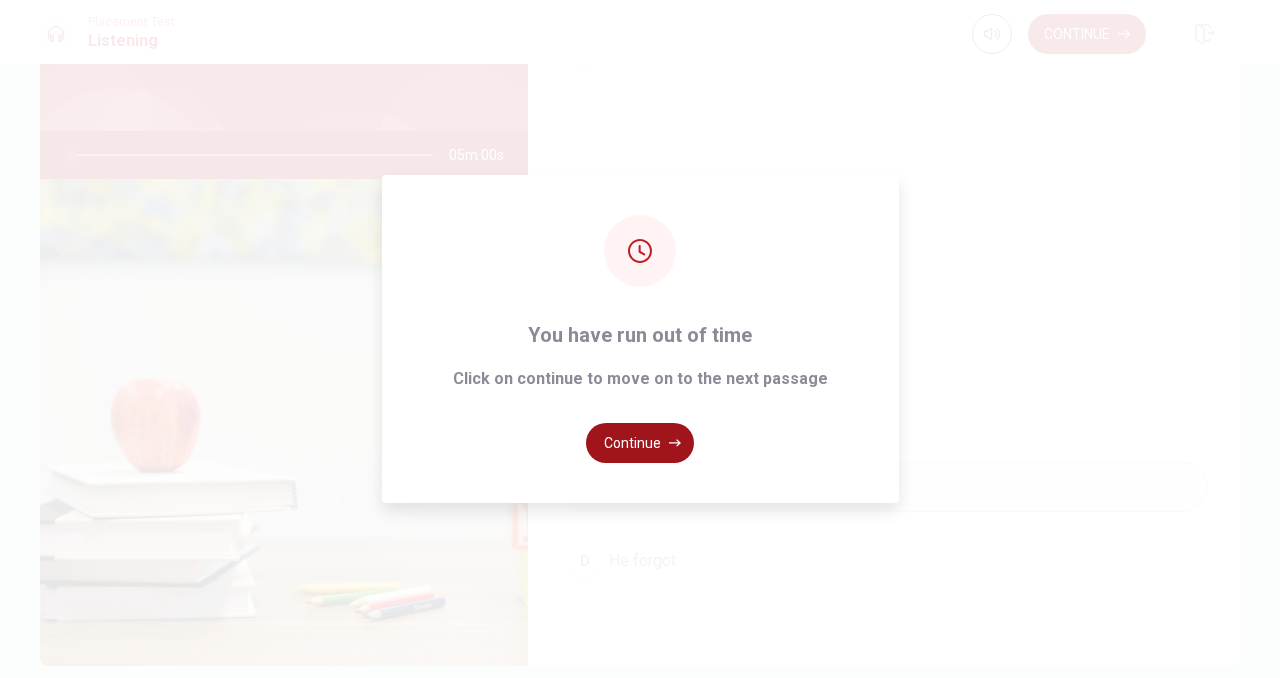click on "Continue" at bounding box center (640, 443) 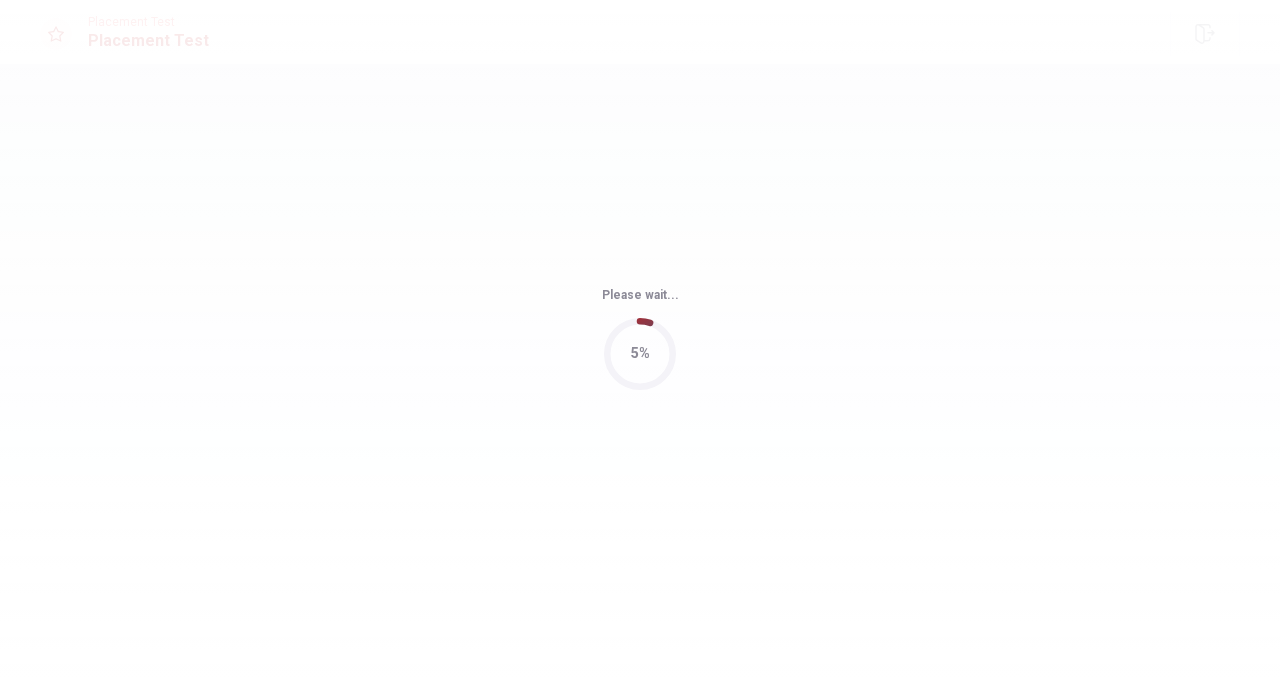 scroll, scrollTop: 0, scrollLeft: 0, axis: both 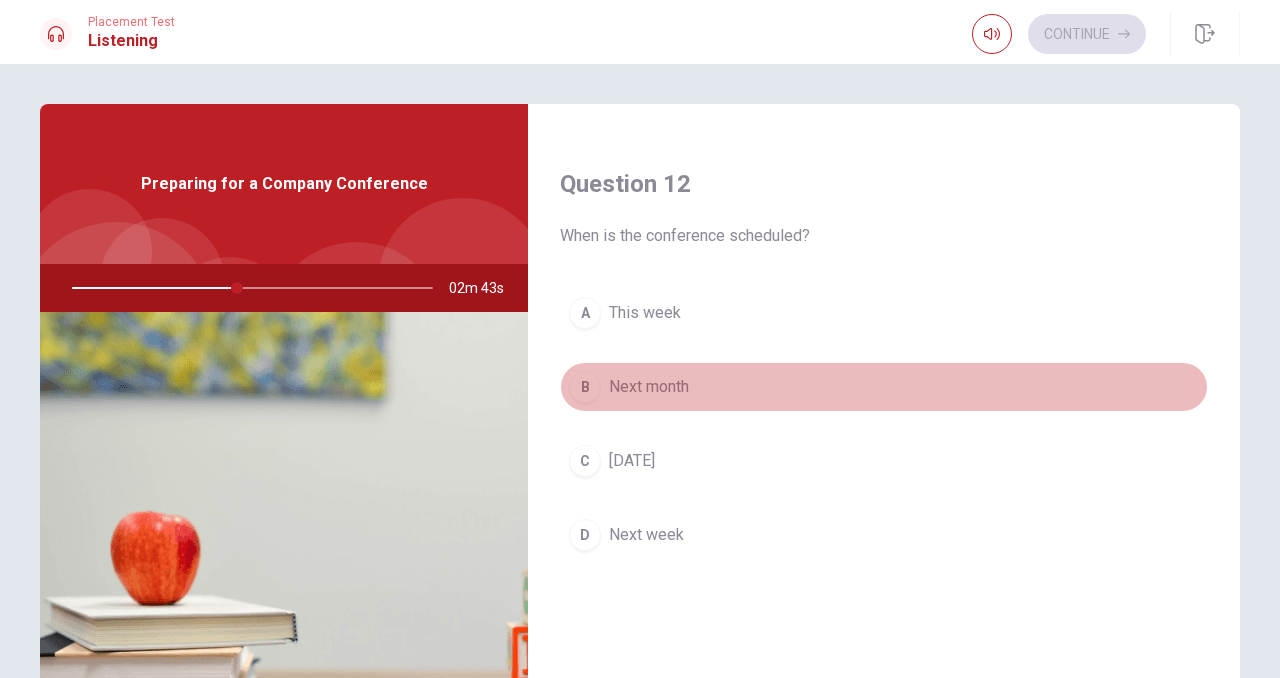 click on "Next month" at bounding box center (649, 387) 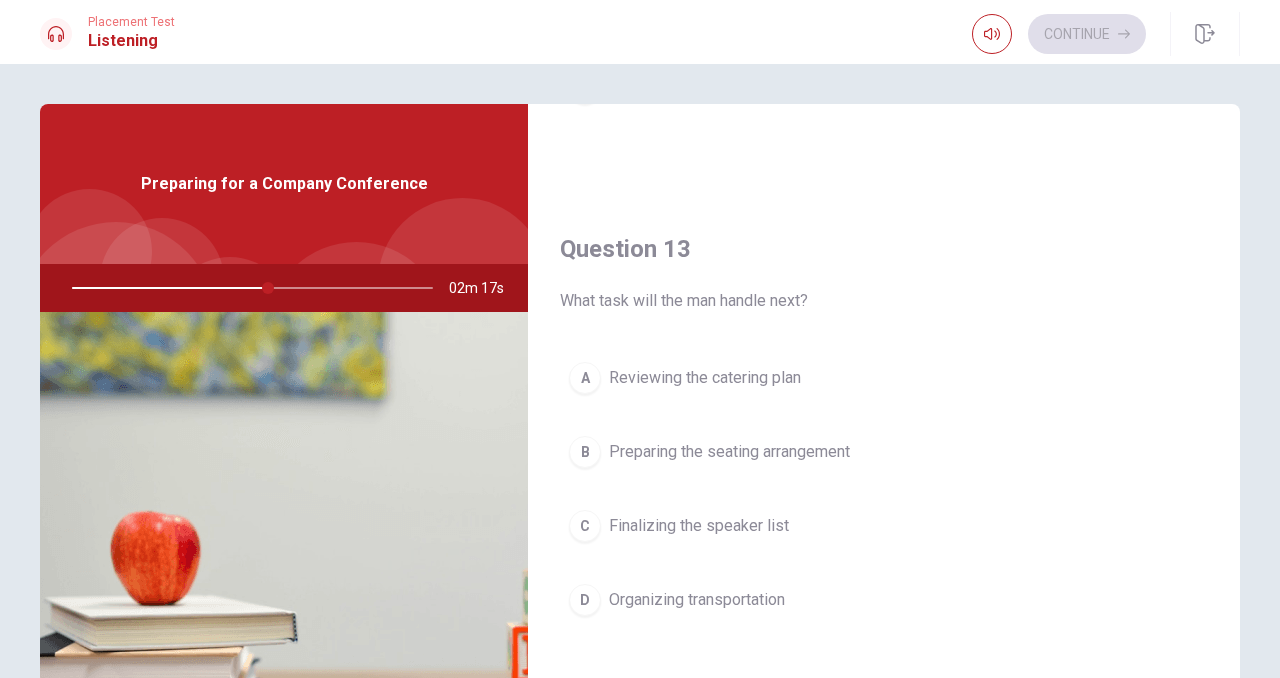 scroll, scrollTop: 942, scrollLeft: 0, axis: vertical 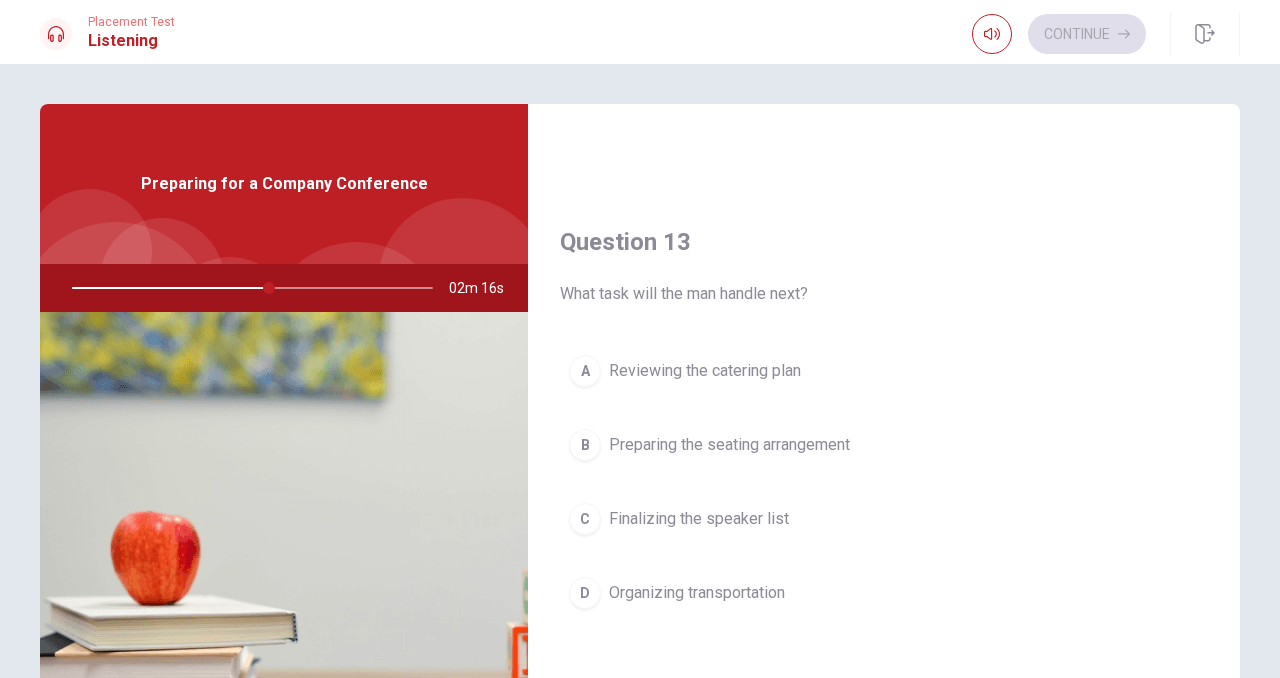 click on "Finalizing the speaker list" at bounding box center (699, 519) 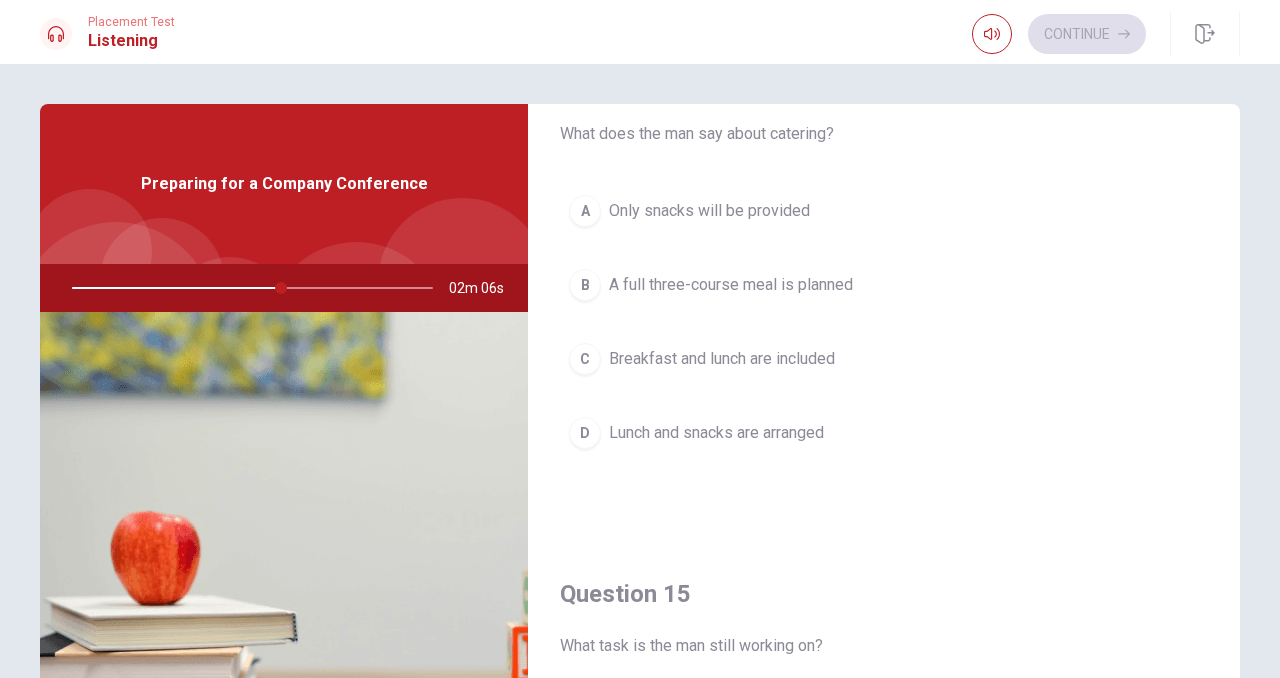 scroll, scrollTop: 1620, scrollLeft: 0, axis: vertical 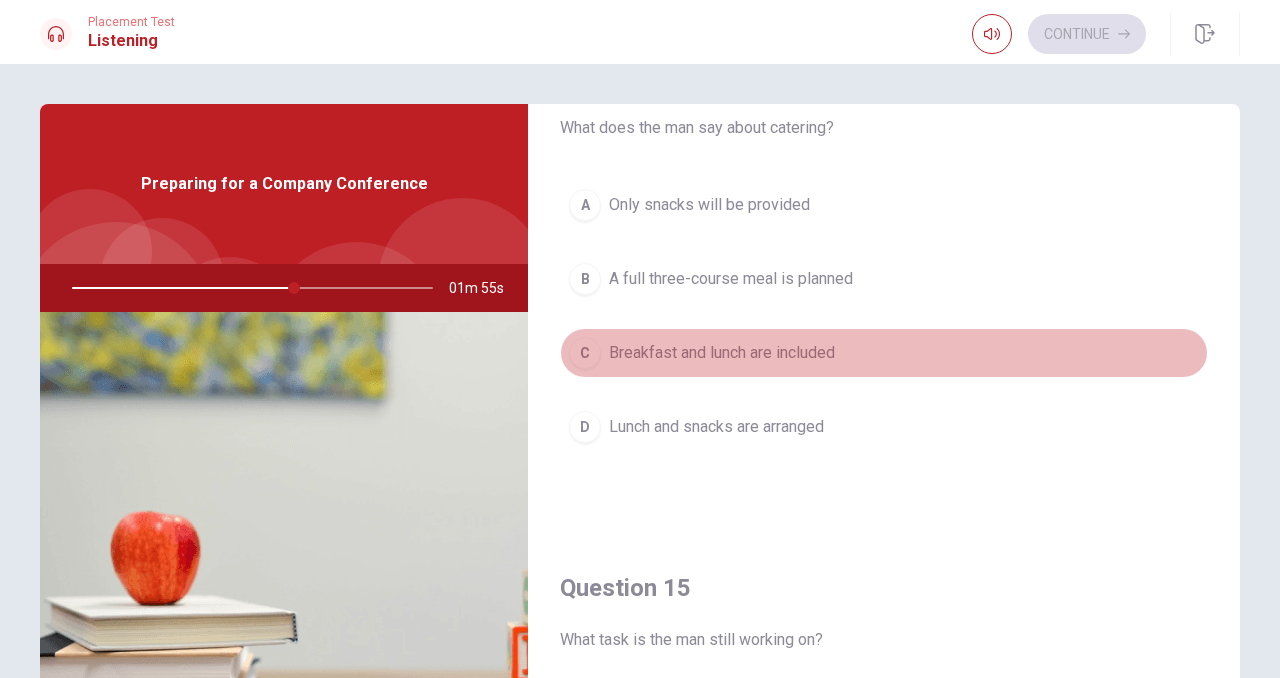 click on "Breakfast and lunch are included" at bounding box center [722, 353] 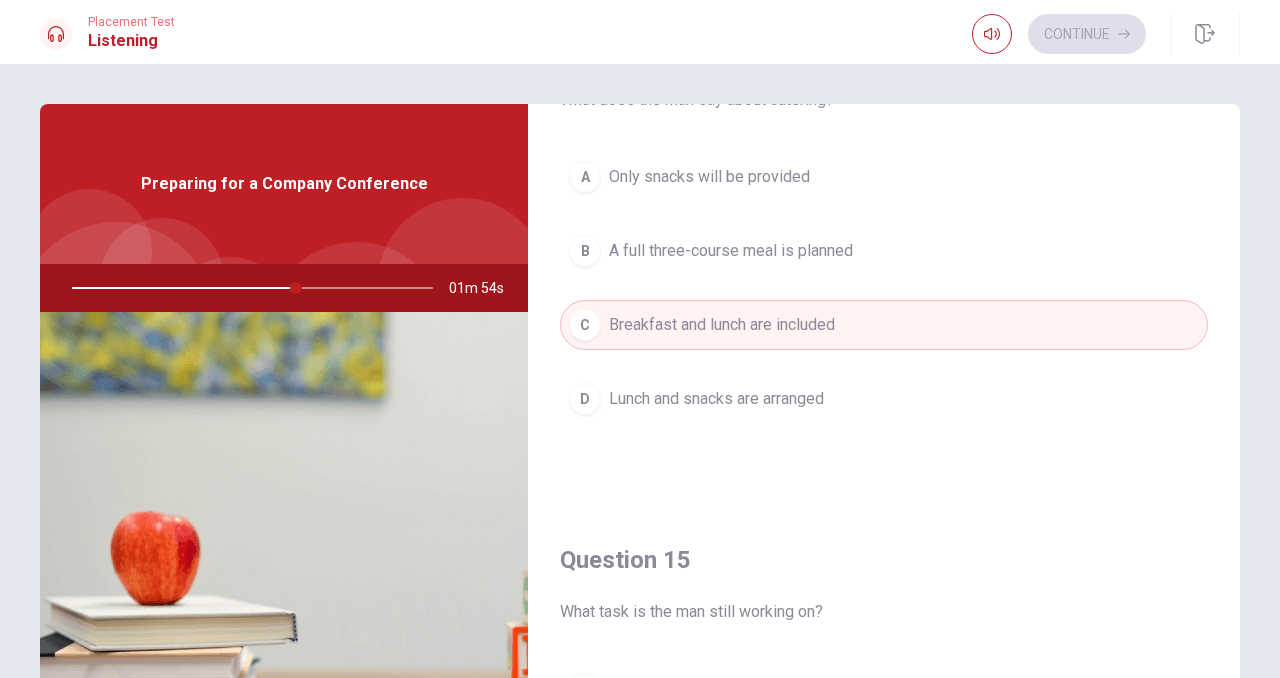 scroll, scrollTop: 1650, scrollLeft: 0, axis: vertical 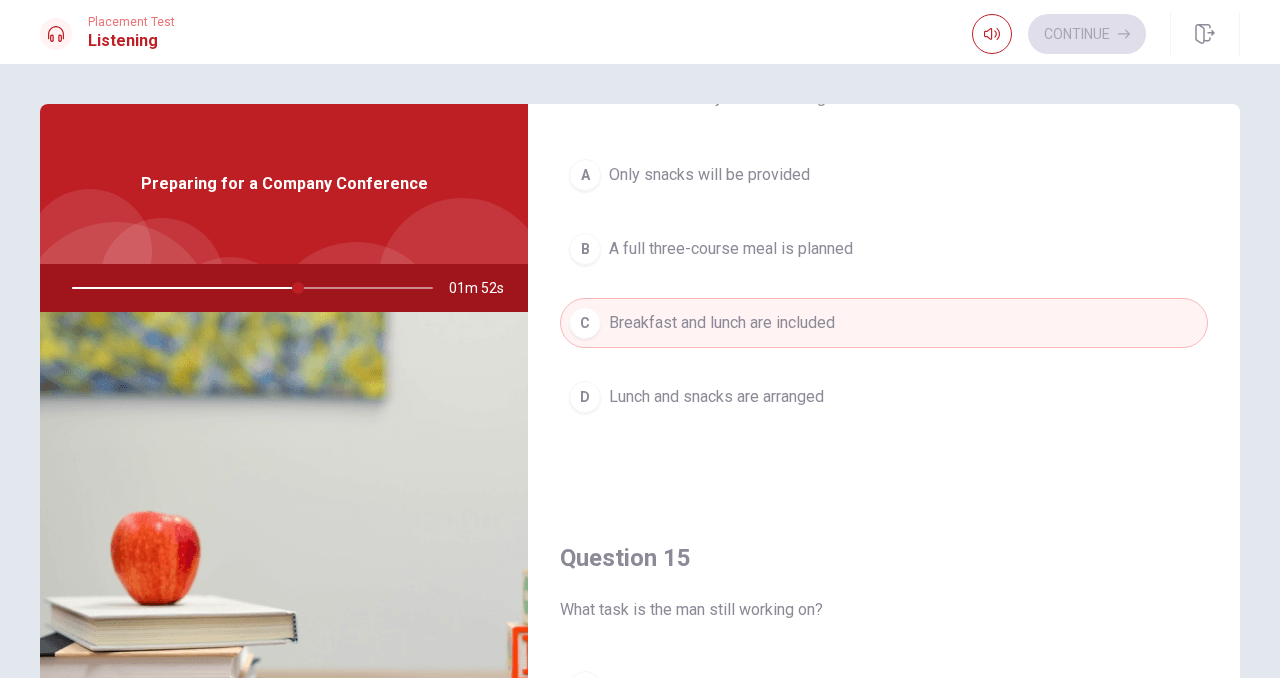 click on "A full three-course meal is planned" at bounding box center [731, 249] 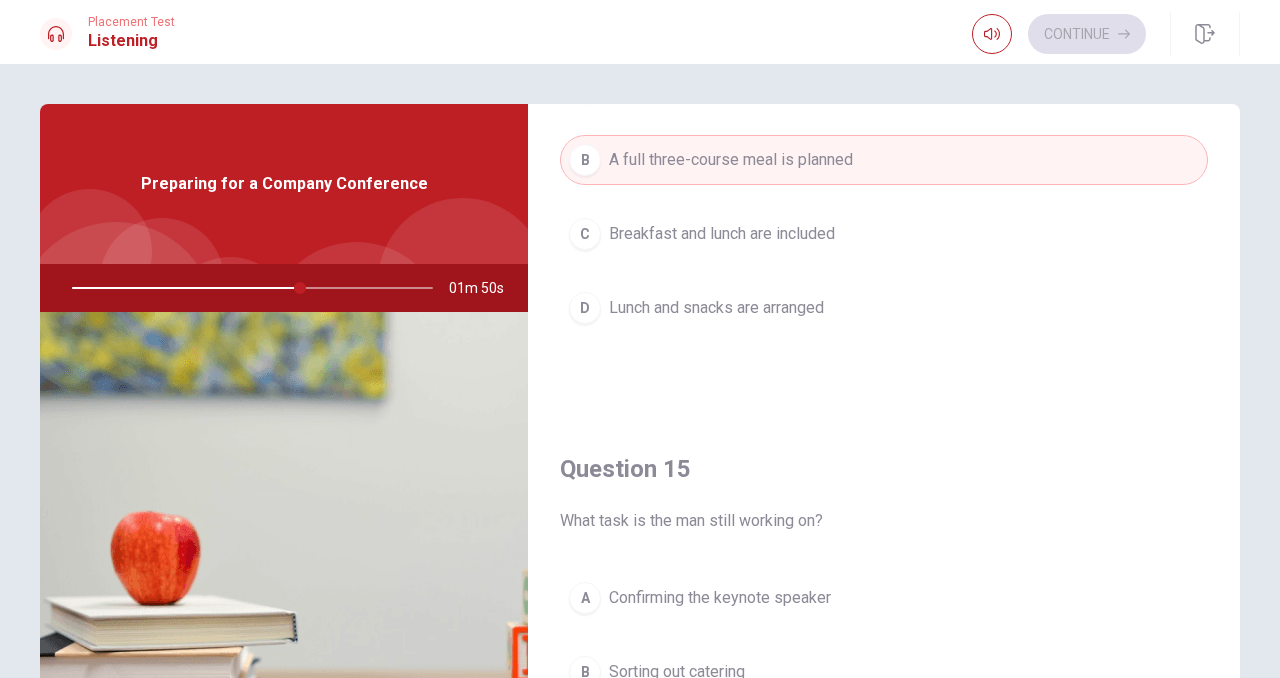 scroll, scrollTop: 1865, scrollLeft: 0, axis: vertical 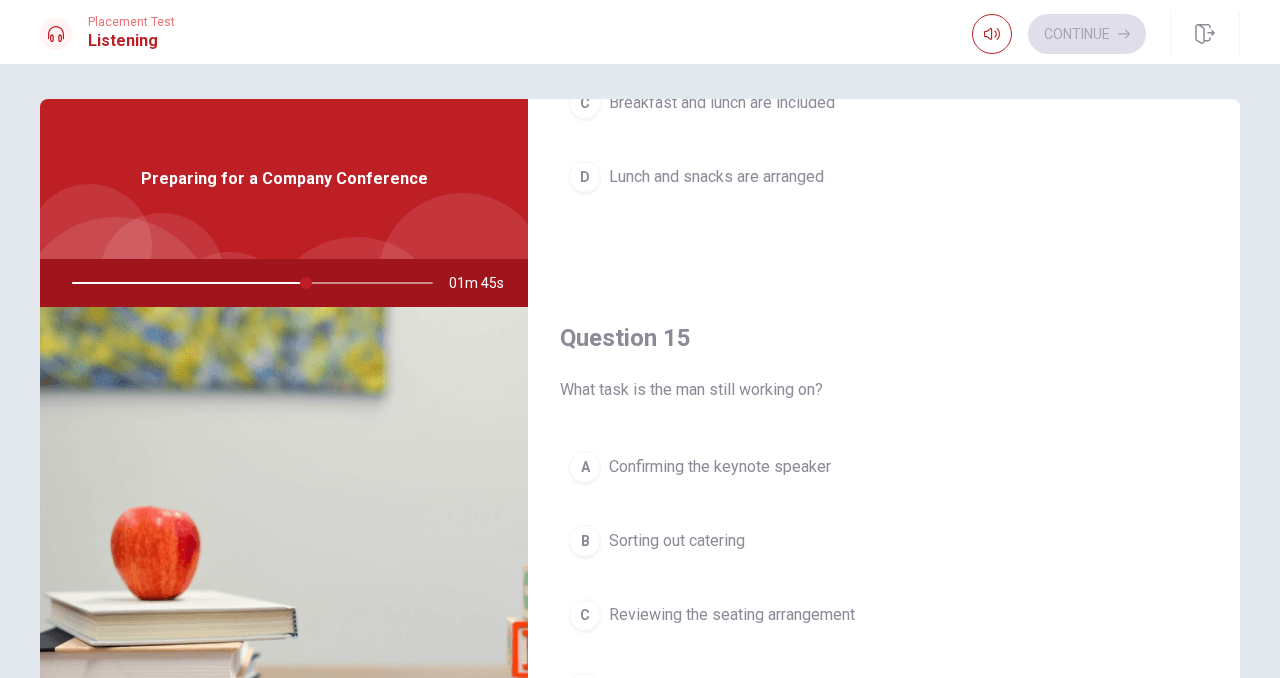 click on "Lunch and snacks are arranged" at bounding box center [716, 177] 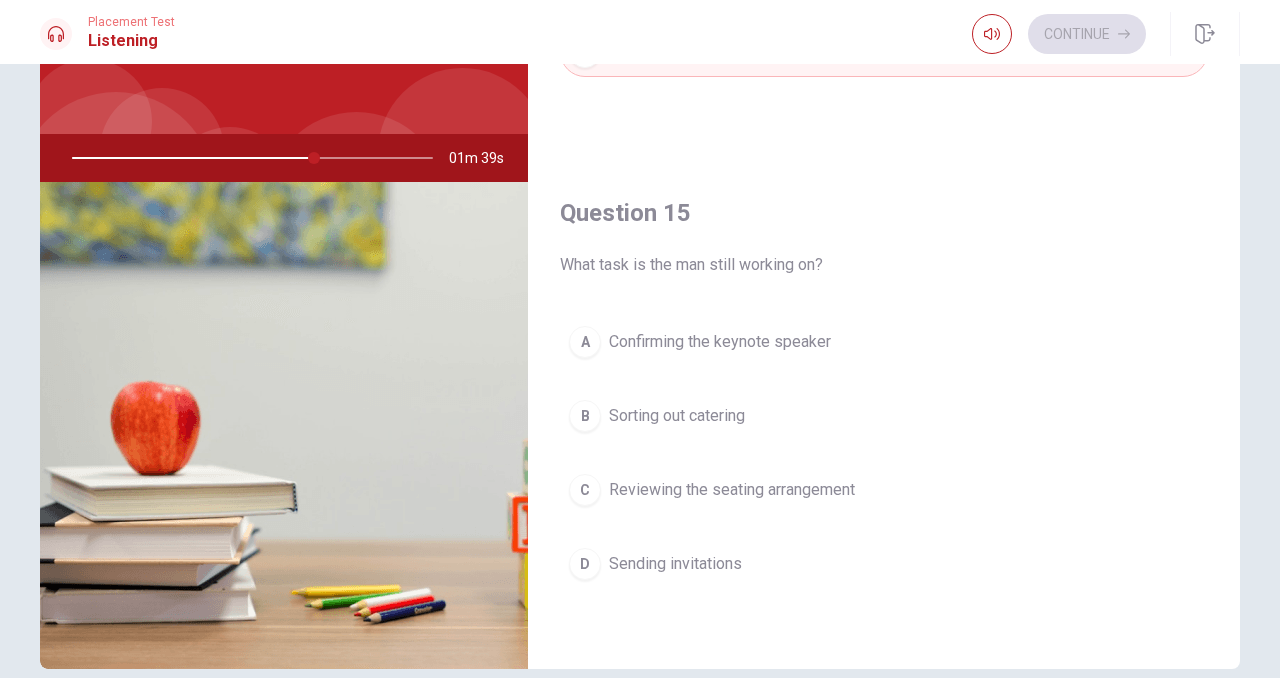 scroll, scrollTop: 142, scrollLeft: 0, axis: vertical 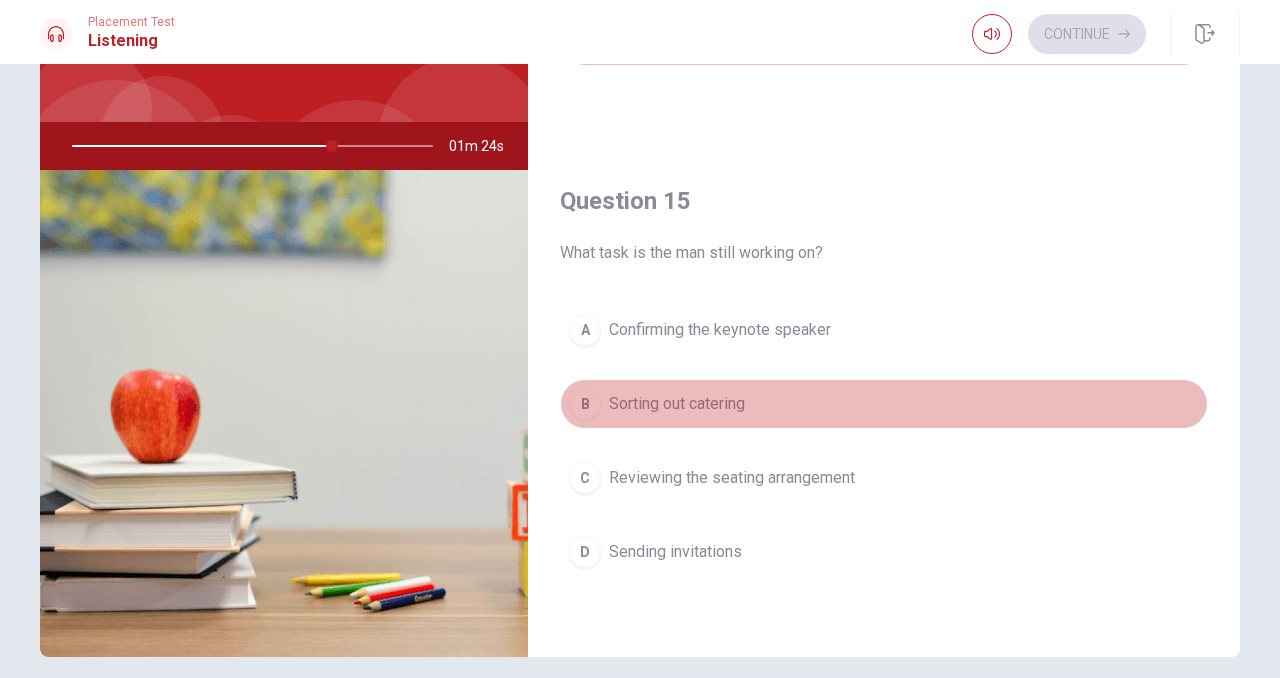 click on "B Sorting out catering" at bounding box center [884, 404] 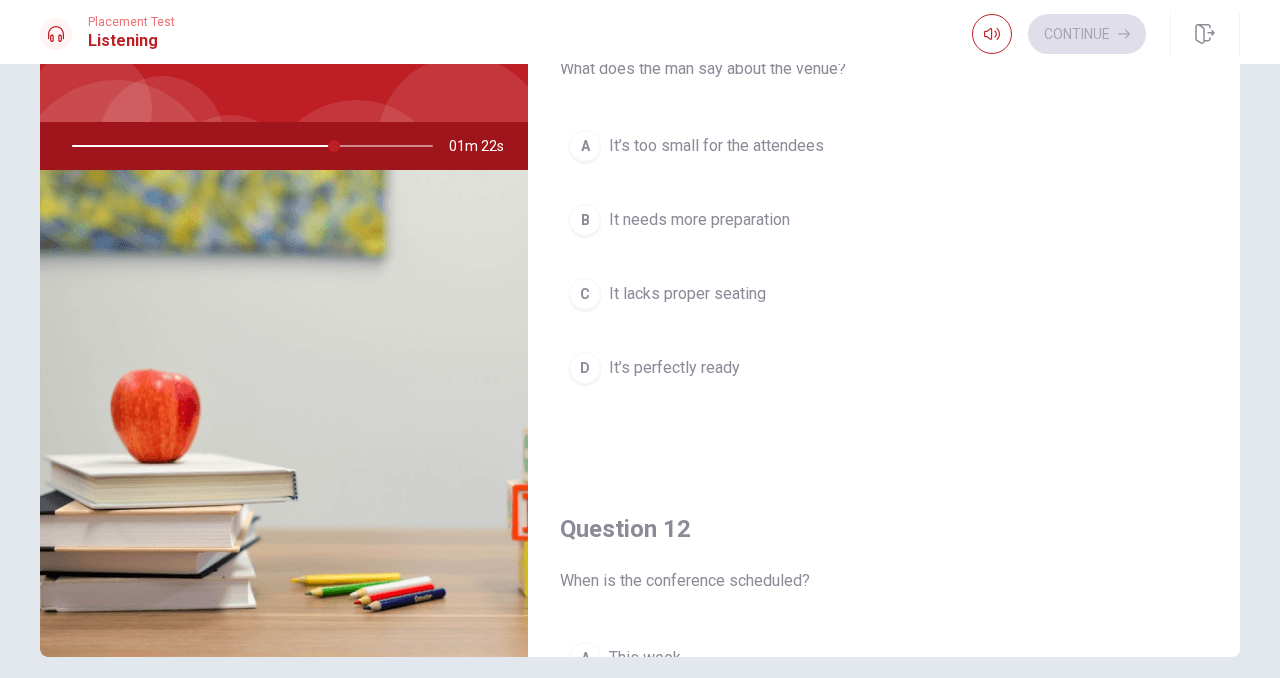 scroll, scrollTop: 0, scrollLeft: 0, axis: both 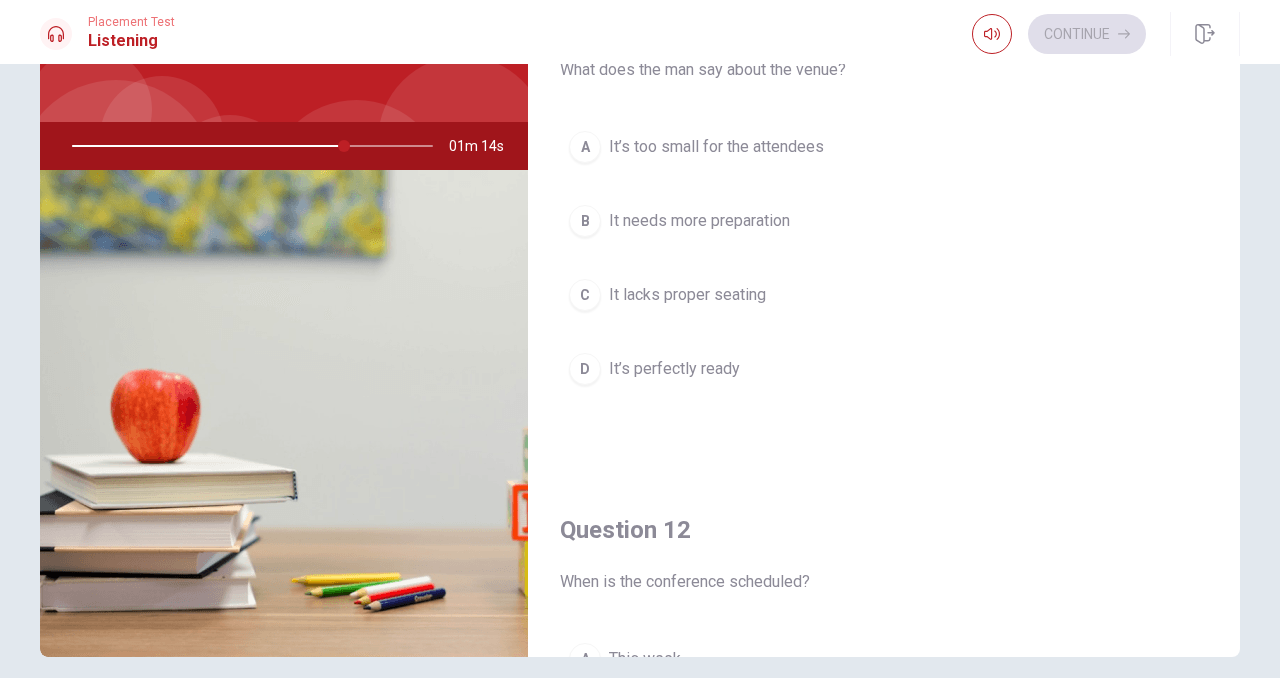 click on "It needs more preparation" at bounding box center (699, 221) 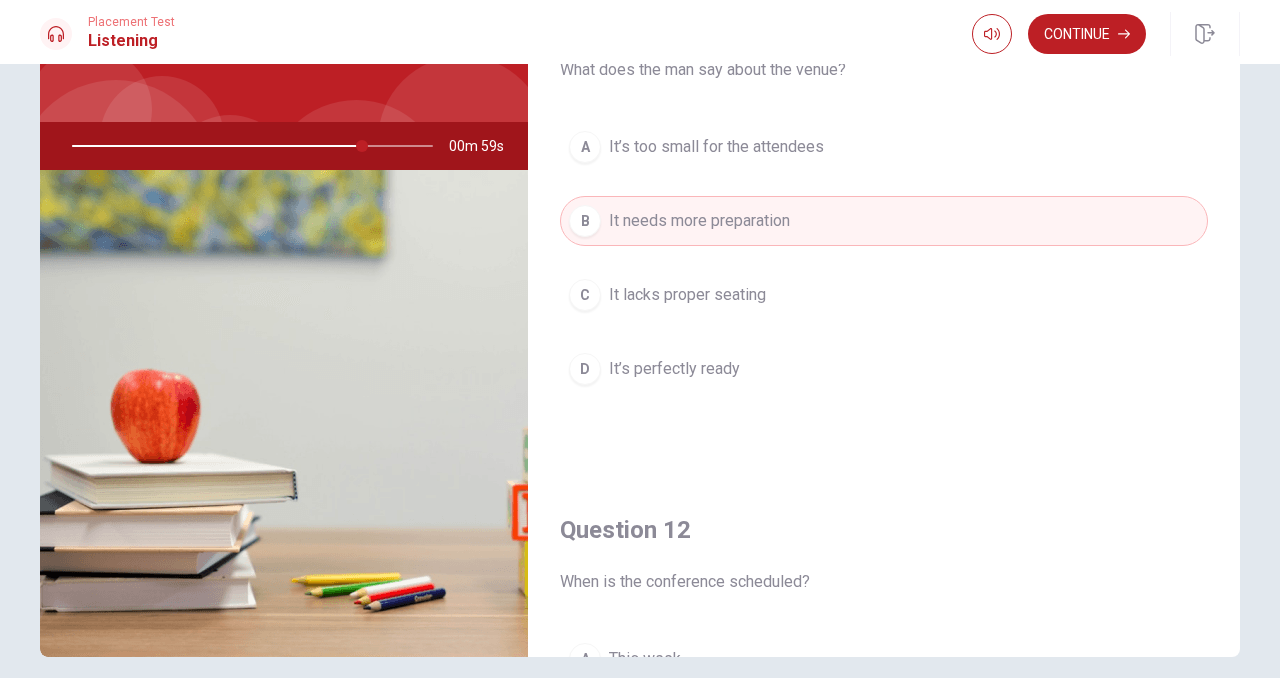 click on "D It’s perfectly ready" at bounding box center [884, 369] 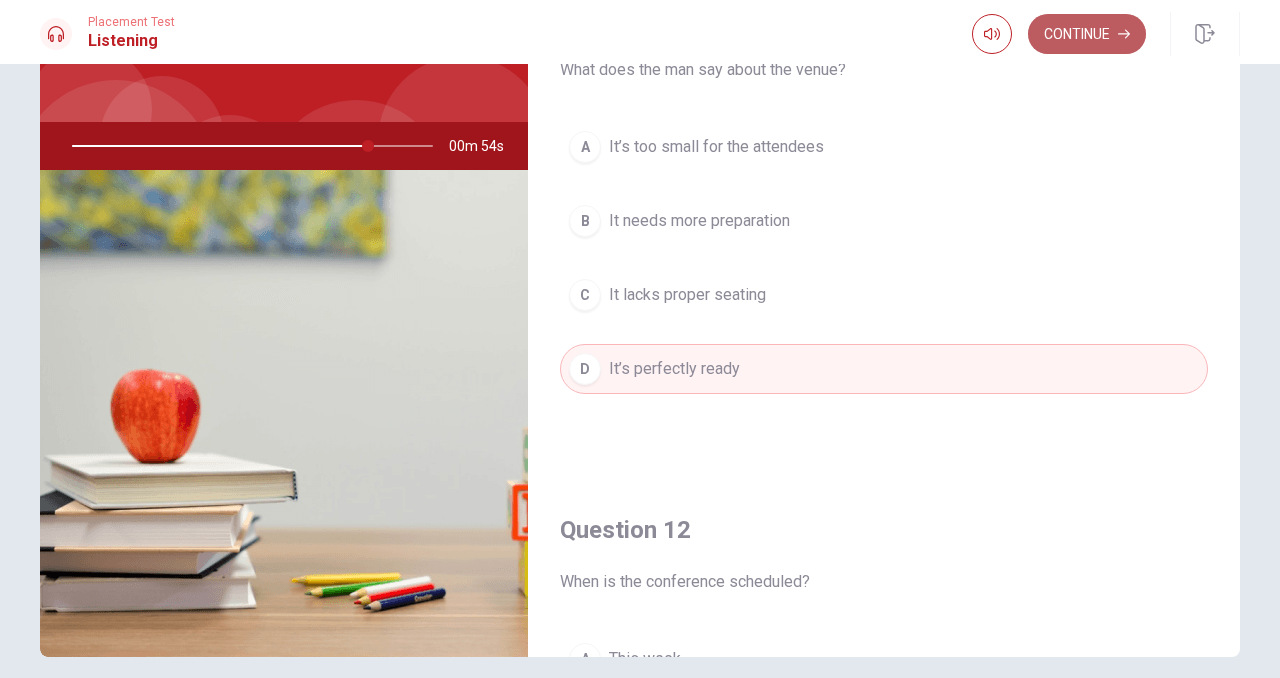 click on "Continue" at bounding box center [1087, 34] 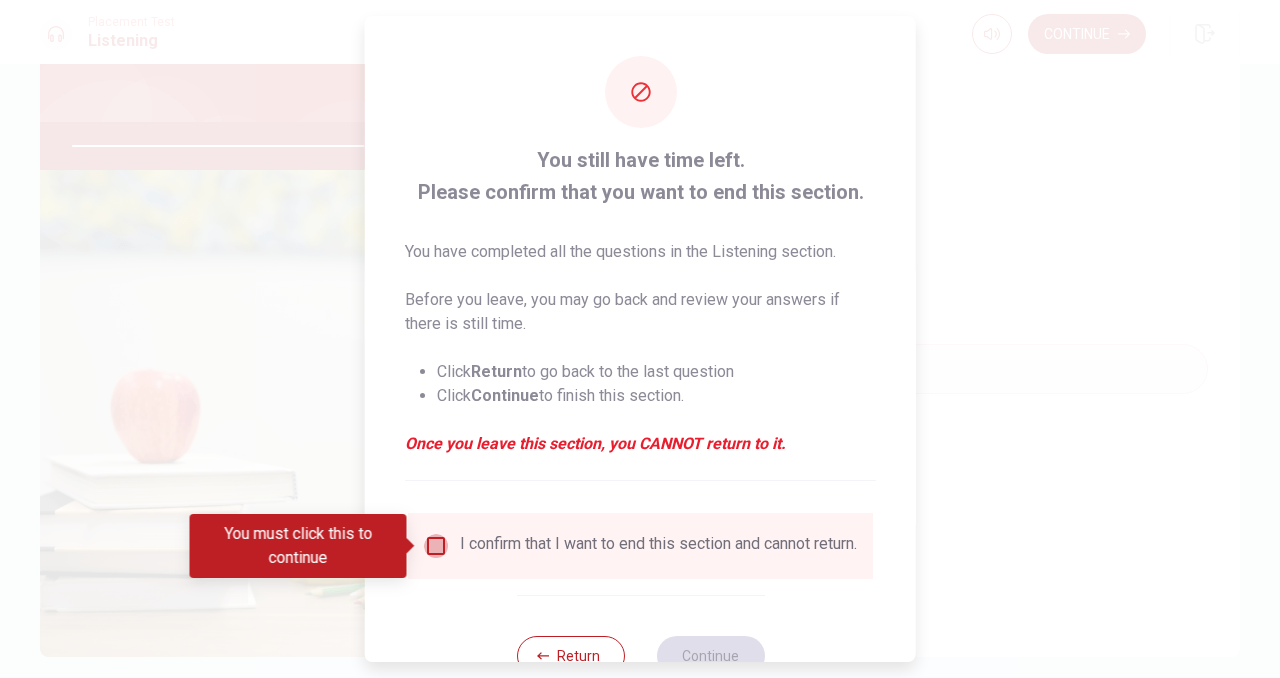 click at bounding box center (436, 546) 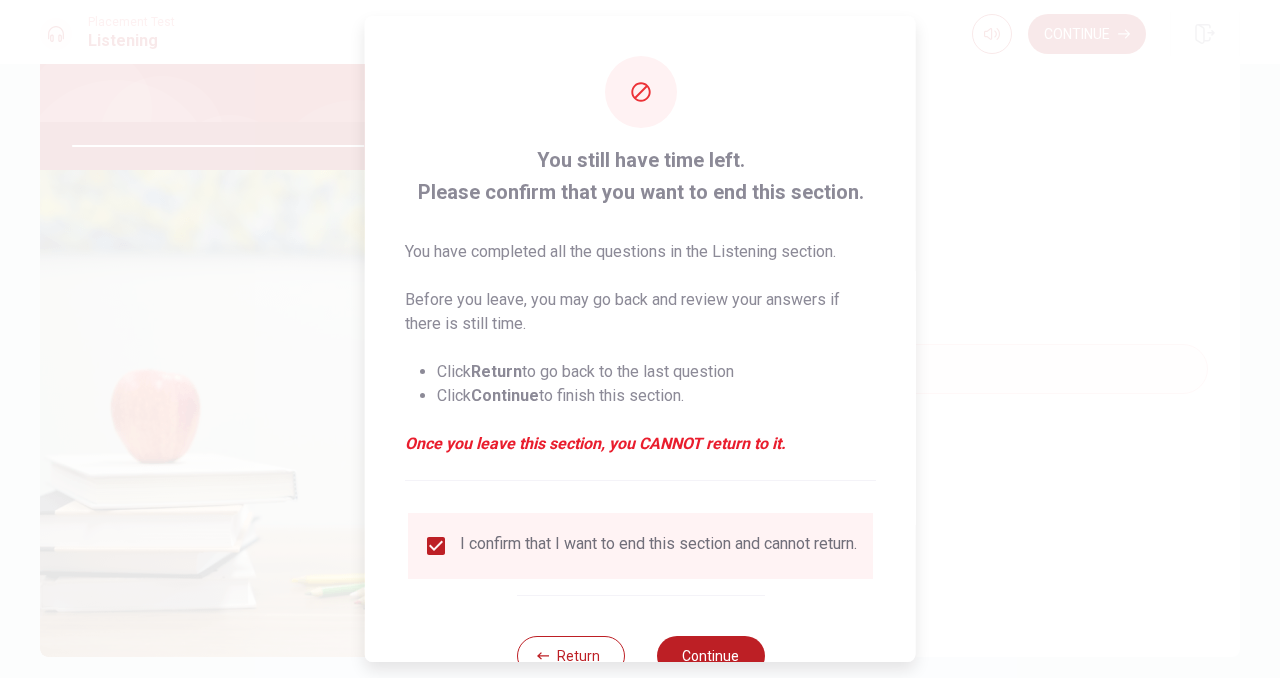scroll, scrollTop: 68, scrollLeft: 0, axis: vertical 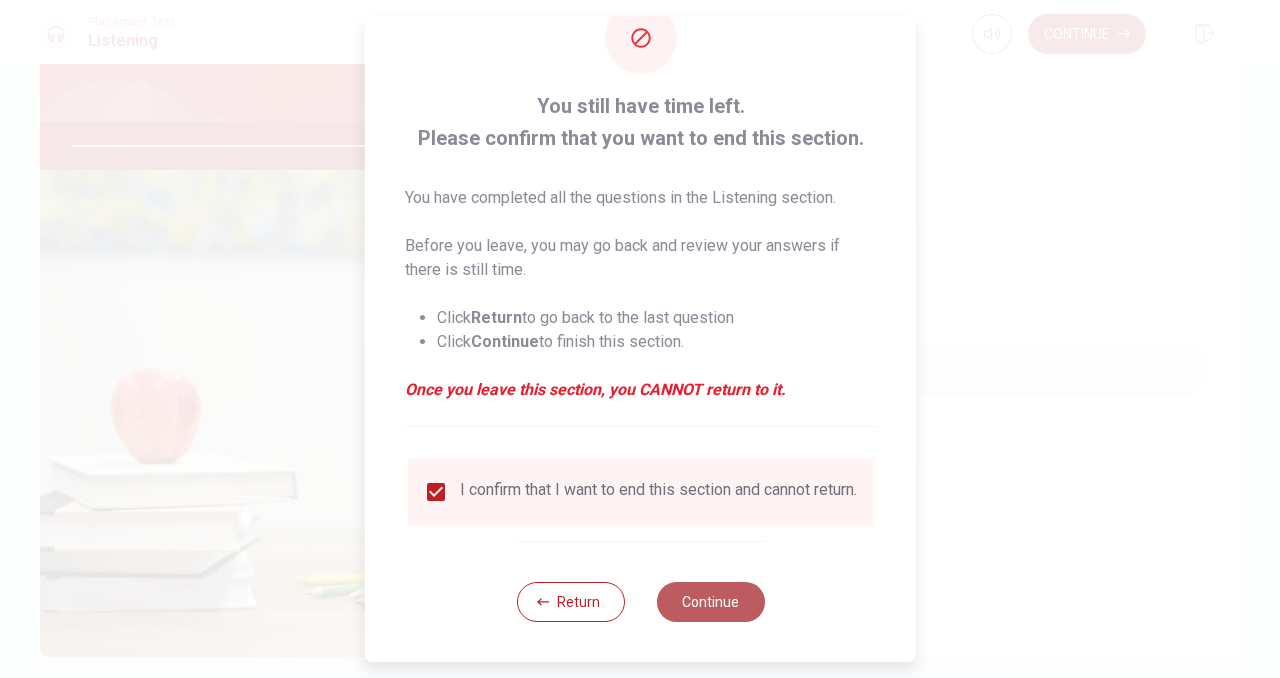 click on "Continue" at bounding box center [710, 602] 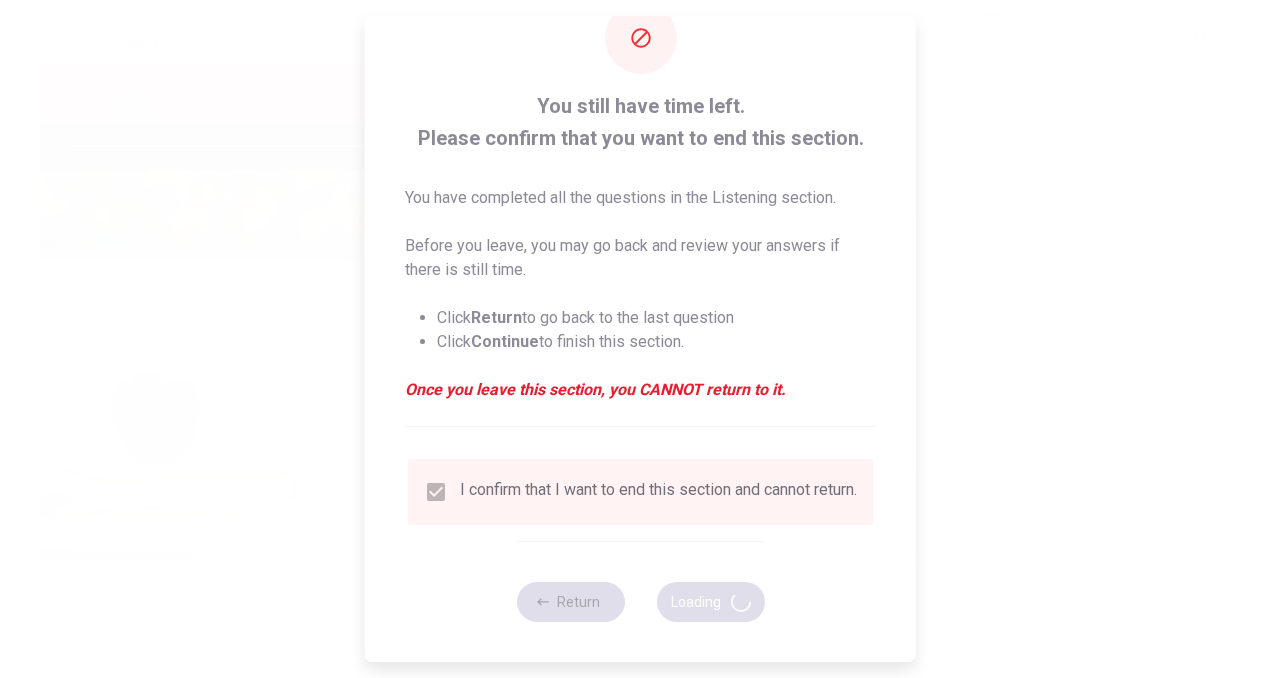 type on "84" 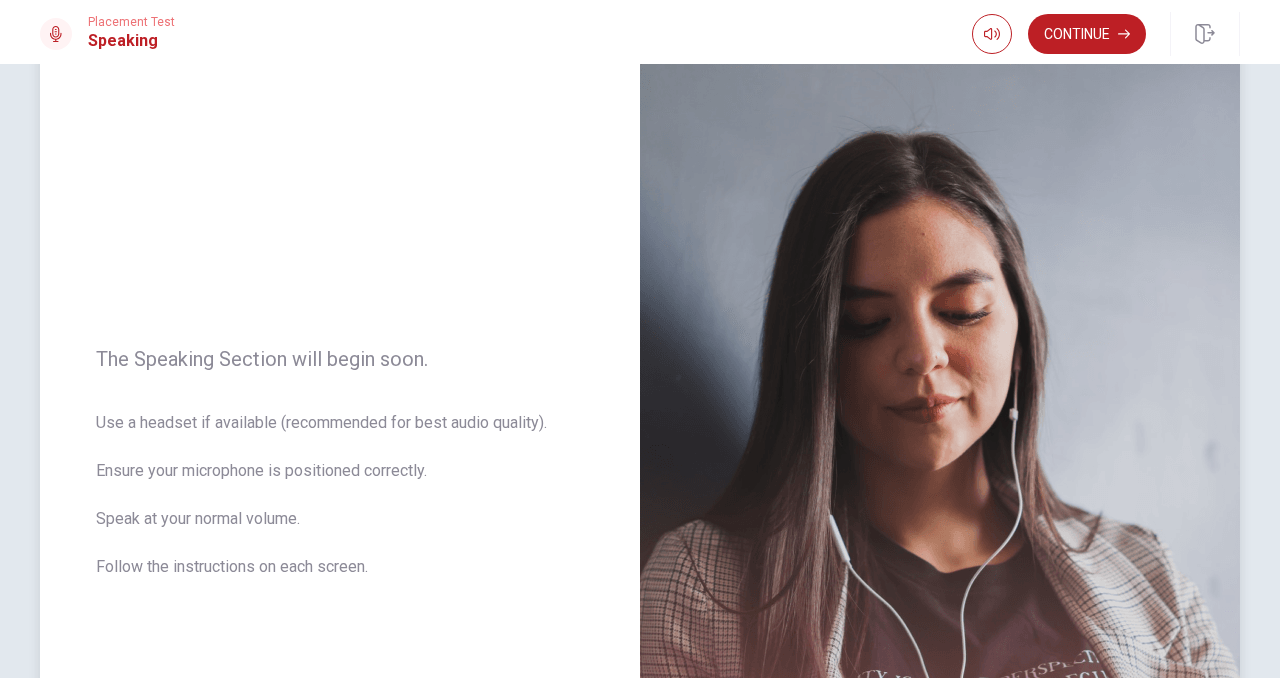 scroll, scrollTop: 0, scrollLeft: 0, axis: both 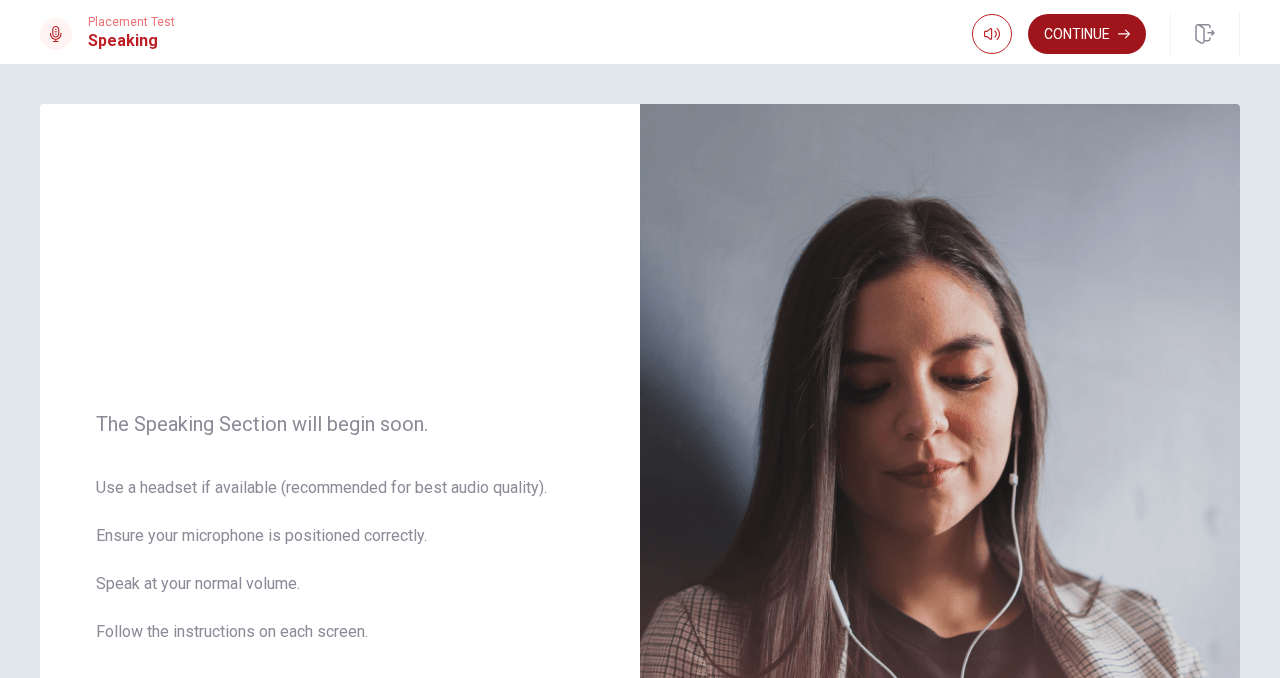 click on "Continue" at bounding box center (1087, 34) 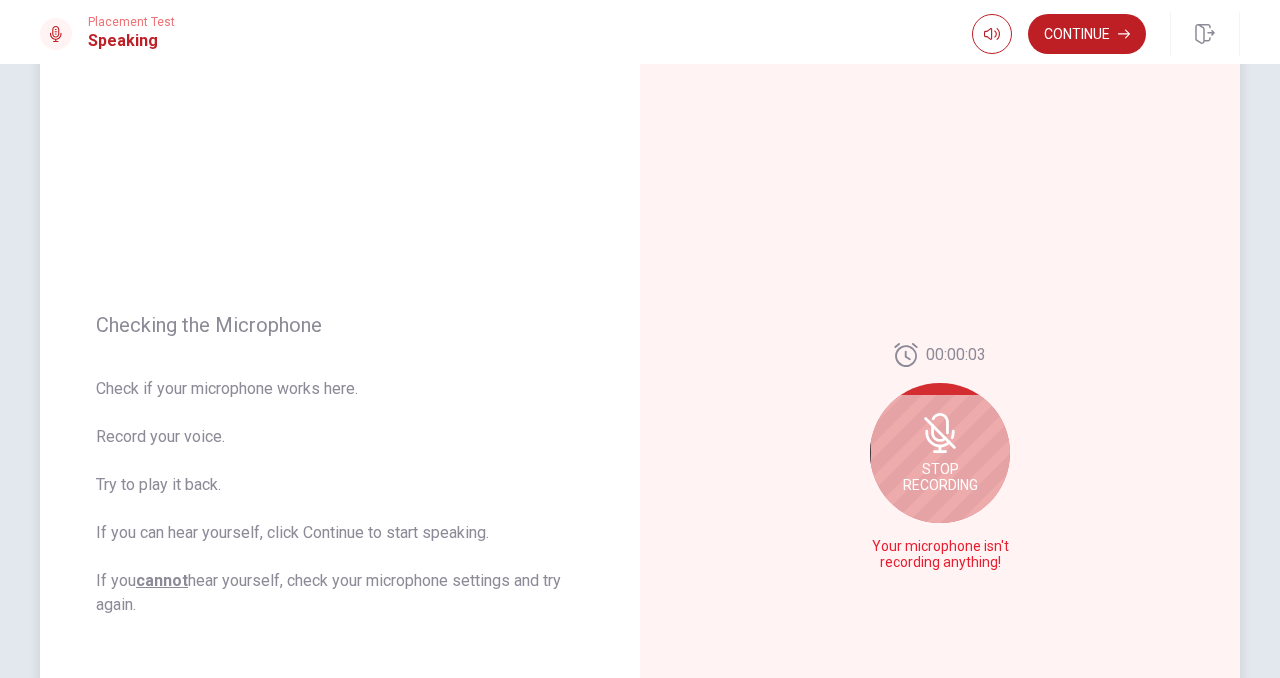 scroll, scrollTop: 87, scrollLeft: 0, axis: vertical 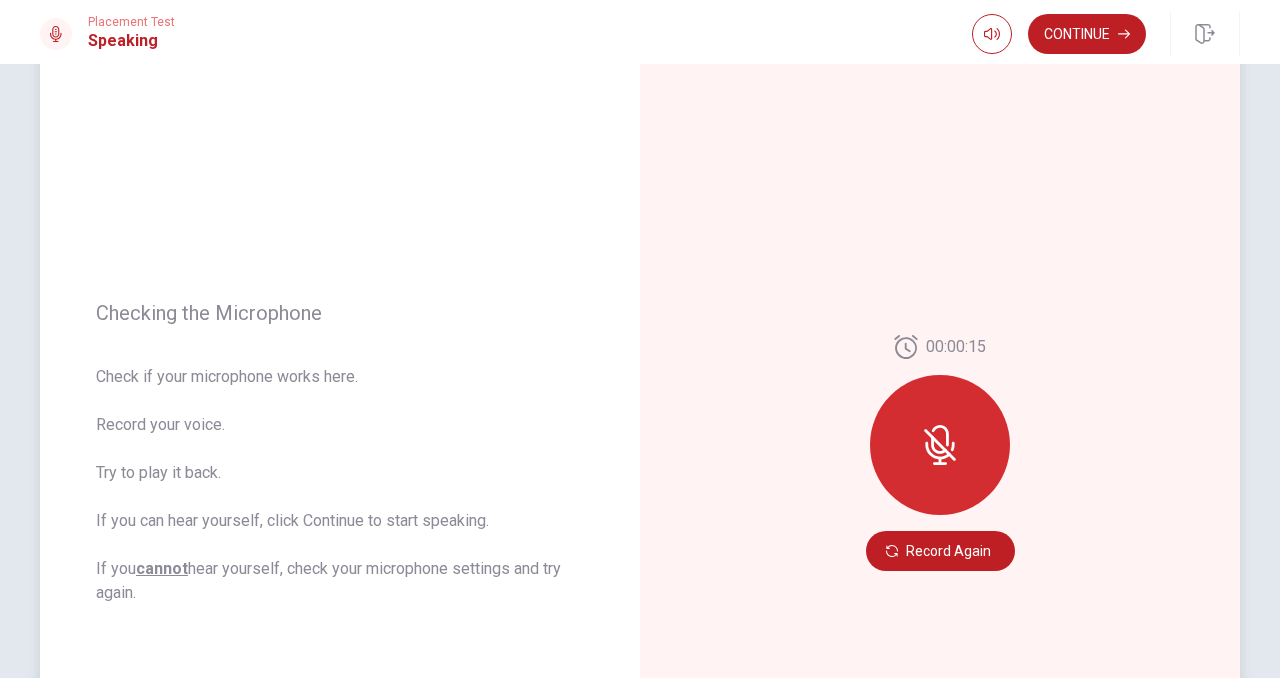 click 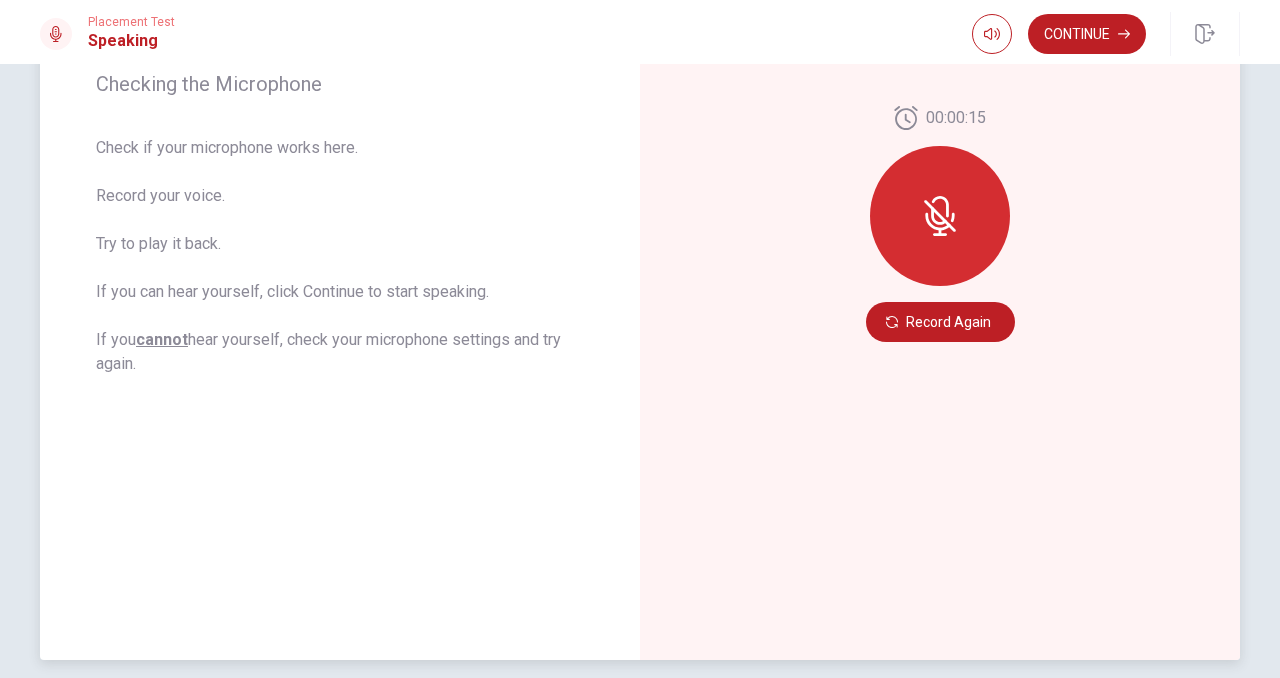 scroll, scrollTop: 162, scrollLeft: 0, axis: vertical 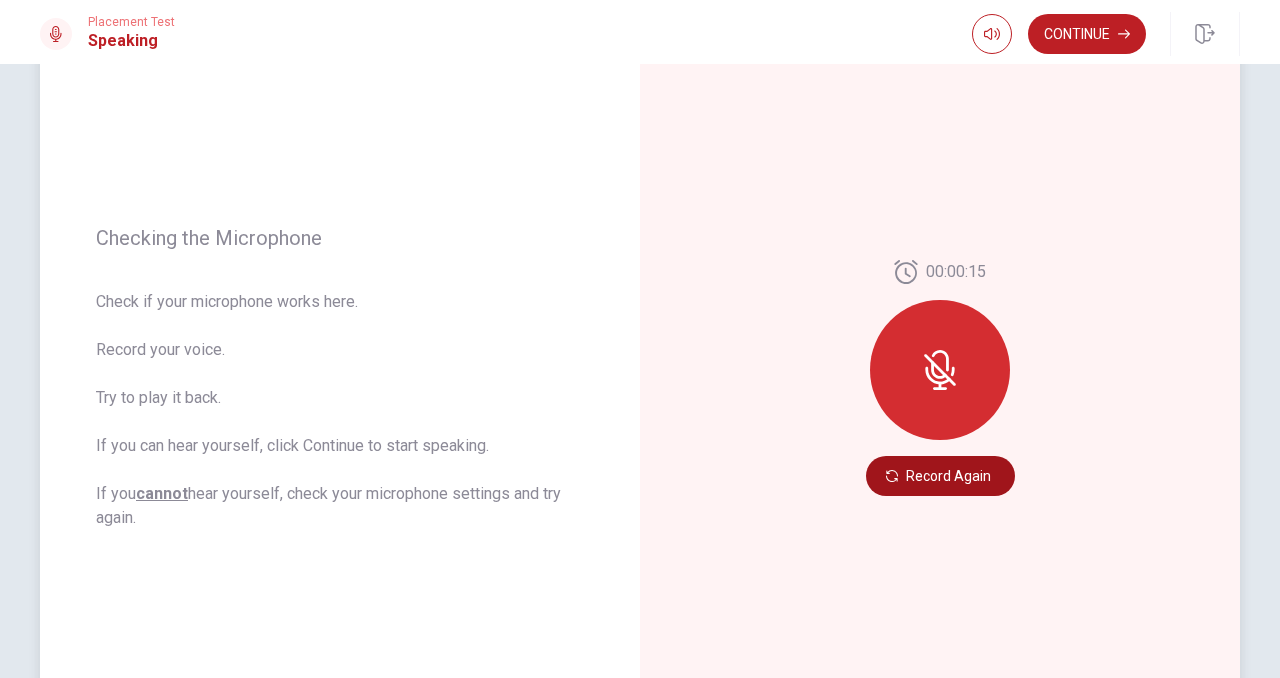 click on "Record Again" at bounding box center [940, 476] 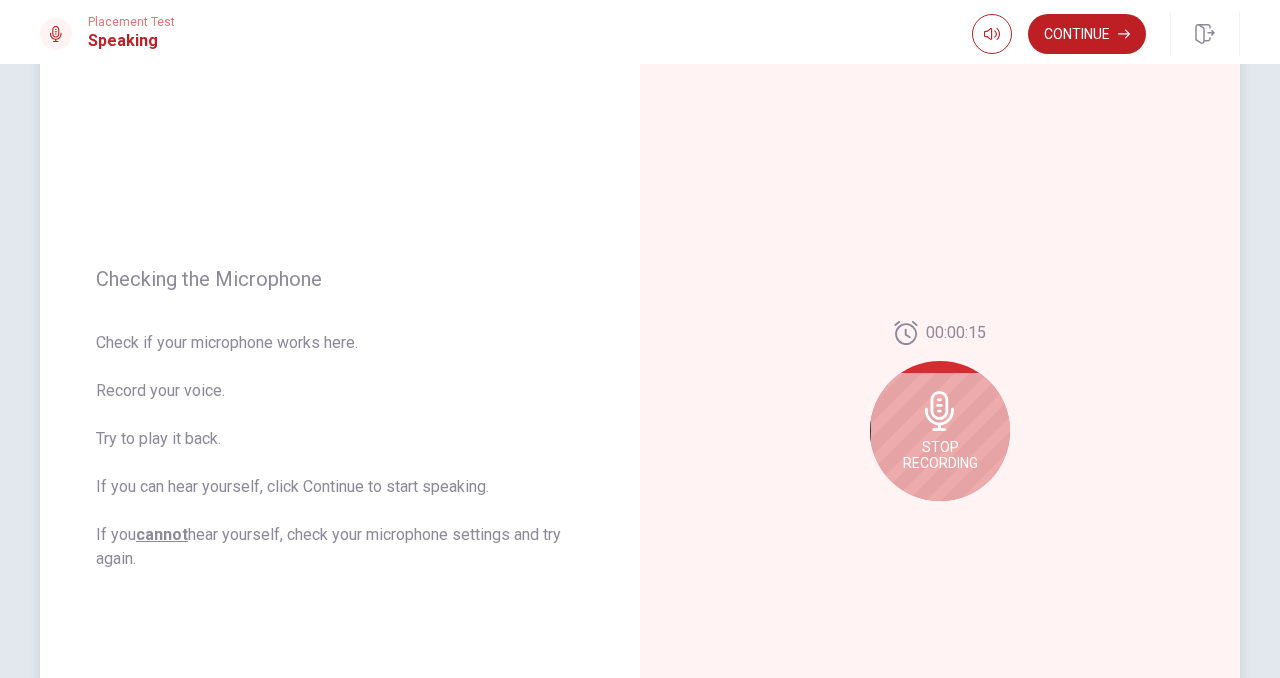 scroll, scrollTop: 116, scrollLeft: 0, axis: vertical 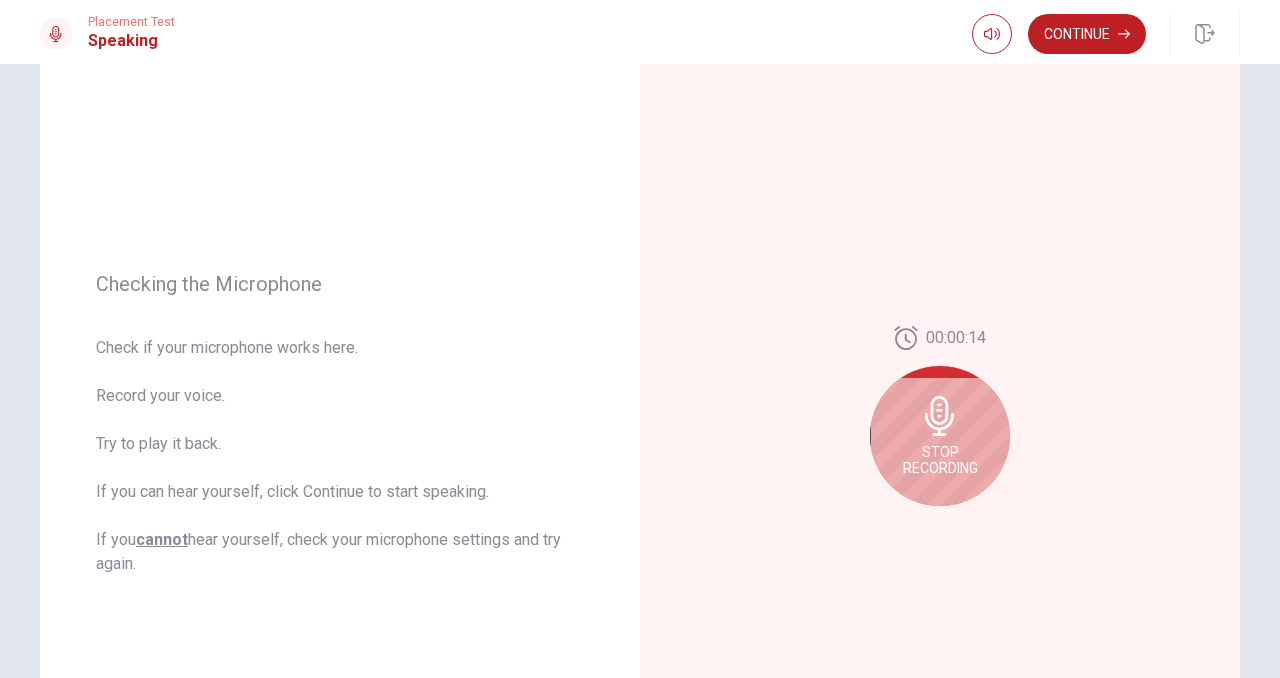 click on "Stop   Recording" at bounding box center [940, 460] 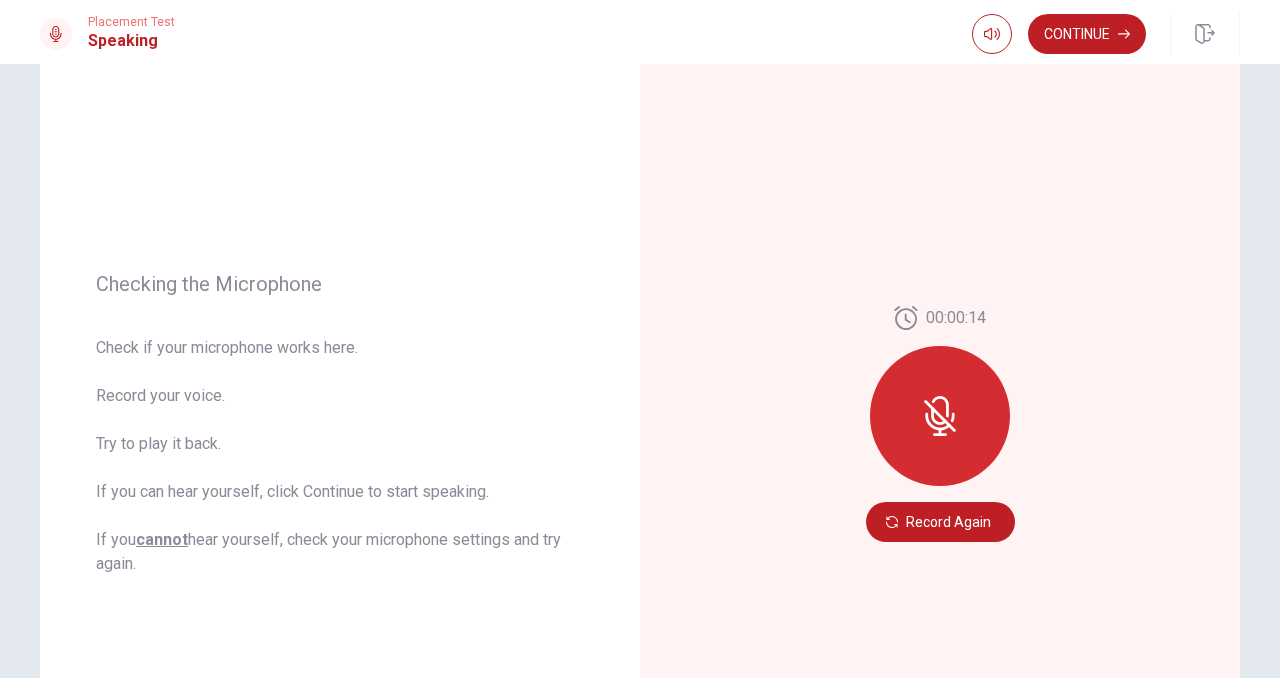 click 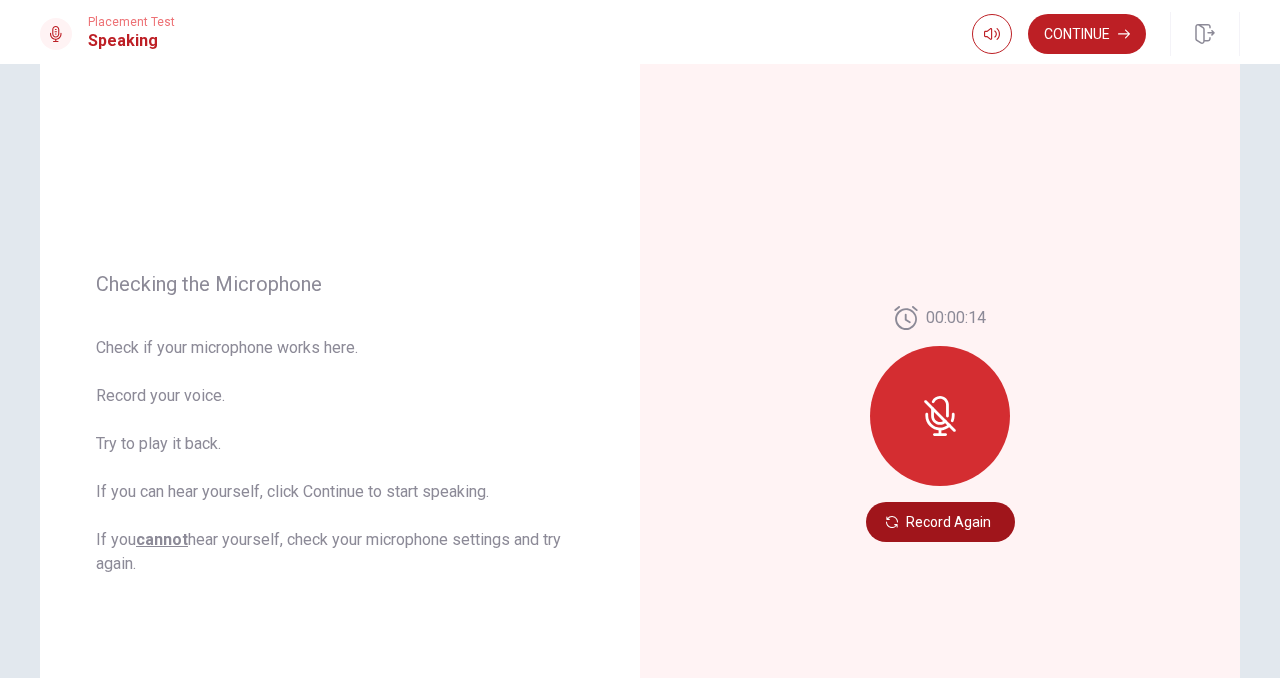 click on "Record Again" at bounding box center (940, 522) 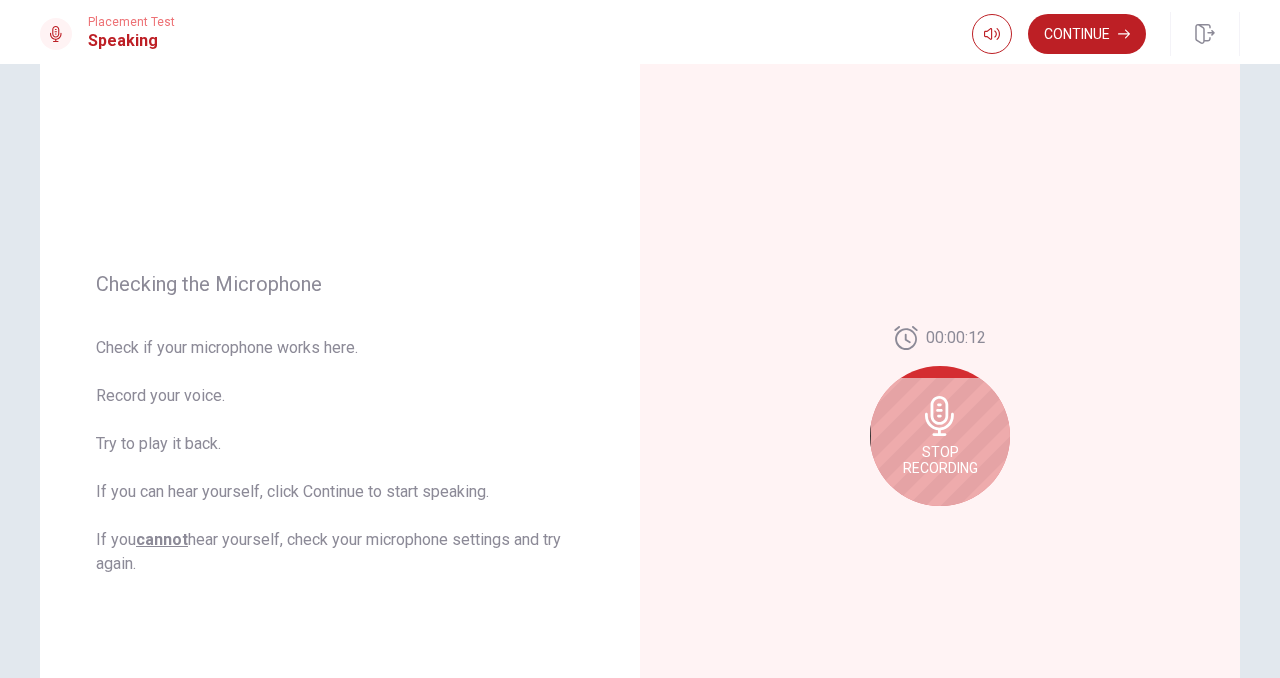 click on "Stop   Recording" at bounding box center [940, 436] 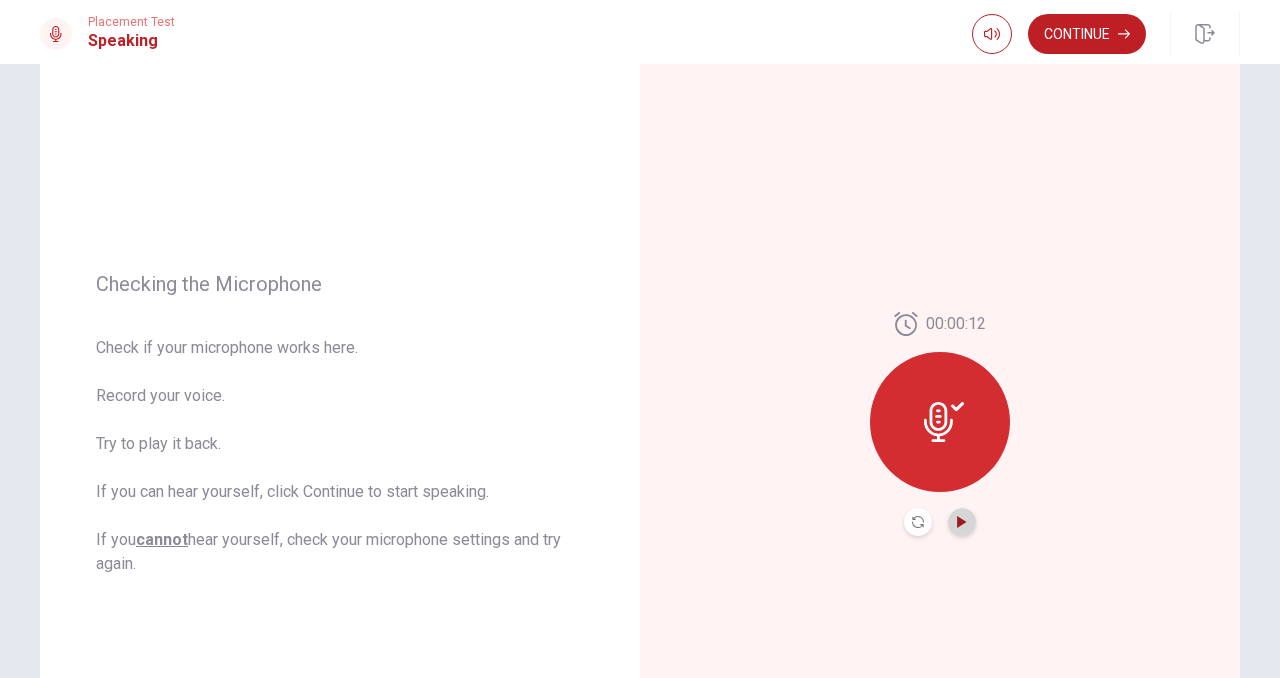 click 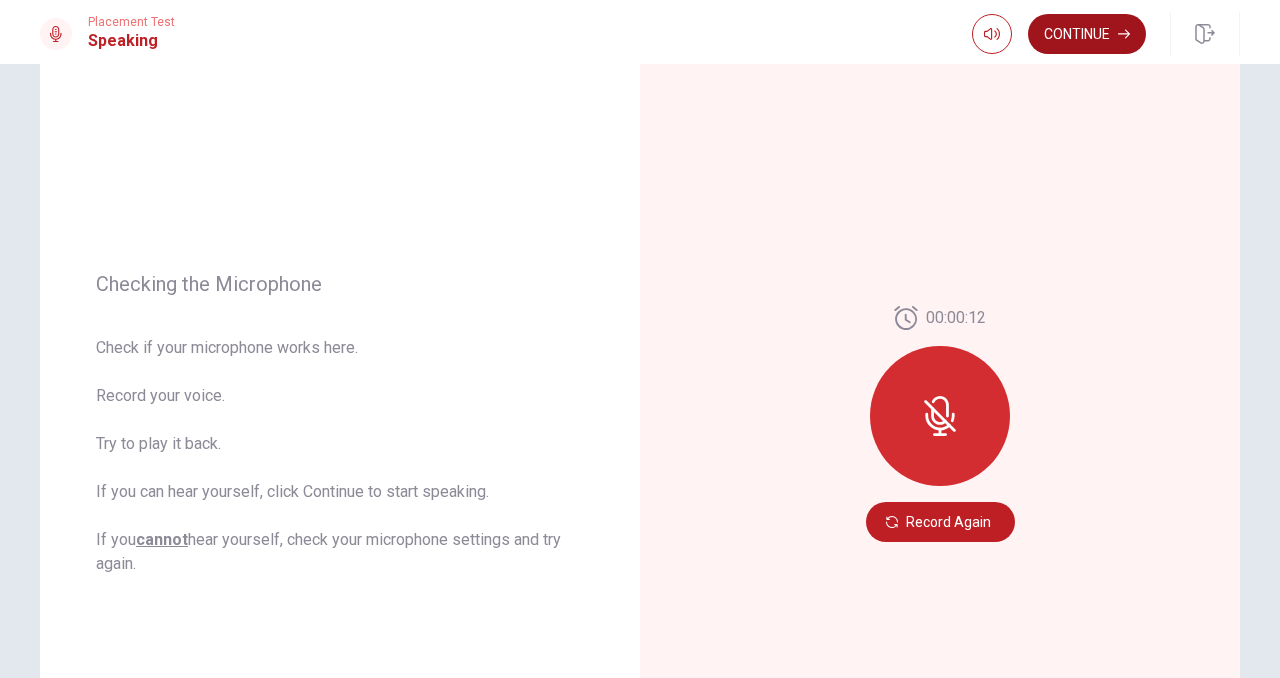 click on "Continue" at bounding box center (1087, 34) 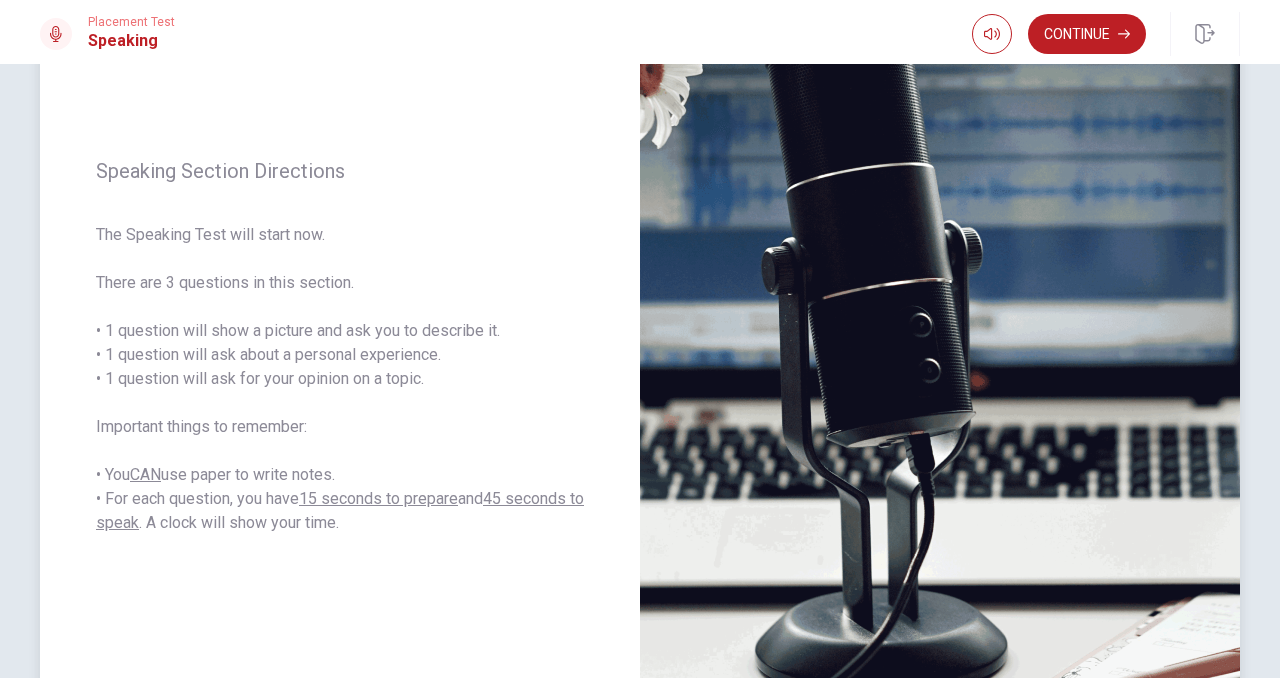 scroll, scrollTop: 199, scrollLeft: 0, axis: vertical 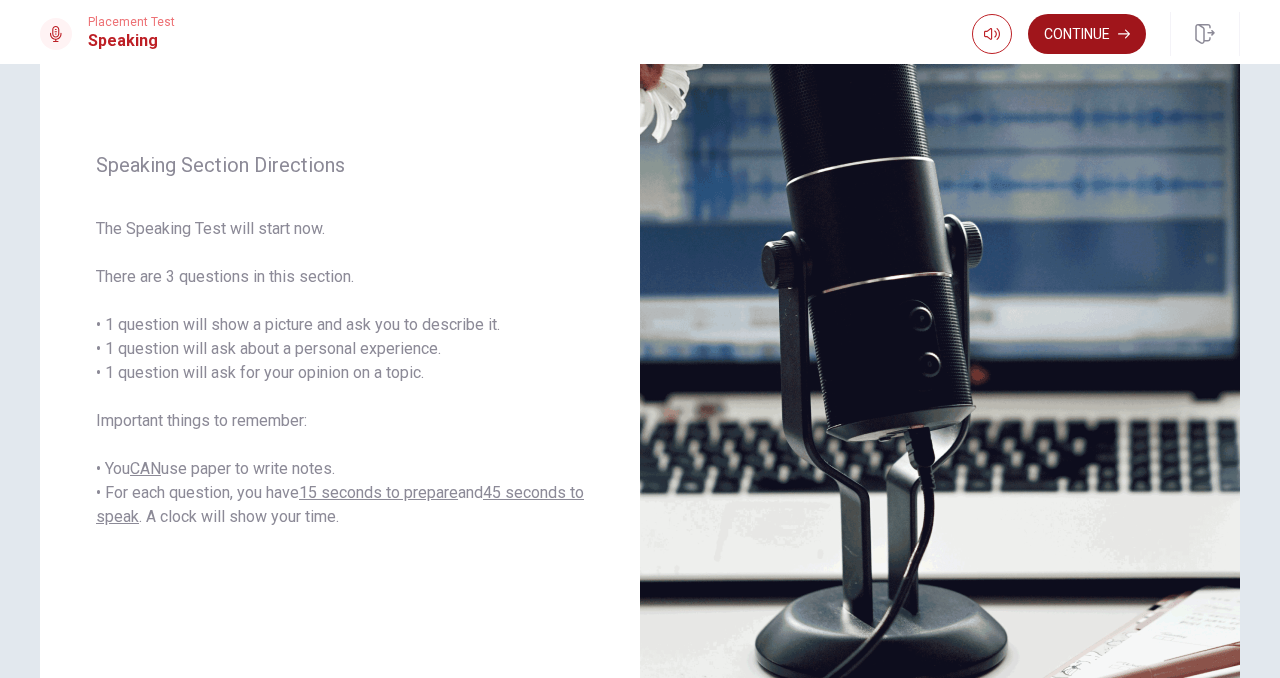 click on "Continue" at bounding box center (1087, 34) 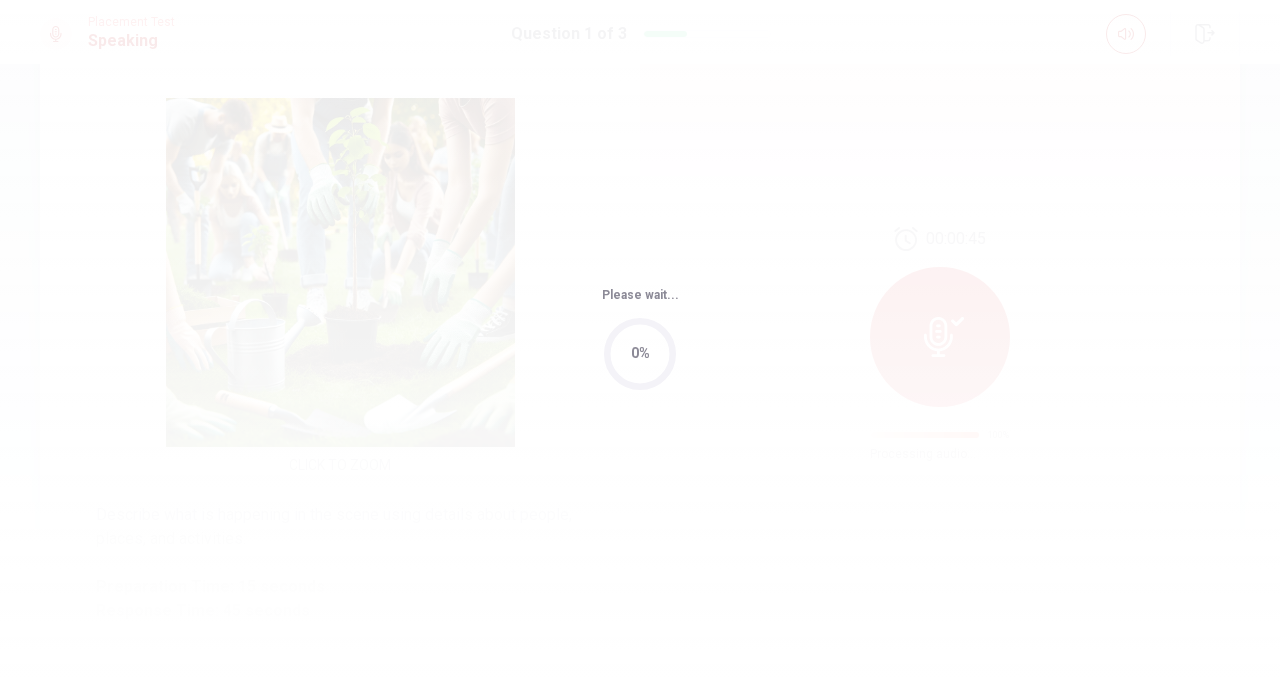 scroll, scrollTop: 0, scrollLeft: 0, axis: both 